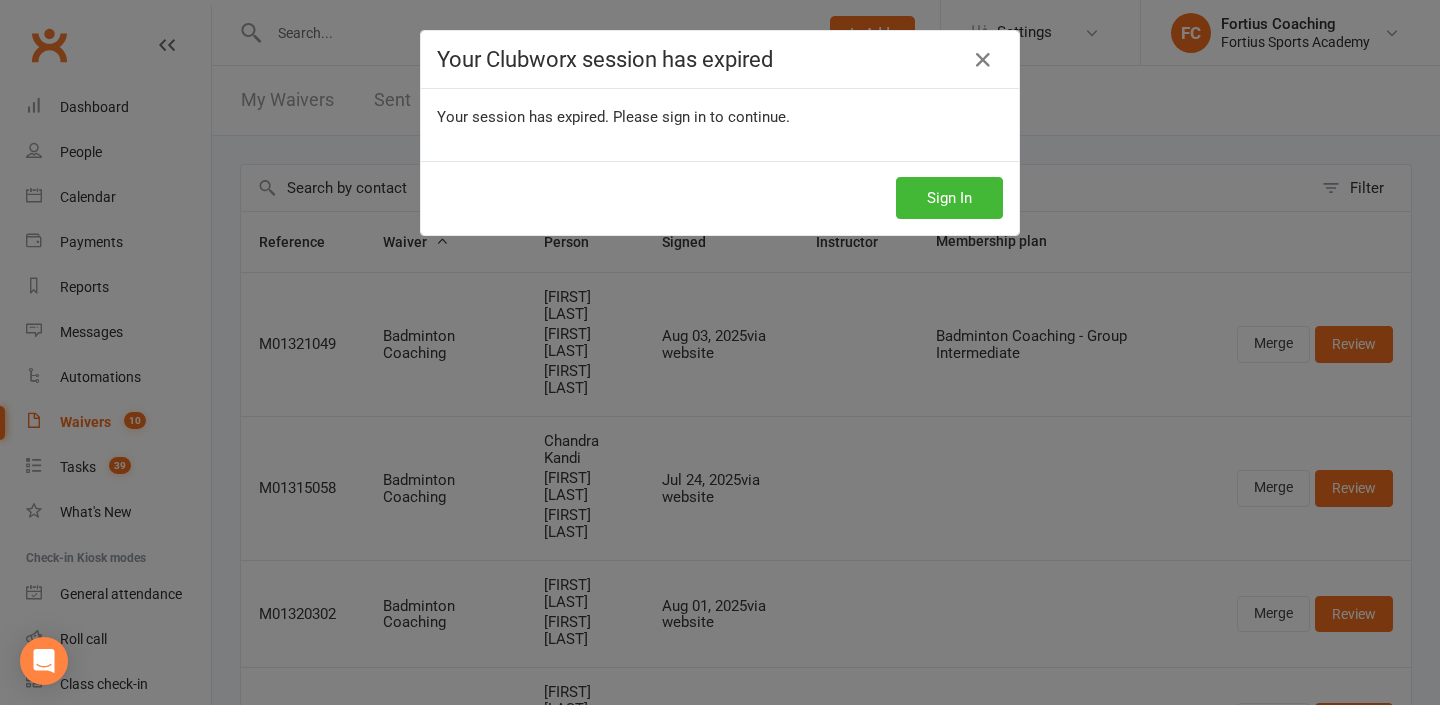 select on "25" 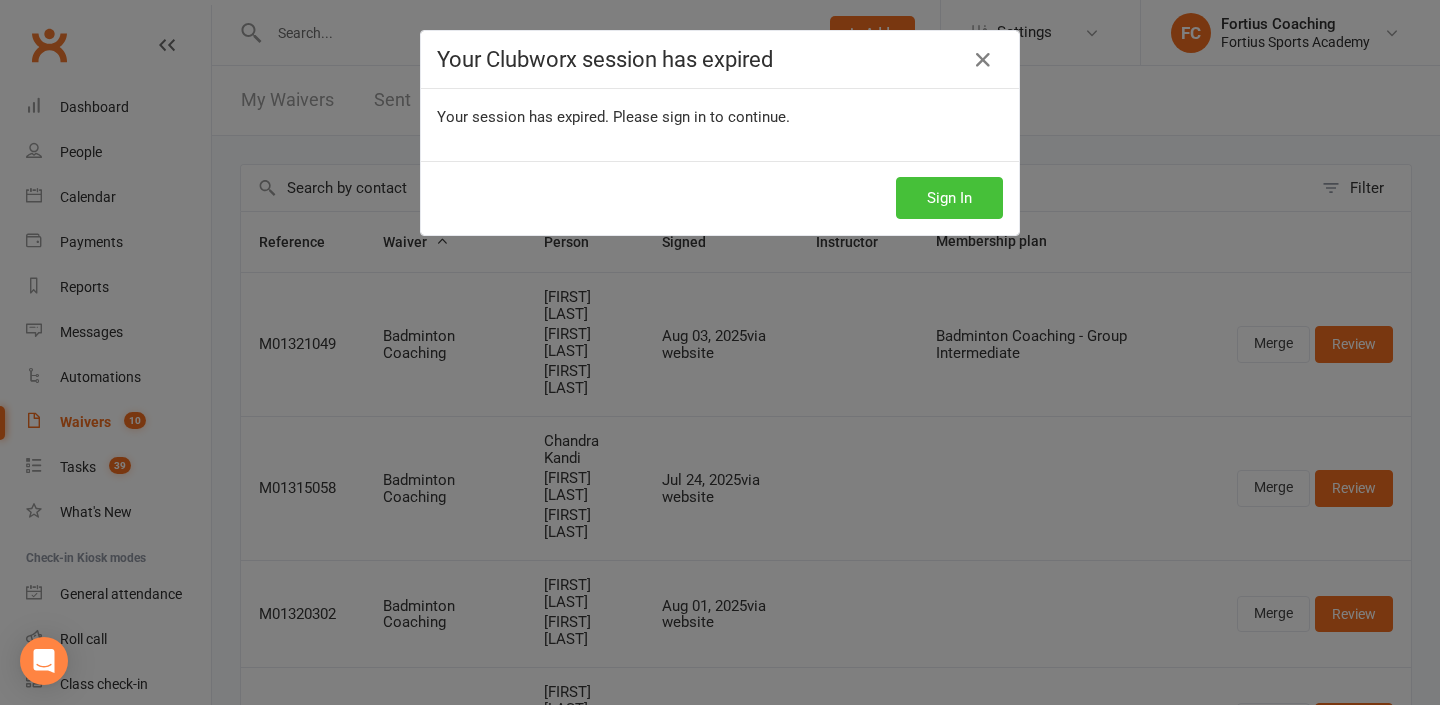 click on "Sign In" at bounding box center (949, 198) 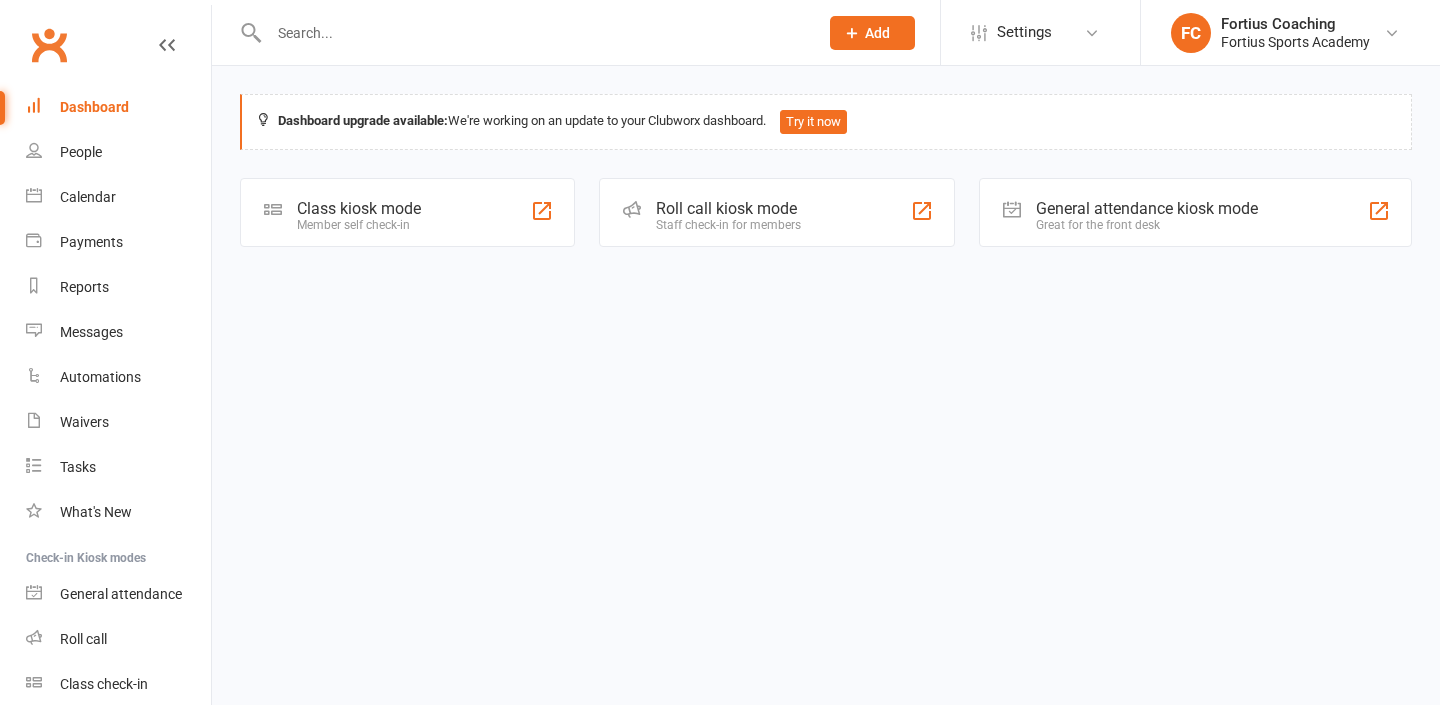 scroll, scrollTop: 0, scrollLeft: 0, axis: both 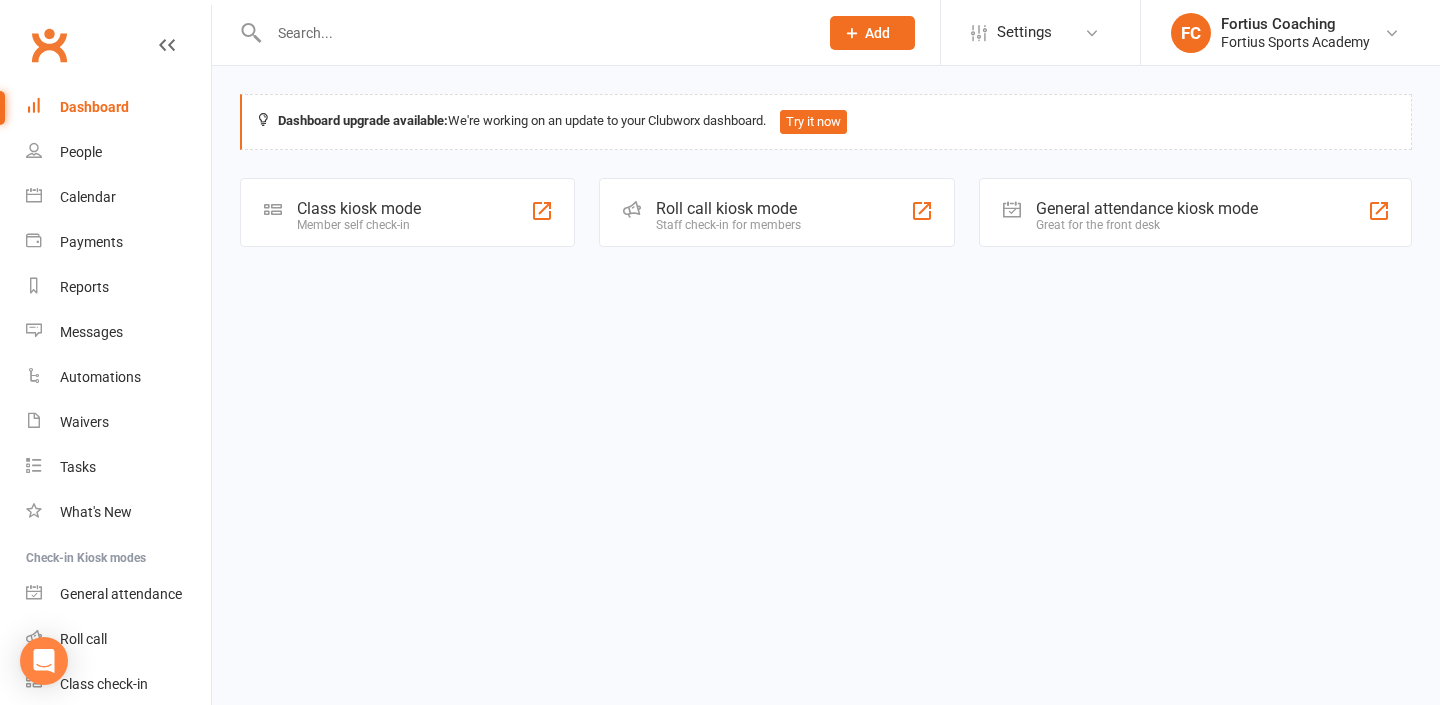 click at bounding box center [533, 33] 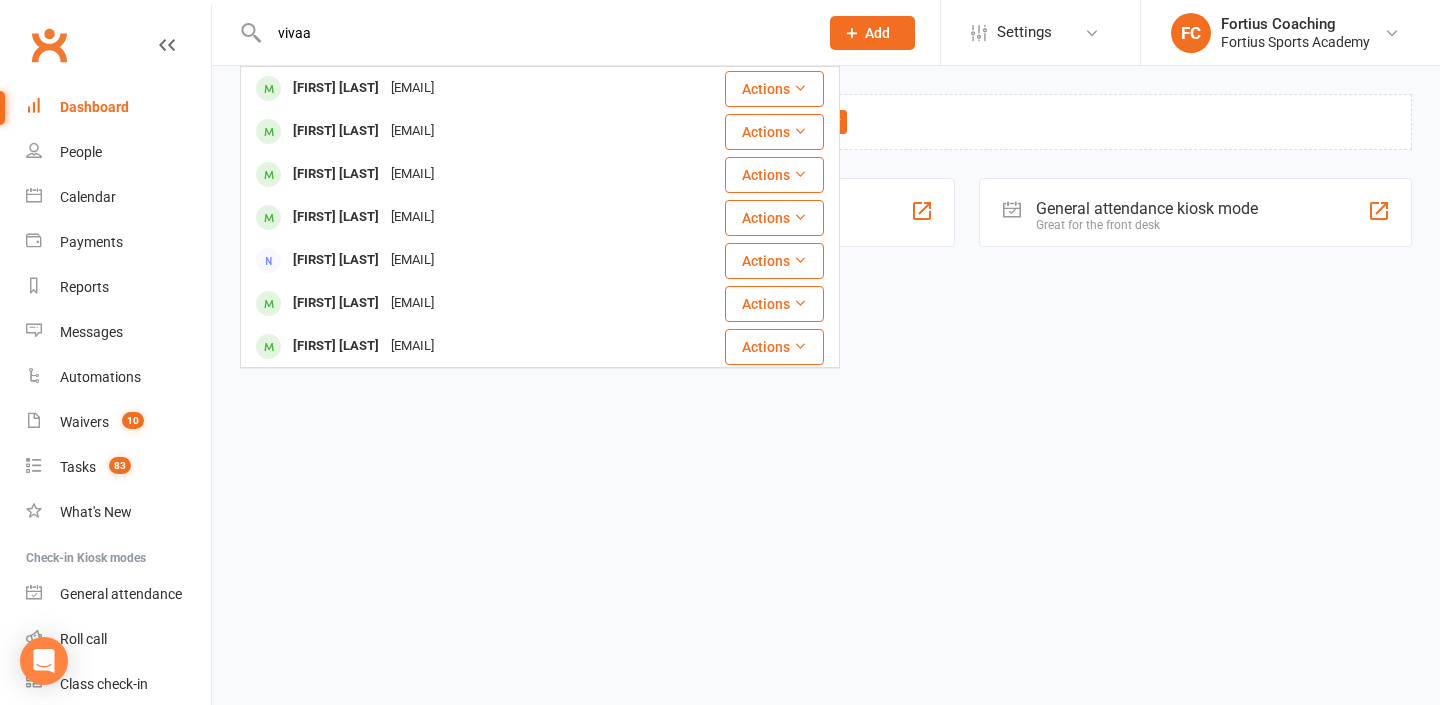 type on "vivaa" 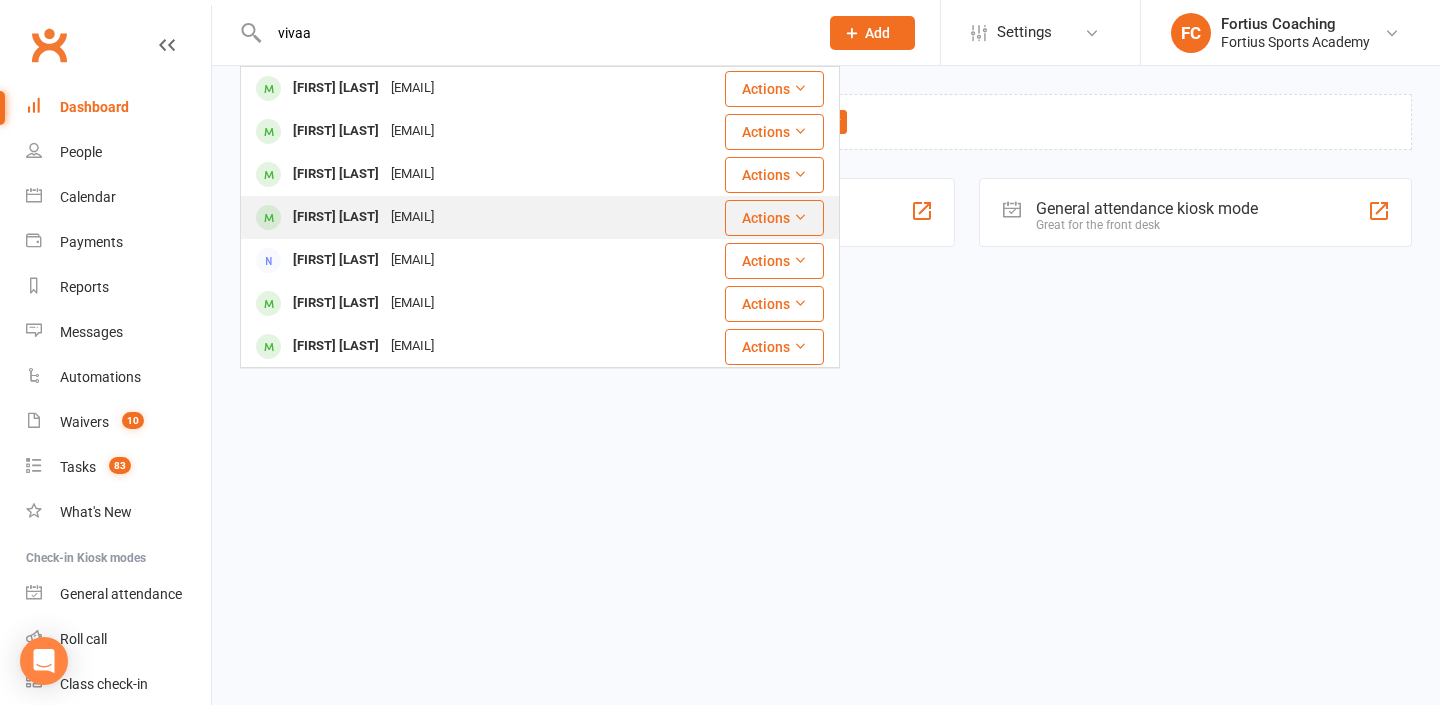 click on "[FIRST] [LAST]" at bounding box center [336, 217] 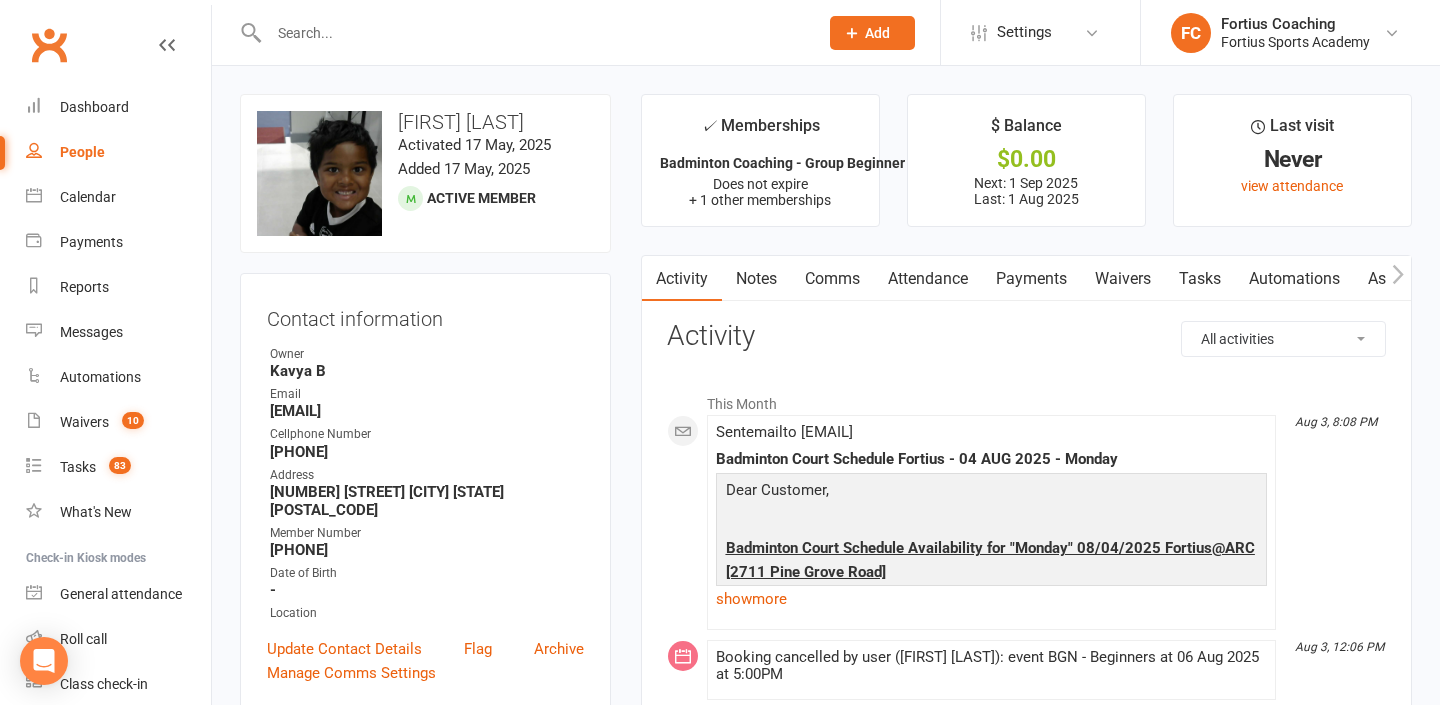 click on "Comms" at bounding box center (832, 279) 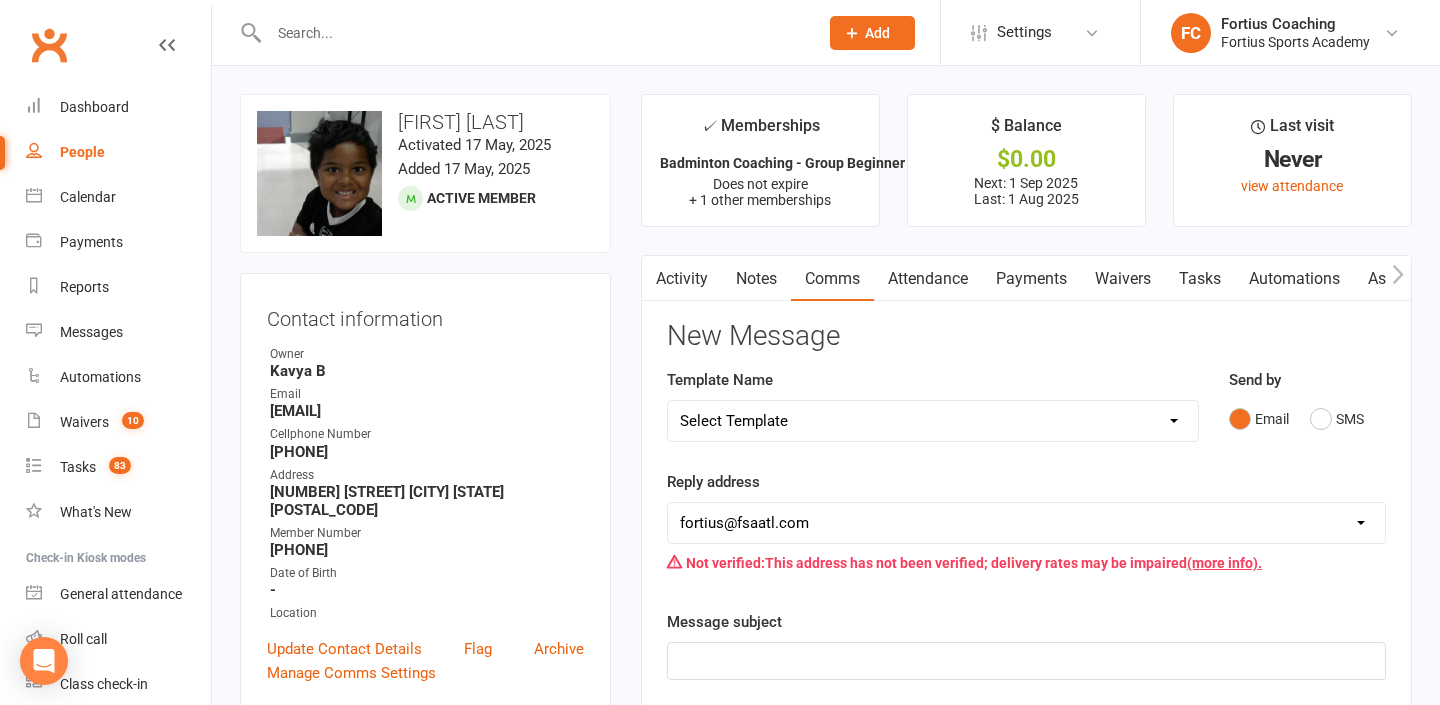 click on "Select Template [Email] Badminton Court Schedule [SMS] [Default template - review before using] Appointment reminder [SMS] [Default template - review before using] Failed payment [SMS] [Default template - review before using] Flash sale [SMS] [Default template - review before using] Follow up from free trial class [SMS] [Default template - review before using] Inactive member [SMS] [Default template - review before using] Initial response to enquiry [SMS] [Default template - review before using] Membership upgrade [SMS] [Default template - review before using] Missed class [SMS] [Default template - review before using] Payment paid [SMS] [Default template - review before using] Referral [SMS] [Default template - review before using] Request for review [SMS] [Default template - review before using] Sign up offer [SMS] [Default template - review before using] Suspension confirmation [SMS] [Default template - review before using] Upcoming payment [Email] FSA Coaching | General Messages | Coaching Enrollments" at bounding box center (933, 421) 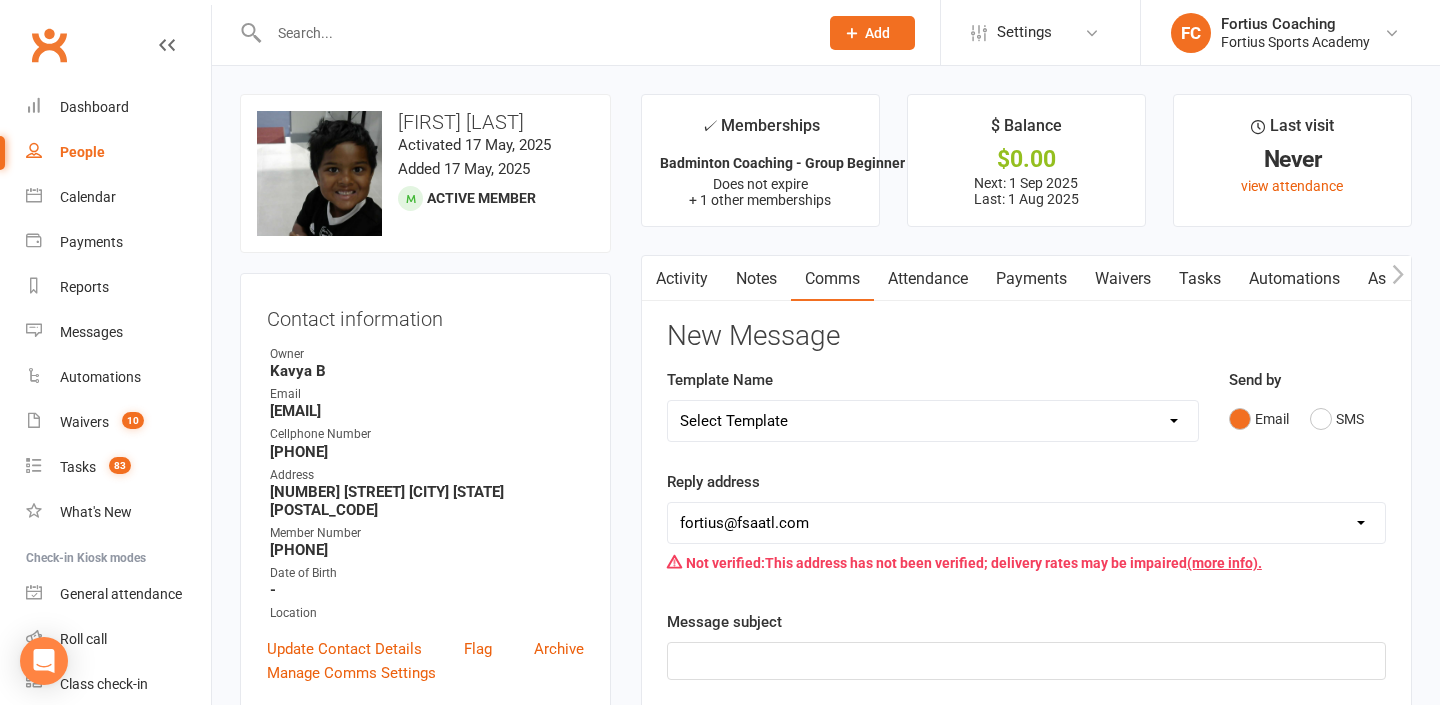 select on "20" 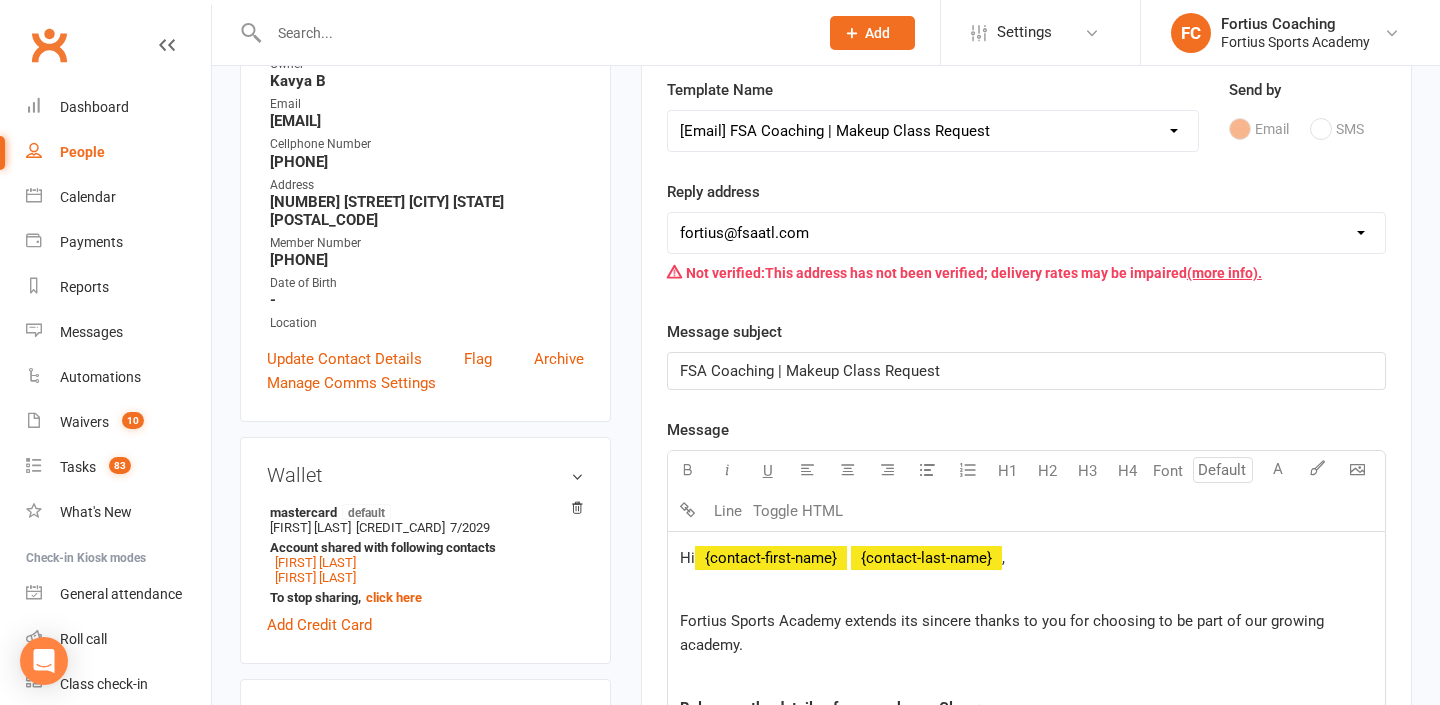 scroll, scrollTop: 295, scrollLeft: 0, axis: vertical 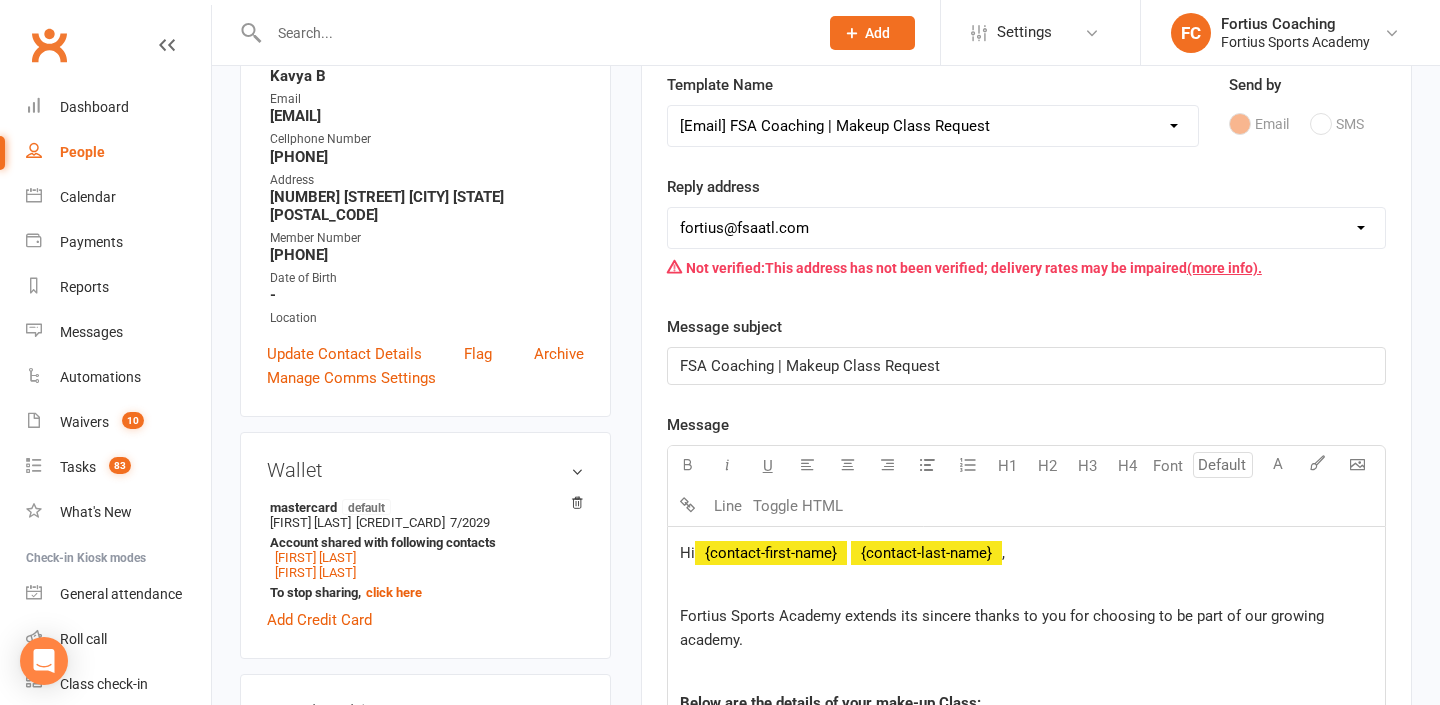 click on "[EMAIL] [EMAIL] [EMAIL] [EMAIL] [EMAIL] [EMAIL] [EMAIL] [EMAIL]" at bounding box center [1026, 228] 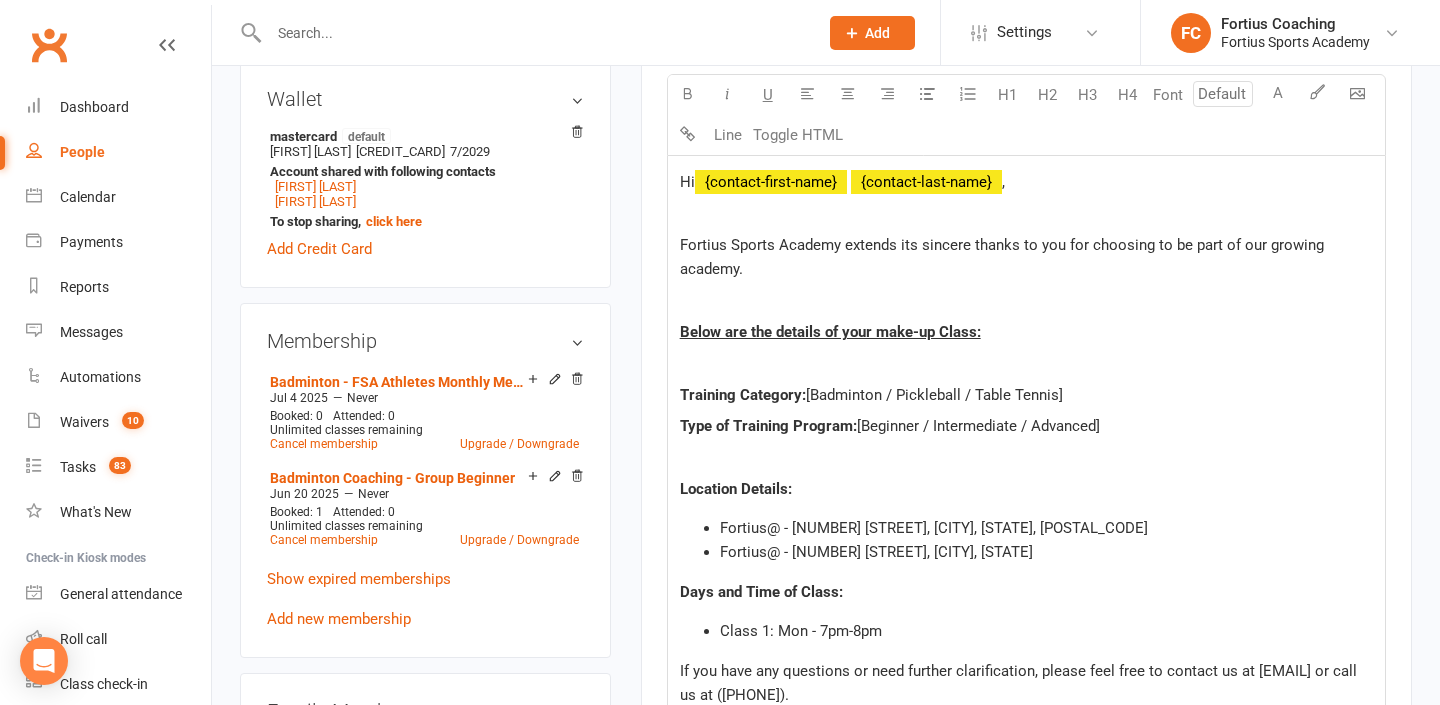 scroll, scrollTop: 678, scrollLeft: 0, axis: vertical 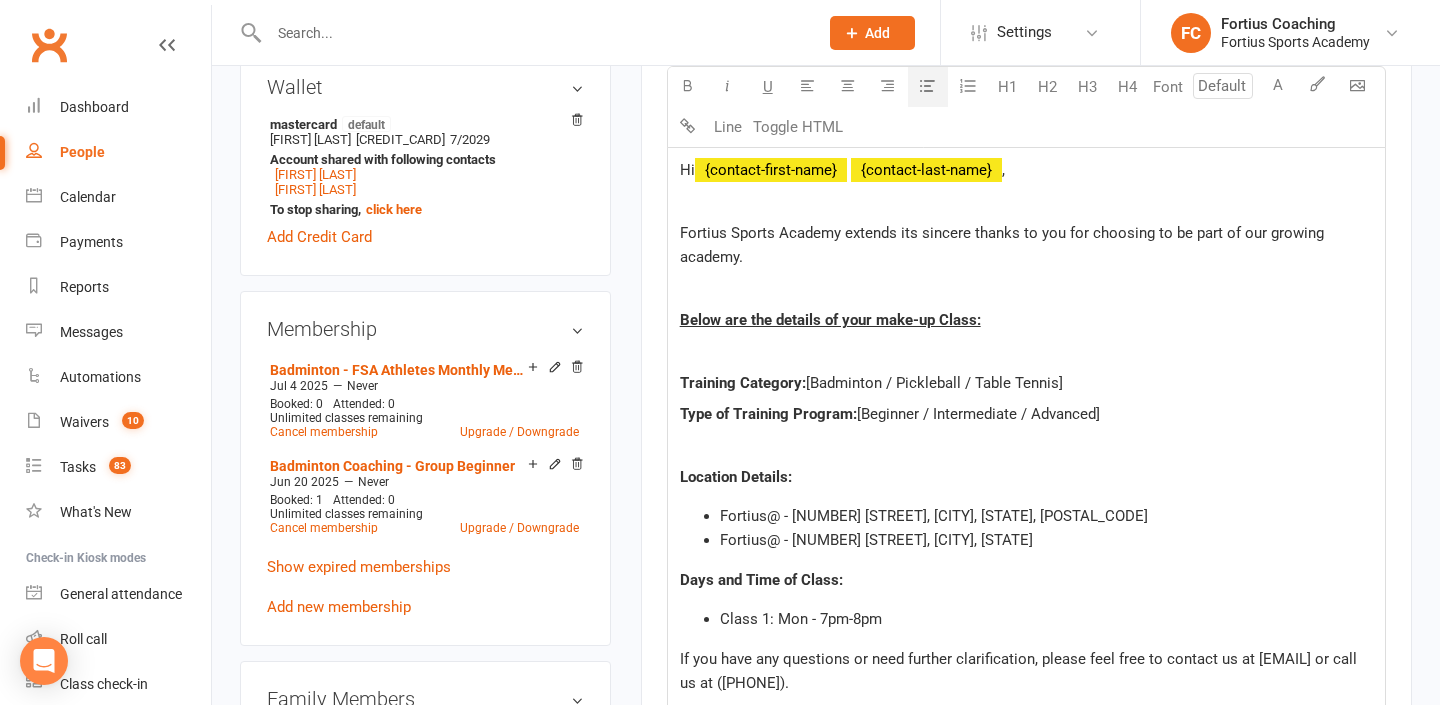 click on "Fortius@ - [NUMBER] [STREET], [CITY], [STATE], [POSTAL_CODE]" 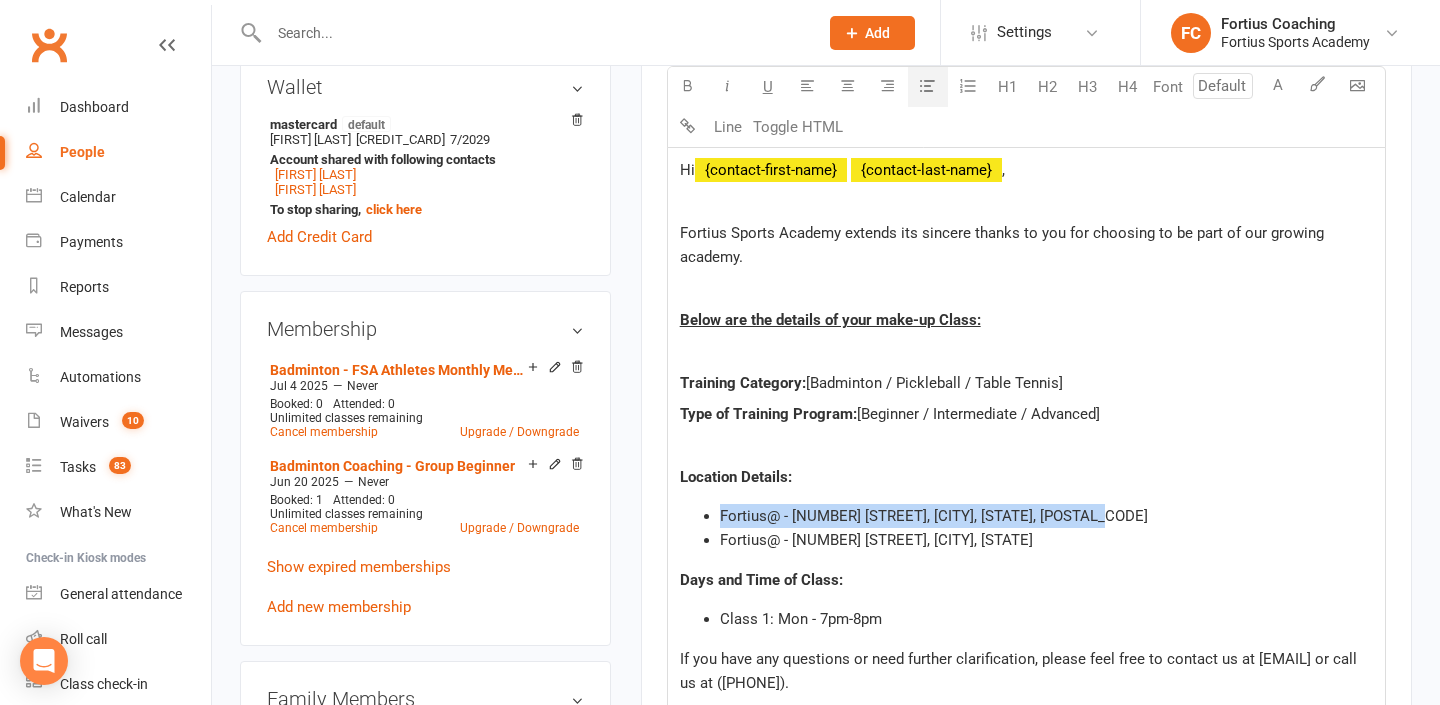 drag, startPoint x: 1118, startPoint y: 511, endPoint x: 698, endPoint y: 512, distance: 420.0012 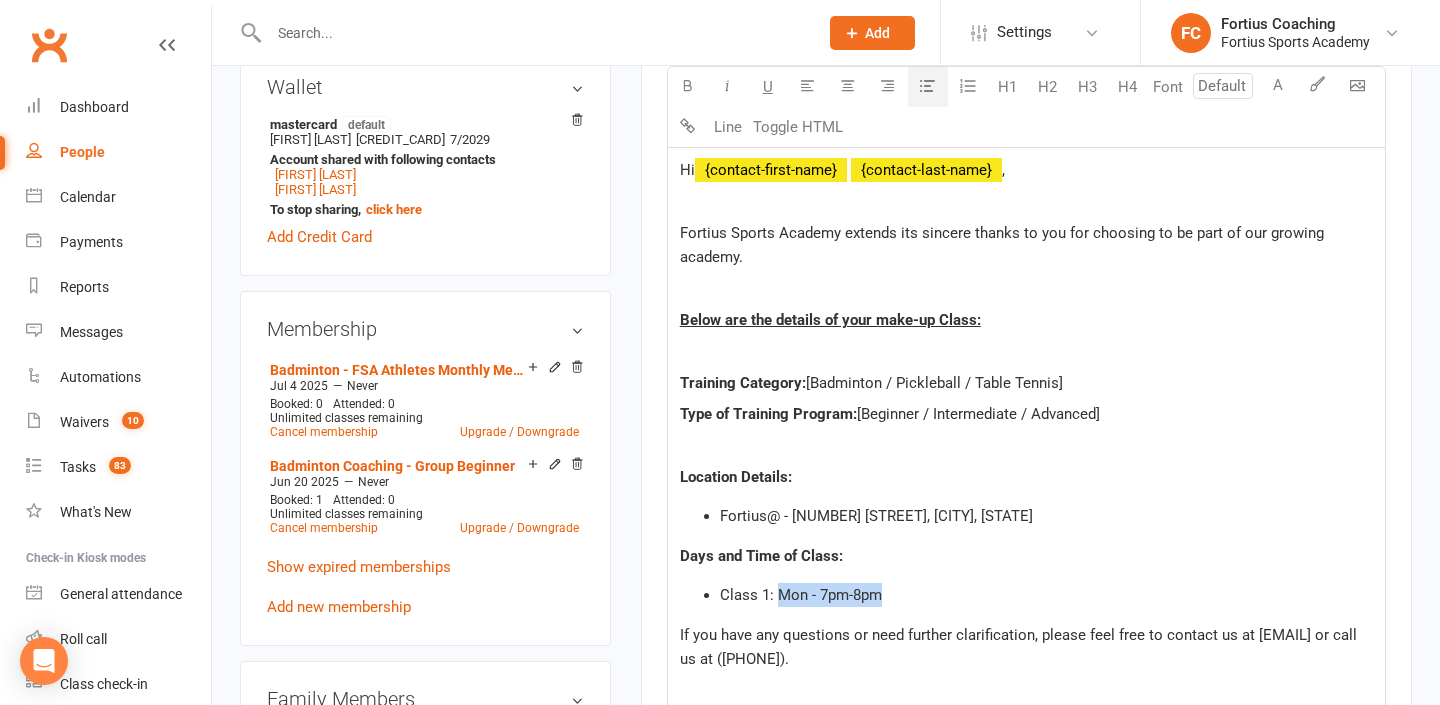 drag, startPoint x: 890, startPoint y: 597, endPoint x: 782, endPoint y: 593, distance: 108.07405 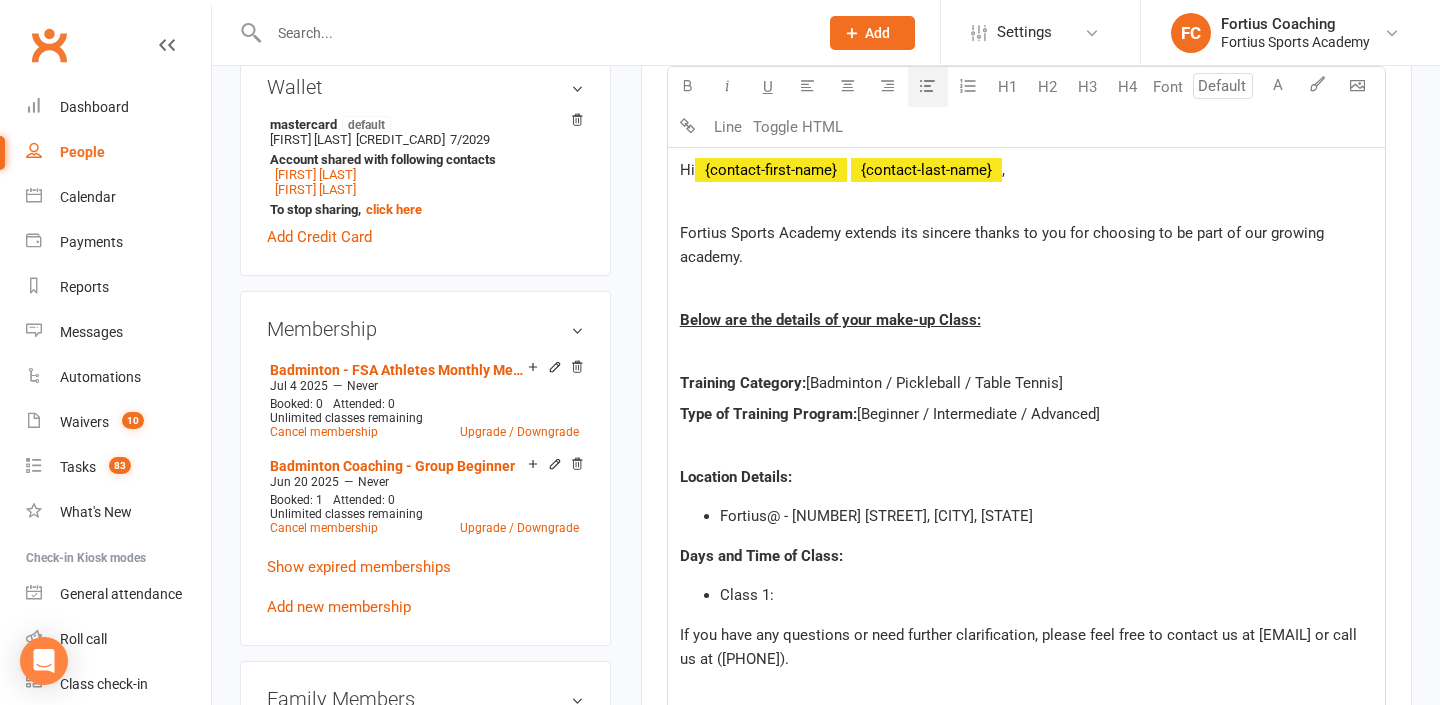 type 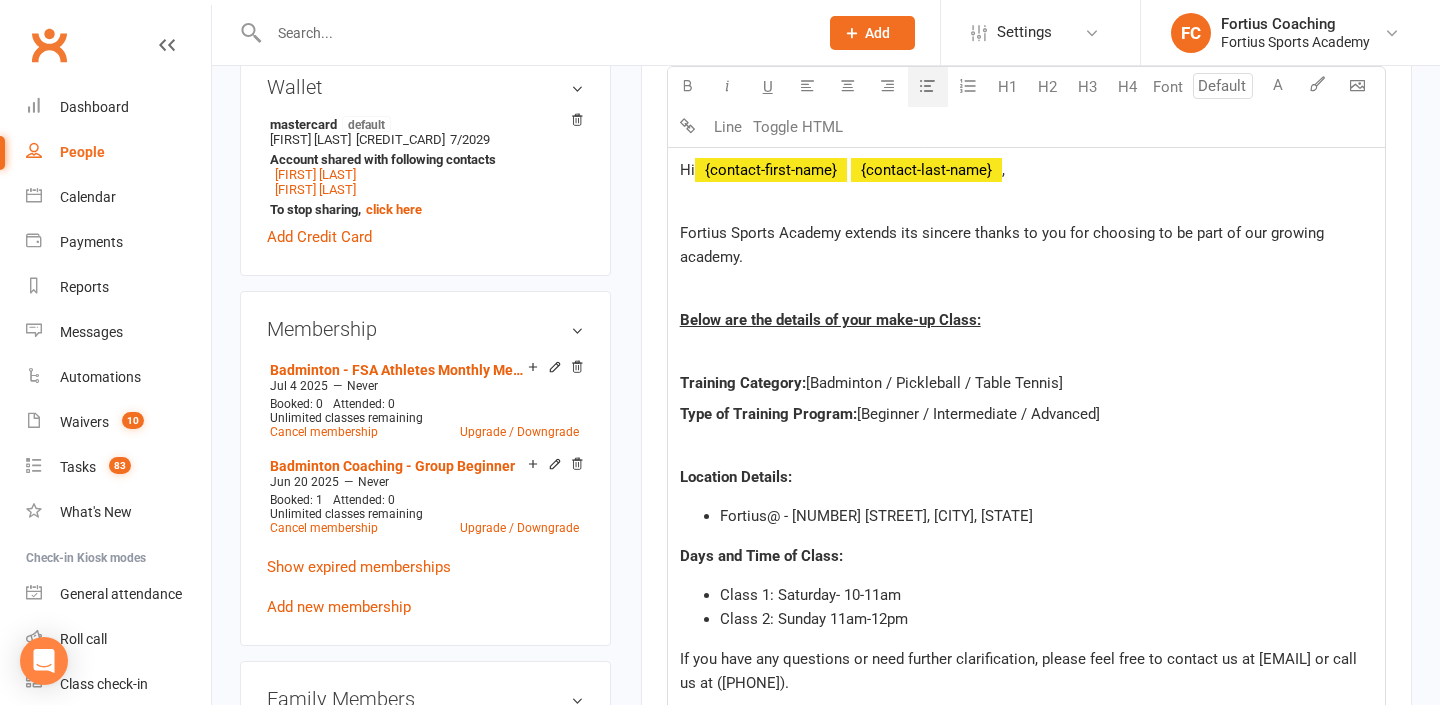 click on "Class 1: Saturday- 10-11am" 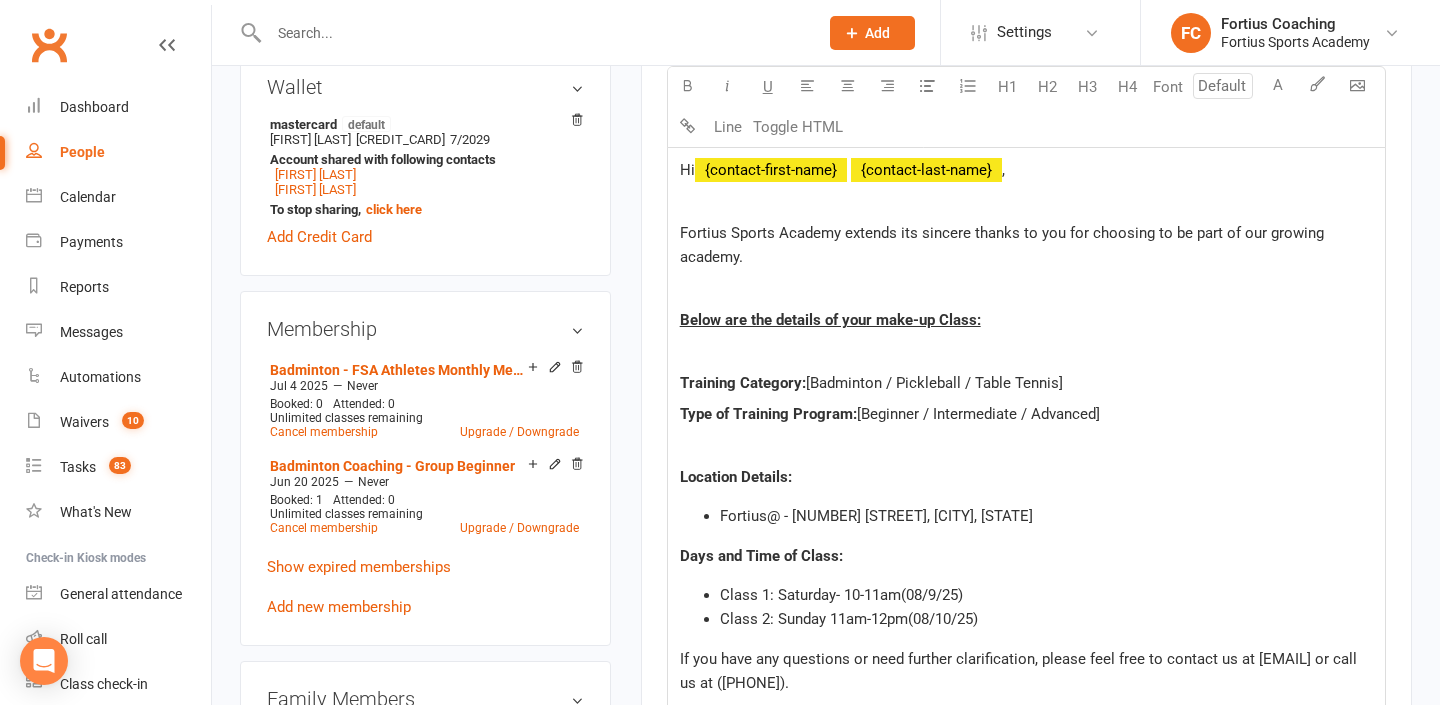 drag, startPoint x: 1102, startPoint y: 412, endPoint x: 926, endPoint y: 418, distance: 176.10225 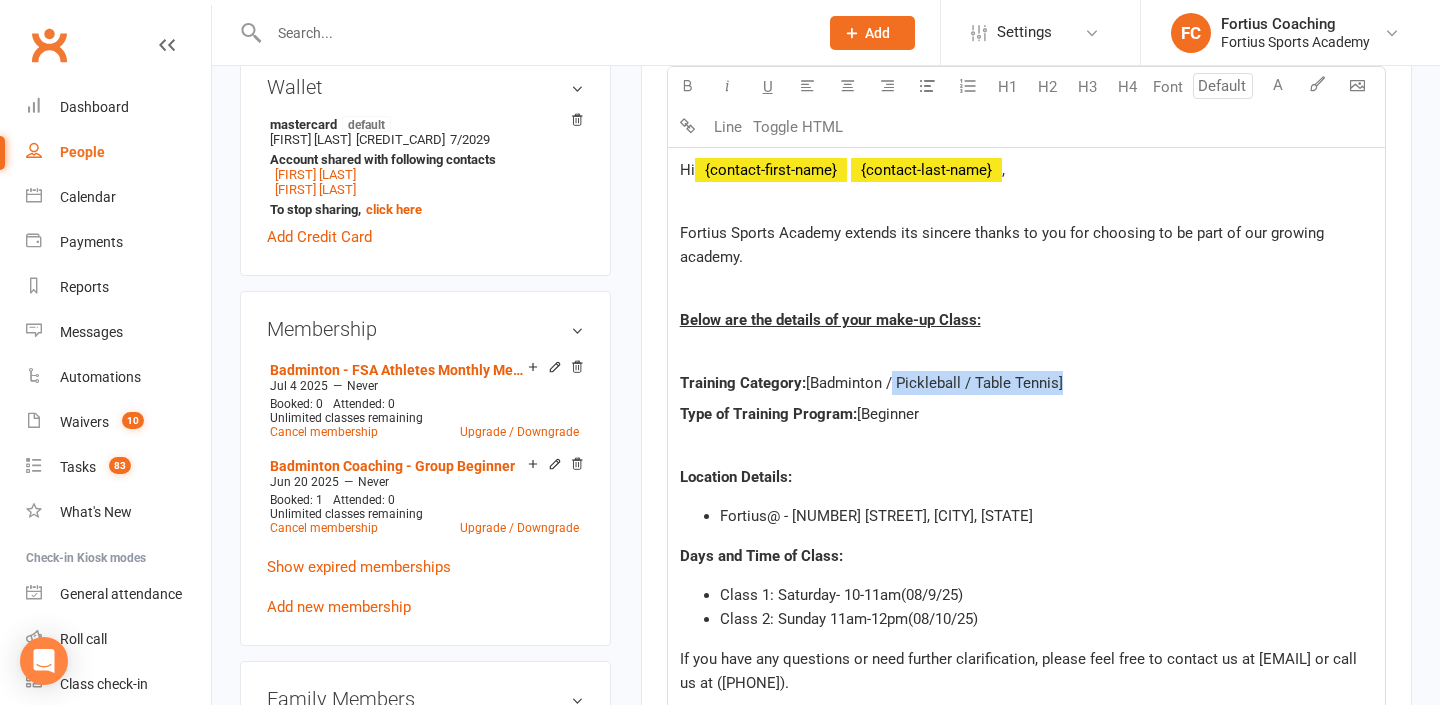 drag, startPoint x: 1058, startPoint y: 384, endPoint x: 890, endPoint y: 379, distance: 168.07439 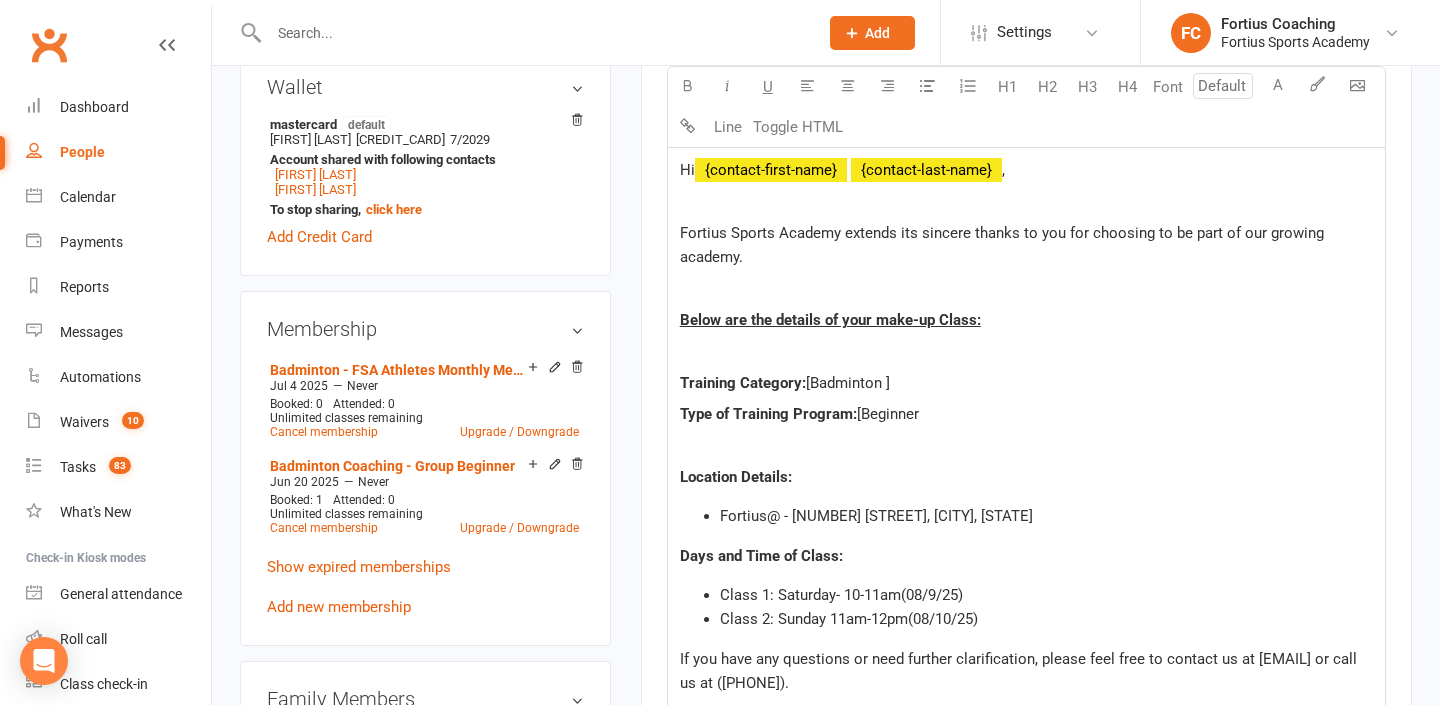click on "Type of Training Program:  [Beginner" 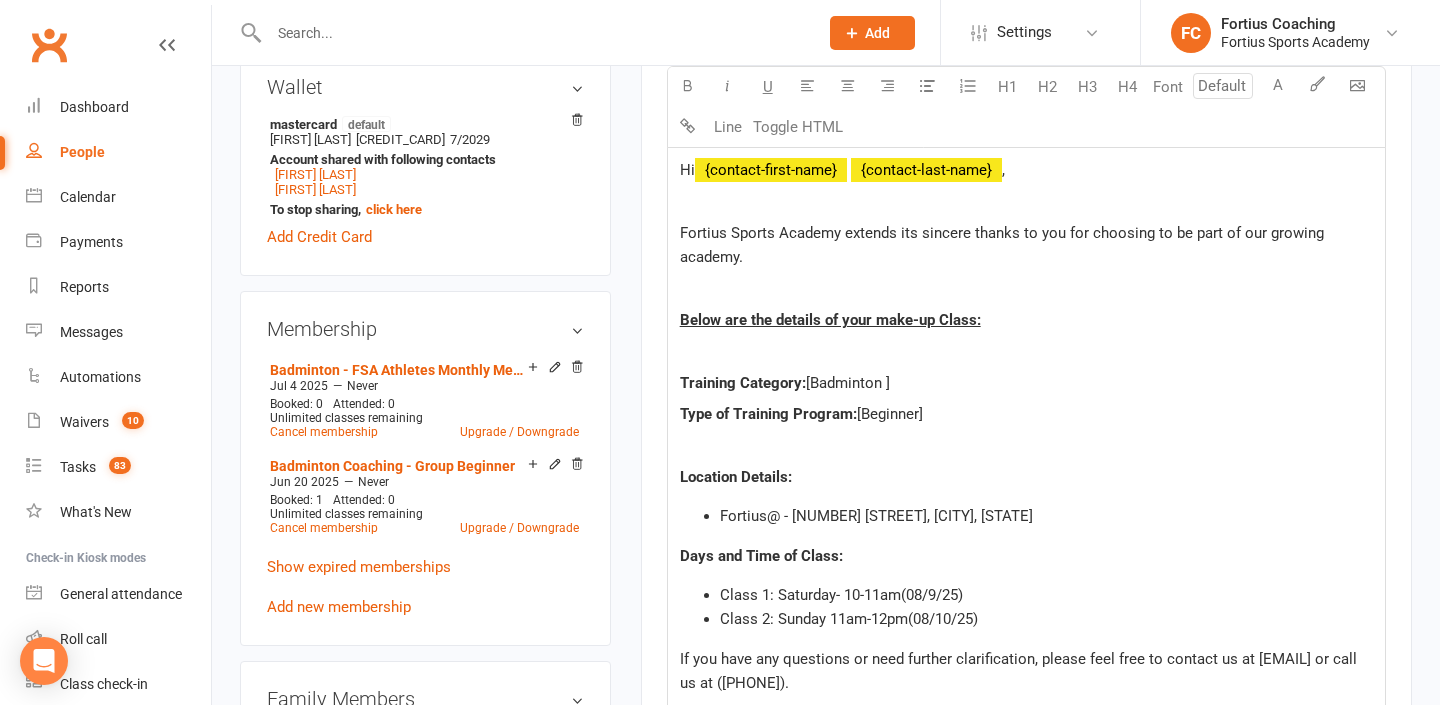 click on "[Badminton ]" 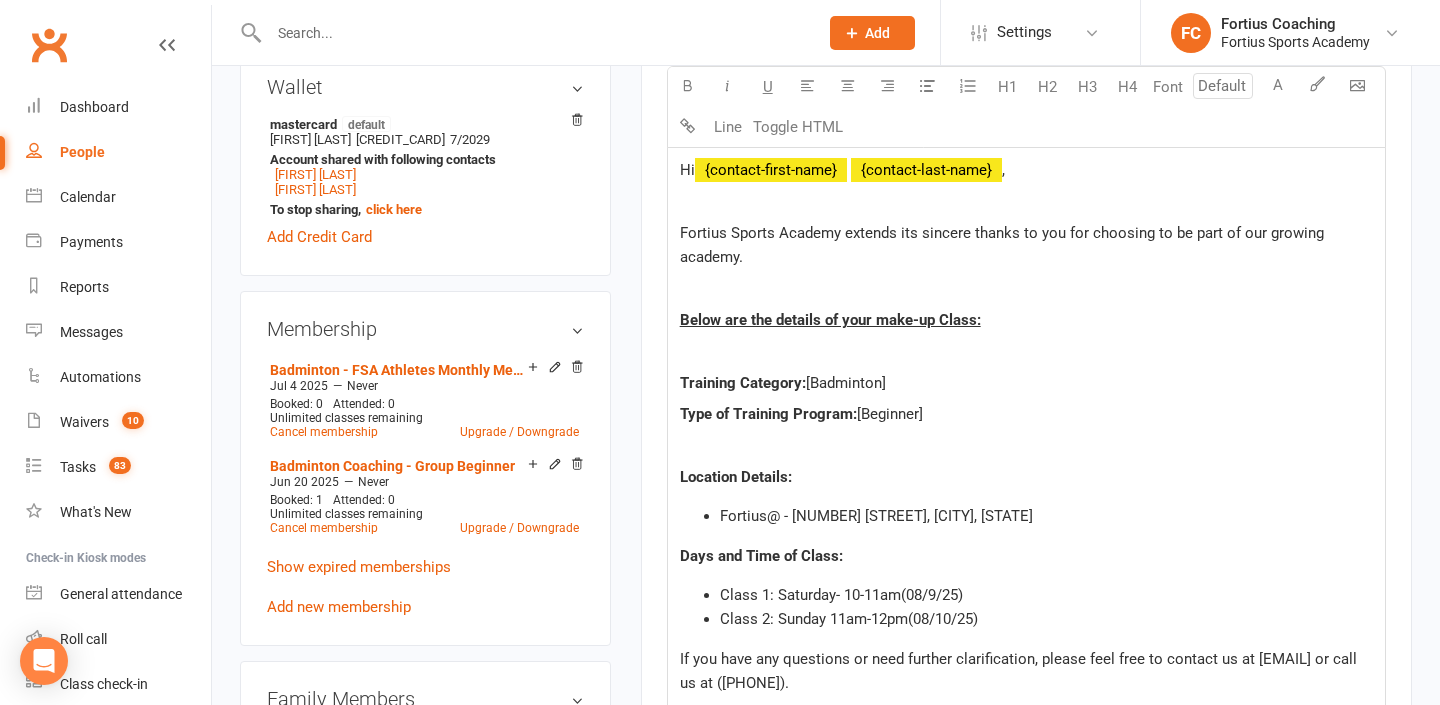 click on "Training Category:  [Badminton]" 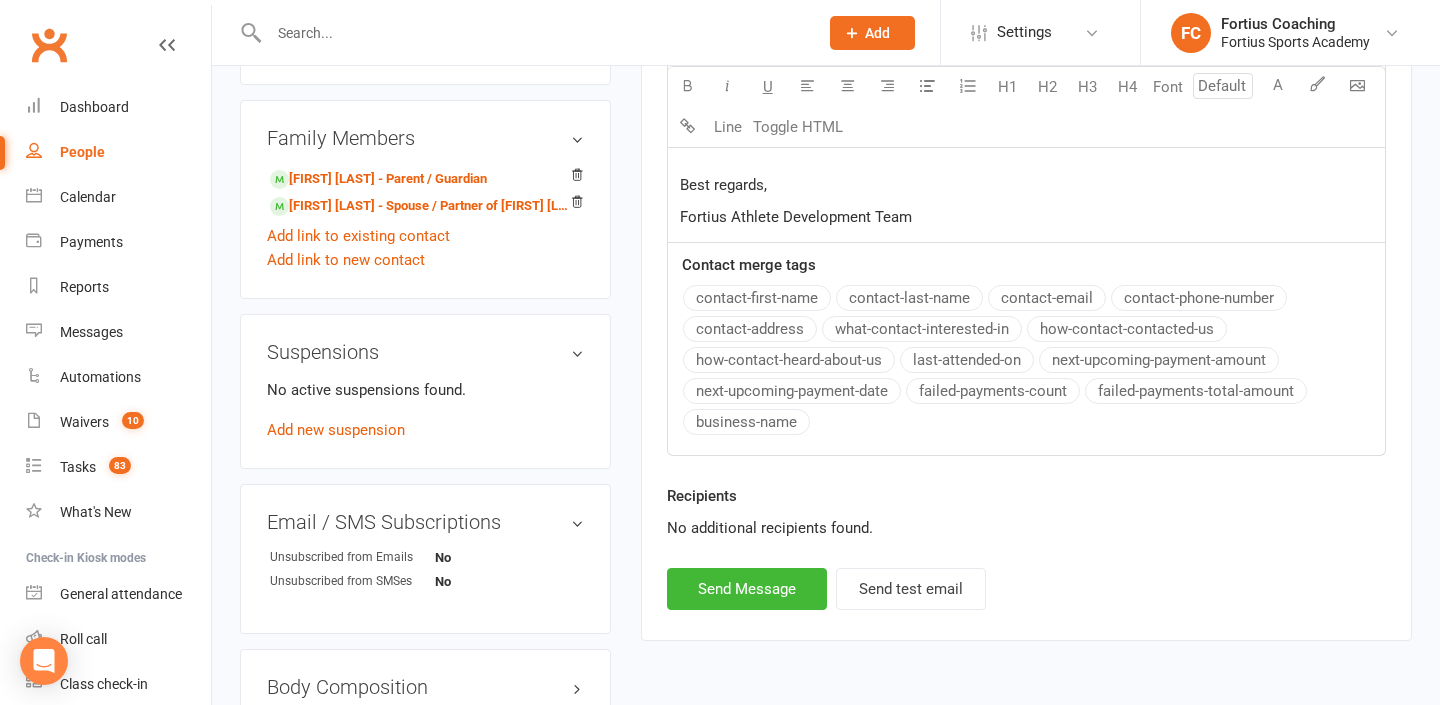 scroll, scrollTop: 1240, scrollLeft: 0, axis: vertical 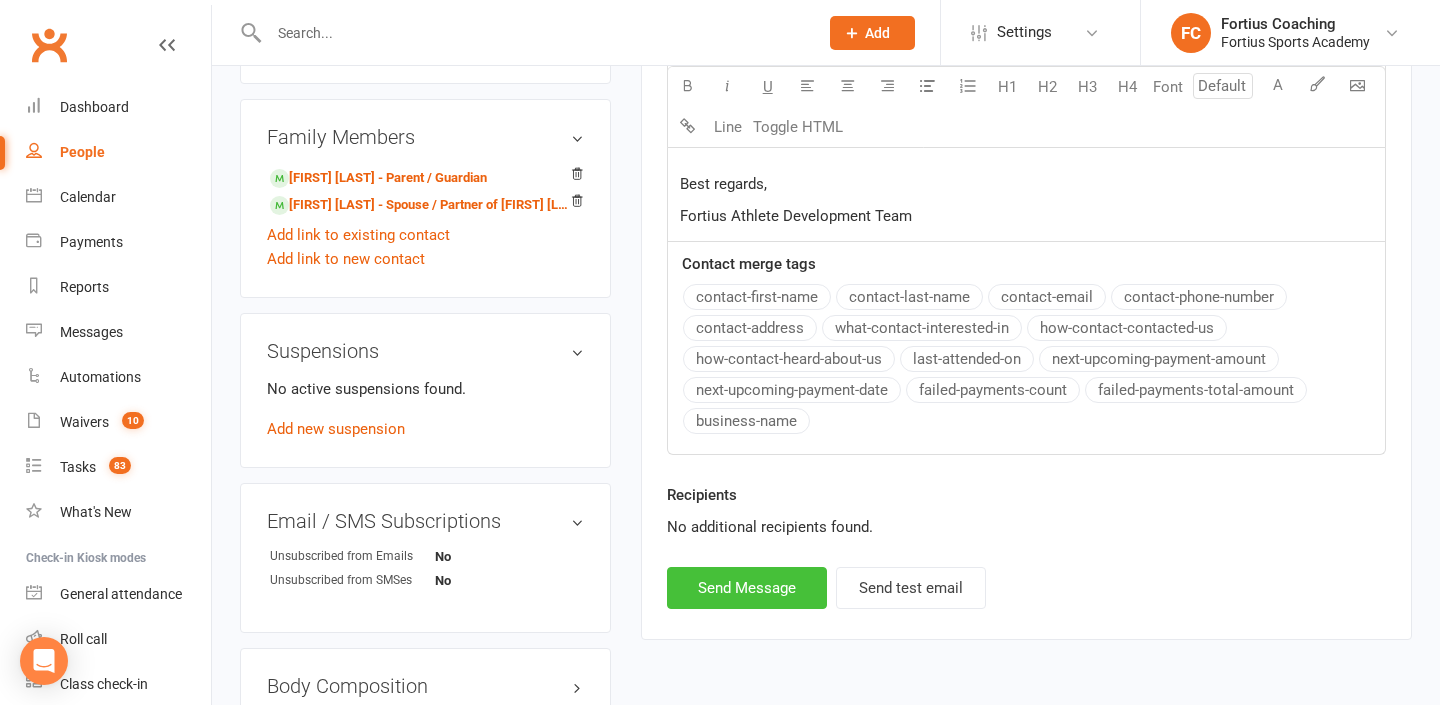 click on "Send Message" at bounding box center [747, 588] 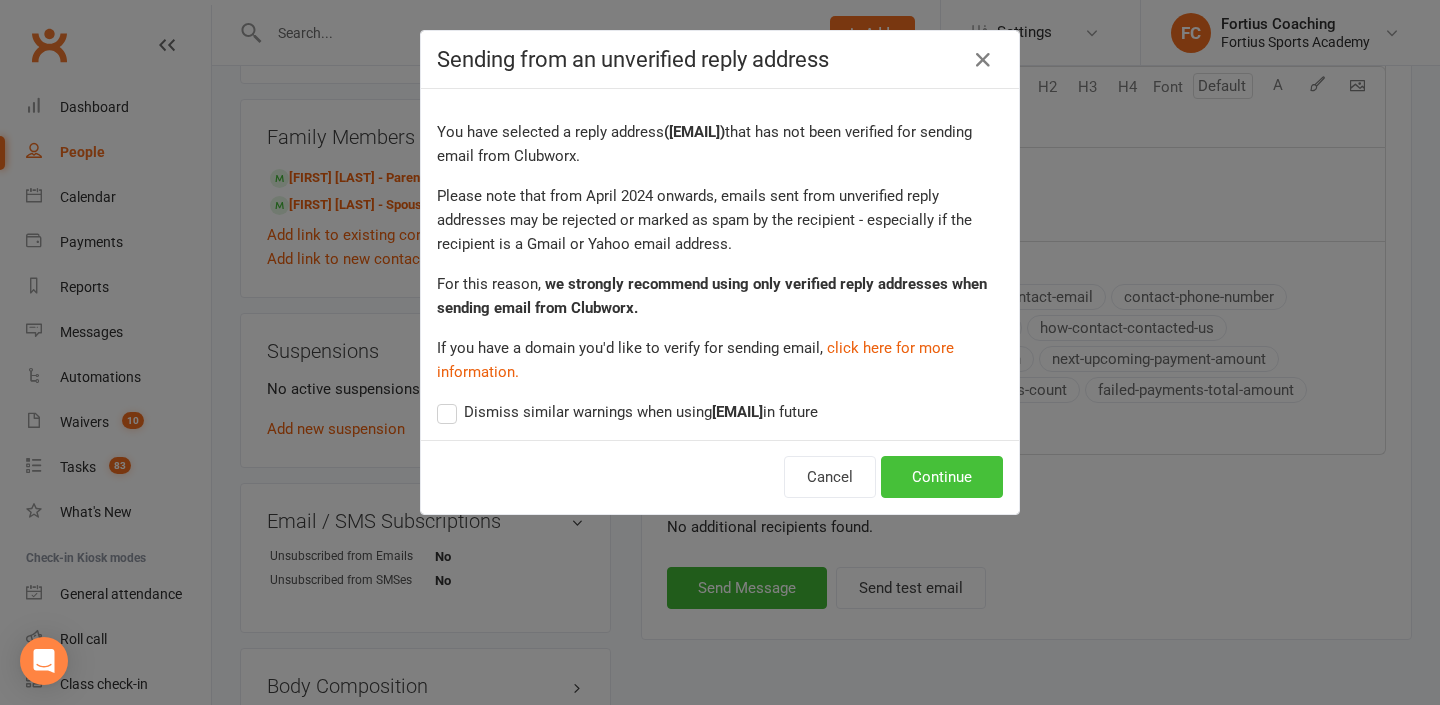 click on "Continue" at bounding box center (942, 477) 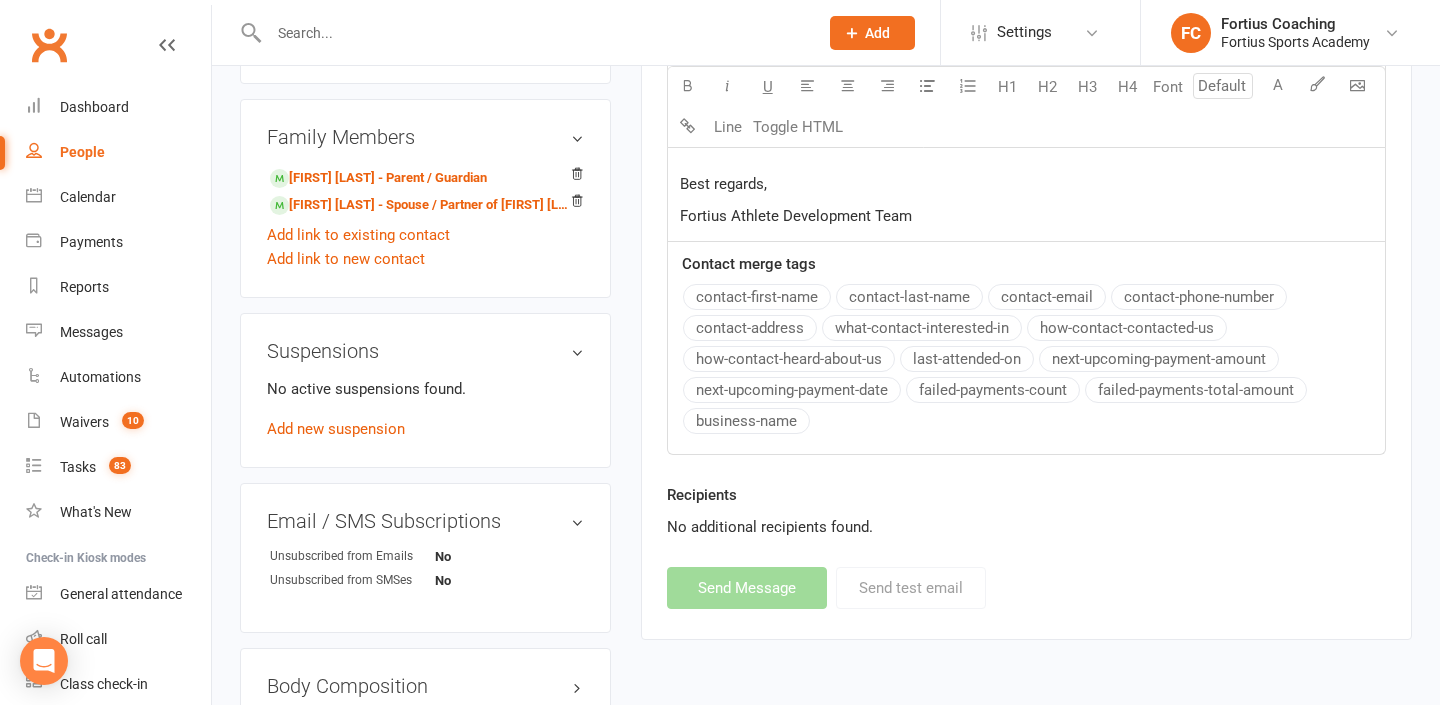 select 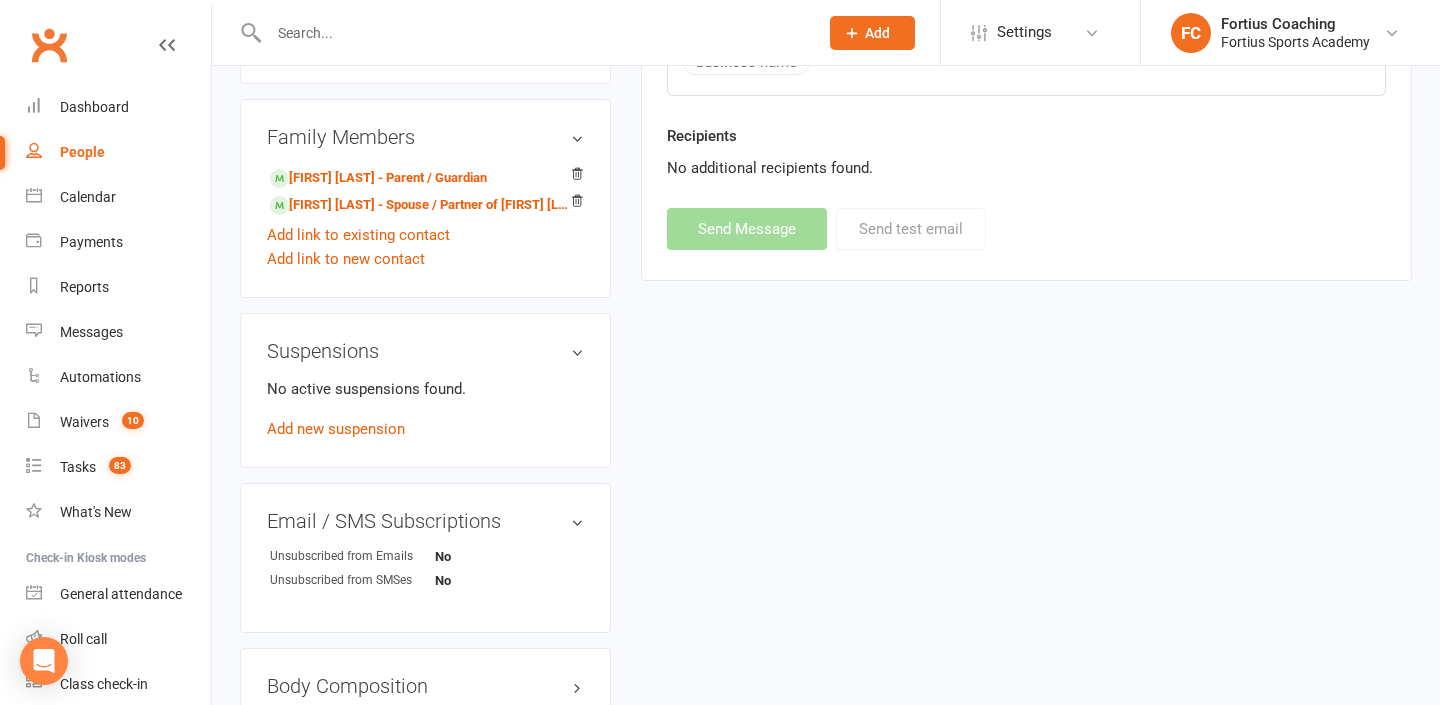 click at bounding box center (533, 33) 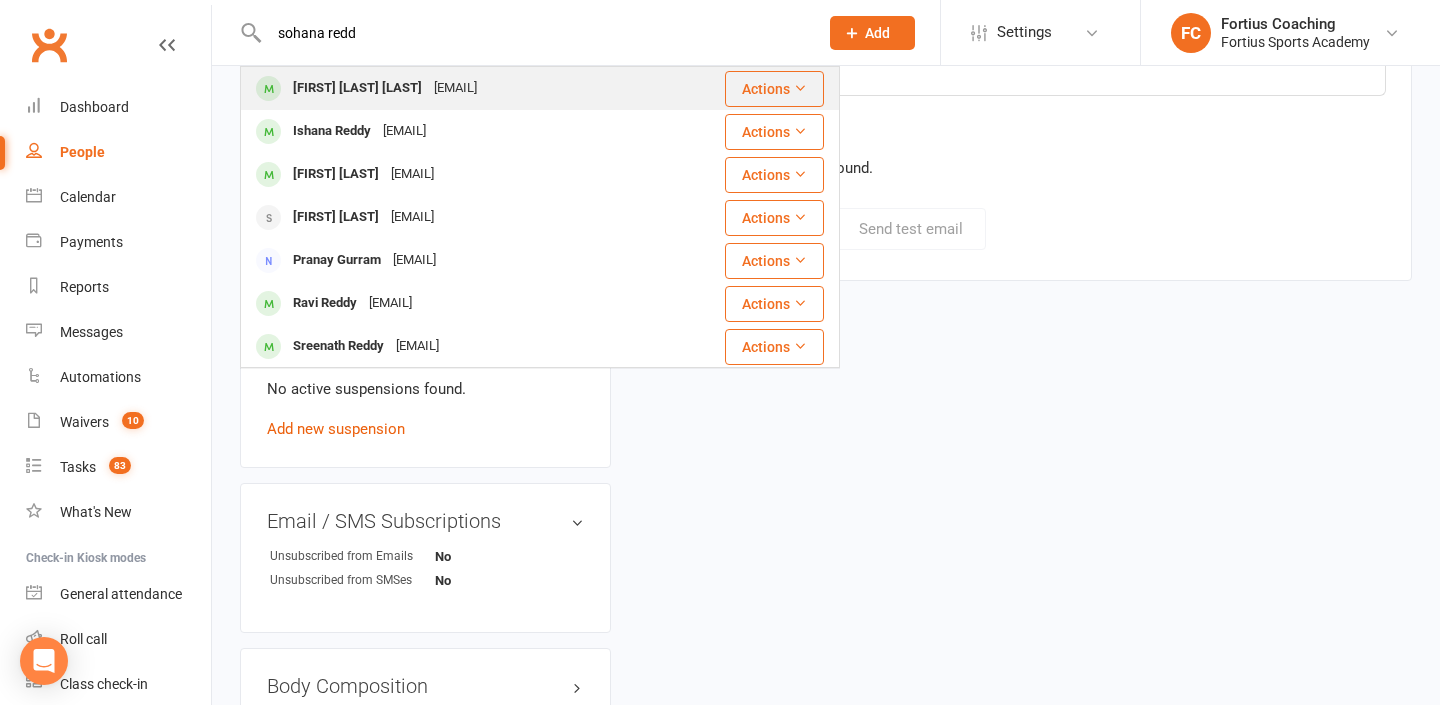 type on "sohana redd" 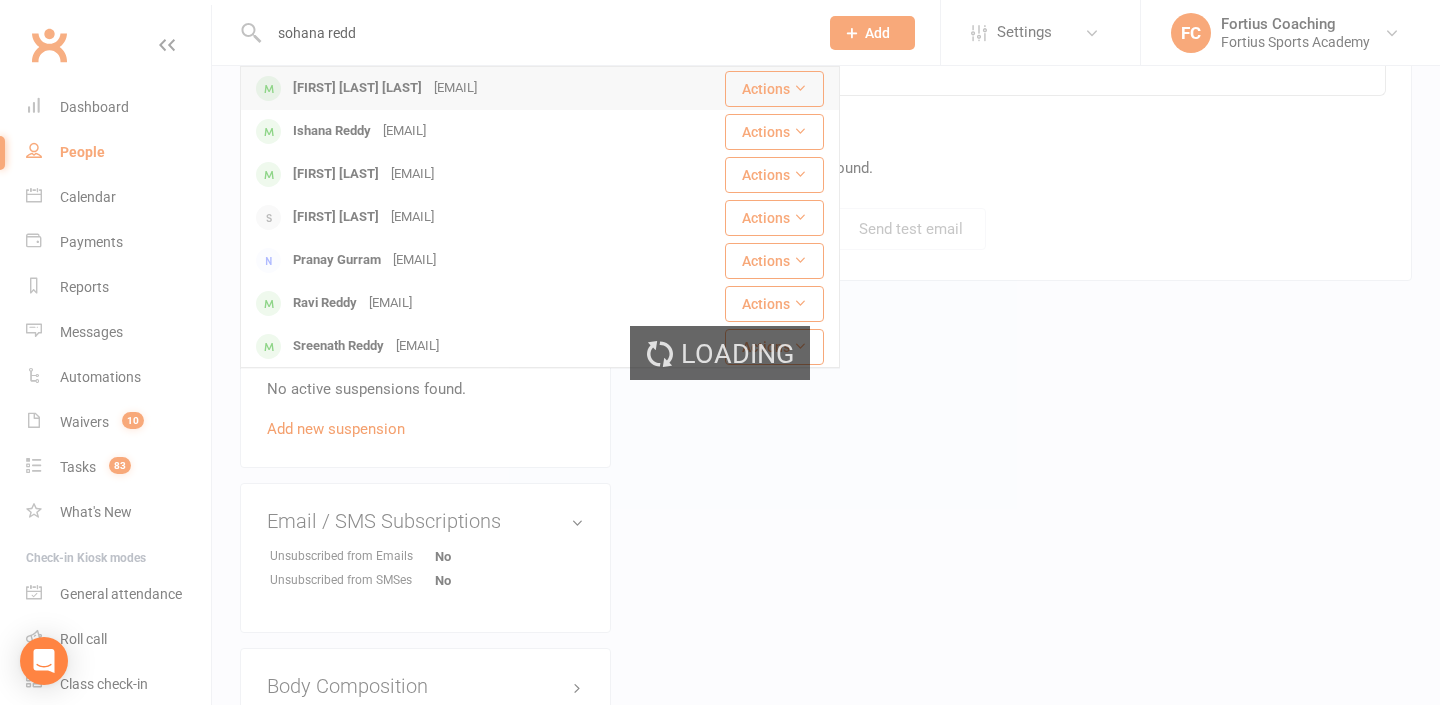 type 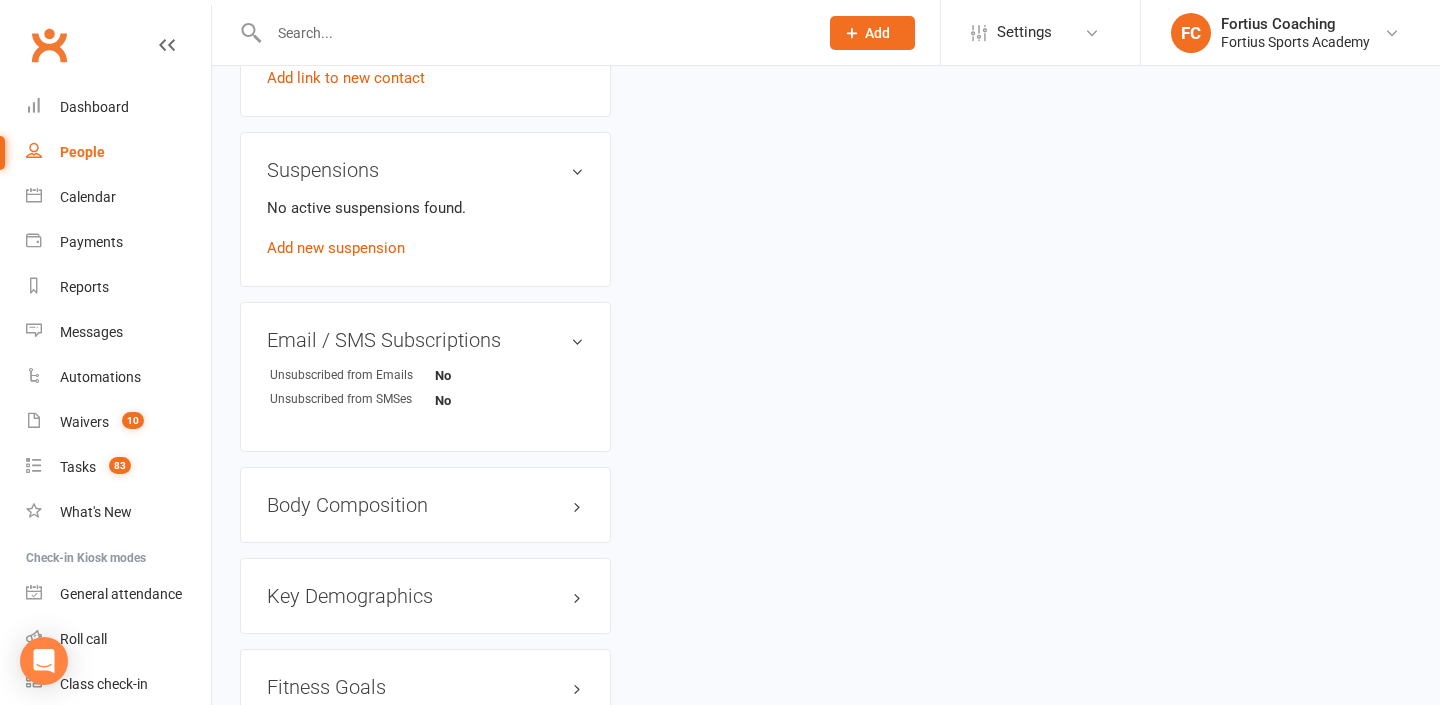 scroll, scrollTop: 0, scrollLeft: 0, axis: both 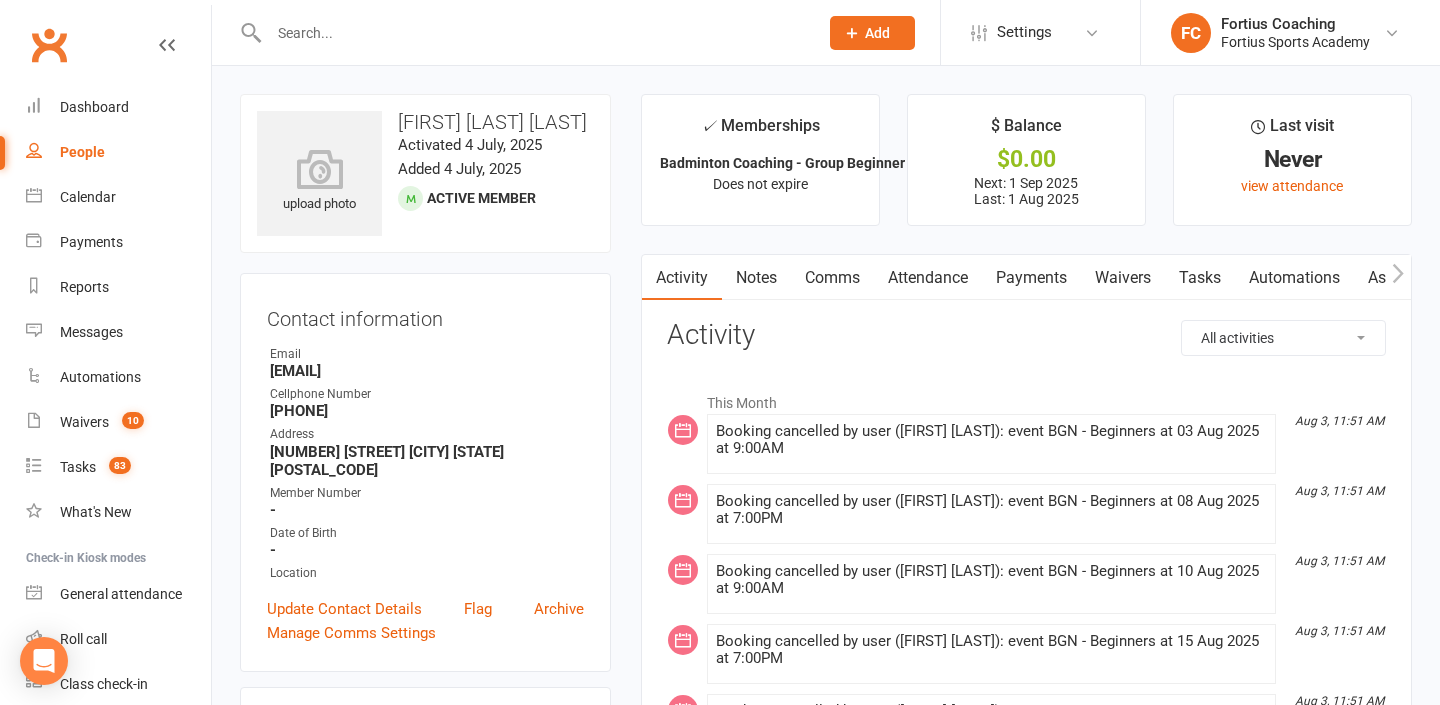 click on "Activity" at bounding box center (682, 278) 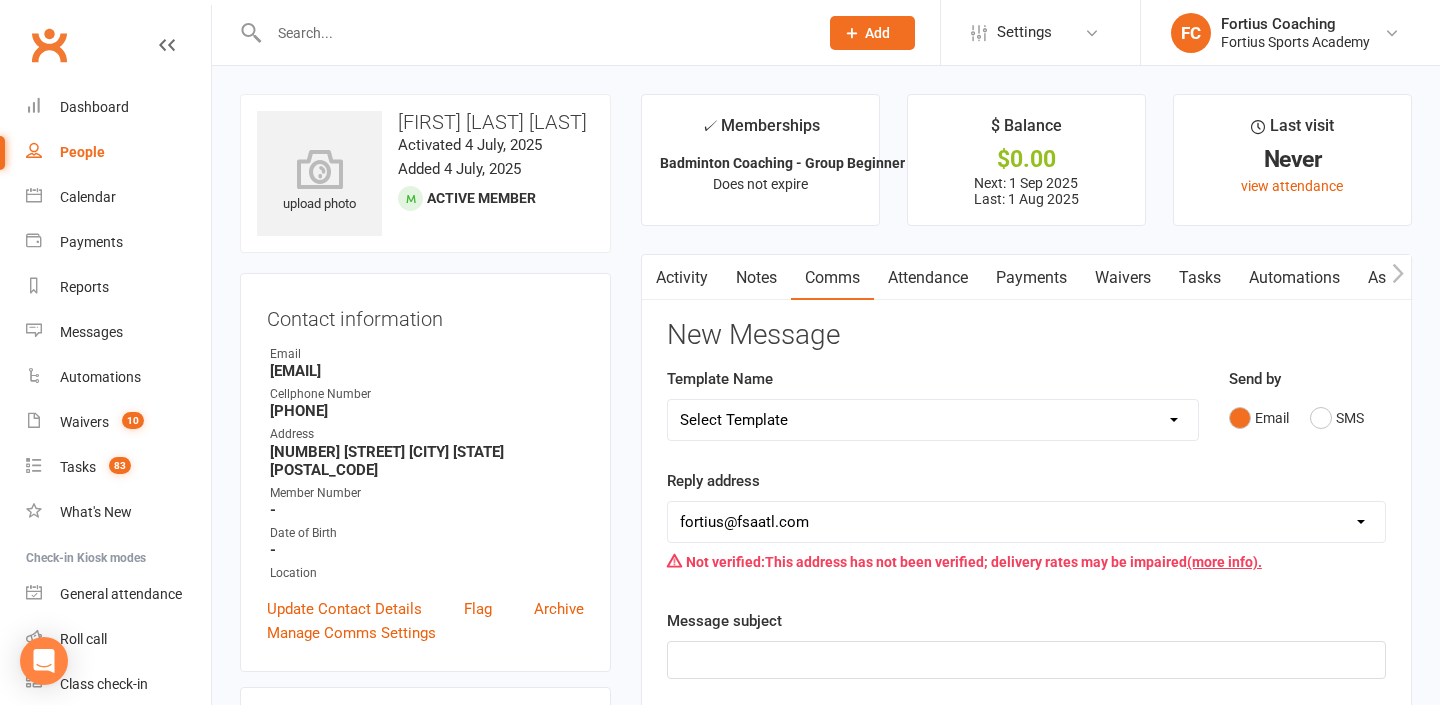 click on "[EMAIL] [EMAIL] [EMAIL] [EMAIL] [EMAIL] [EMAIL] [EMAIL] [EMAIL] [EMAIL]" at bounding box center (1026, 522) 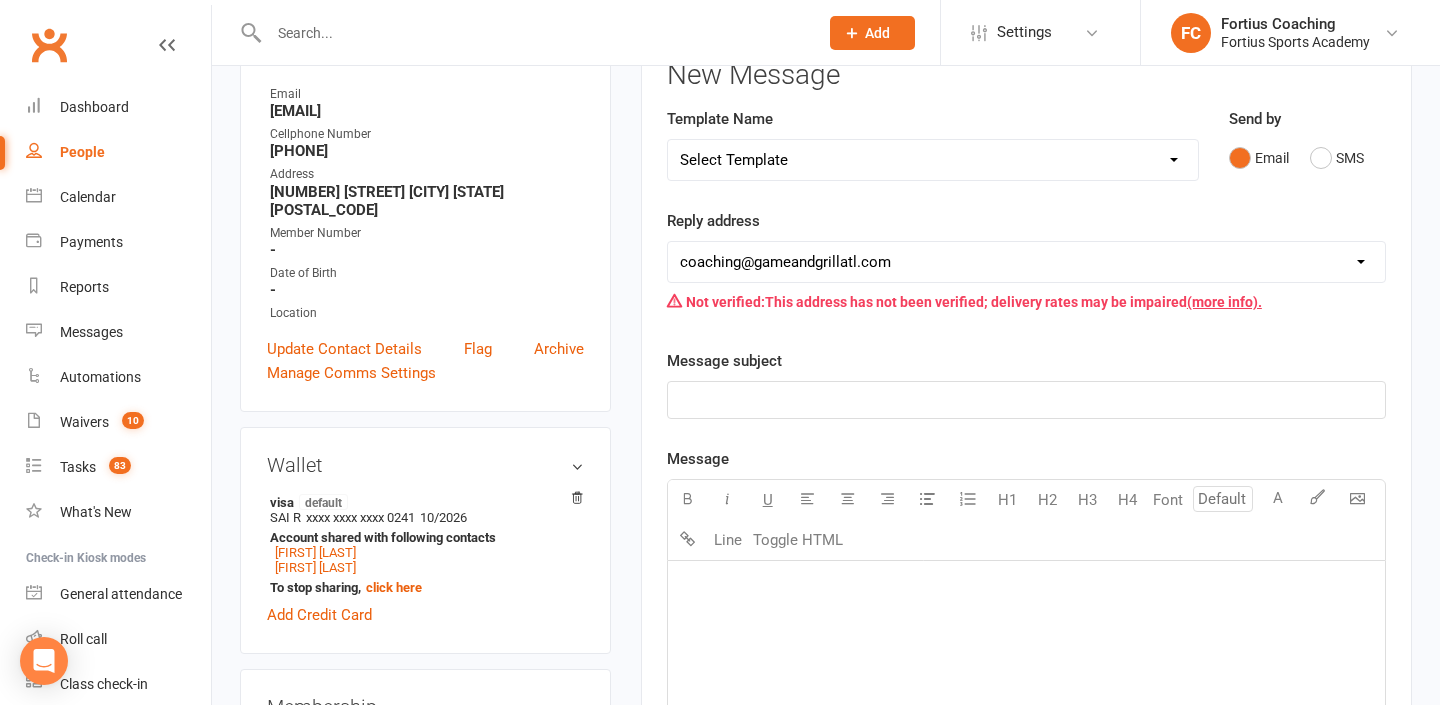 scroll, scrollTop: 265, scrollLeft: 0, axis: vertical 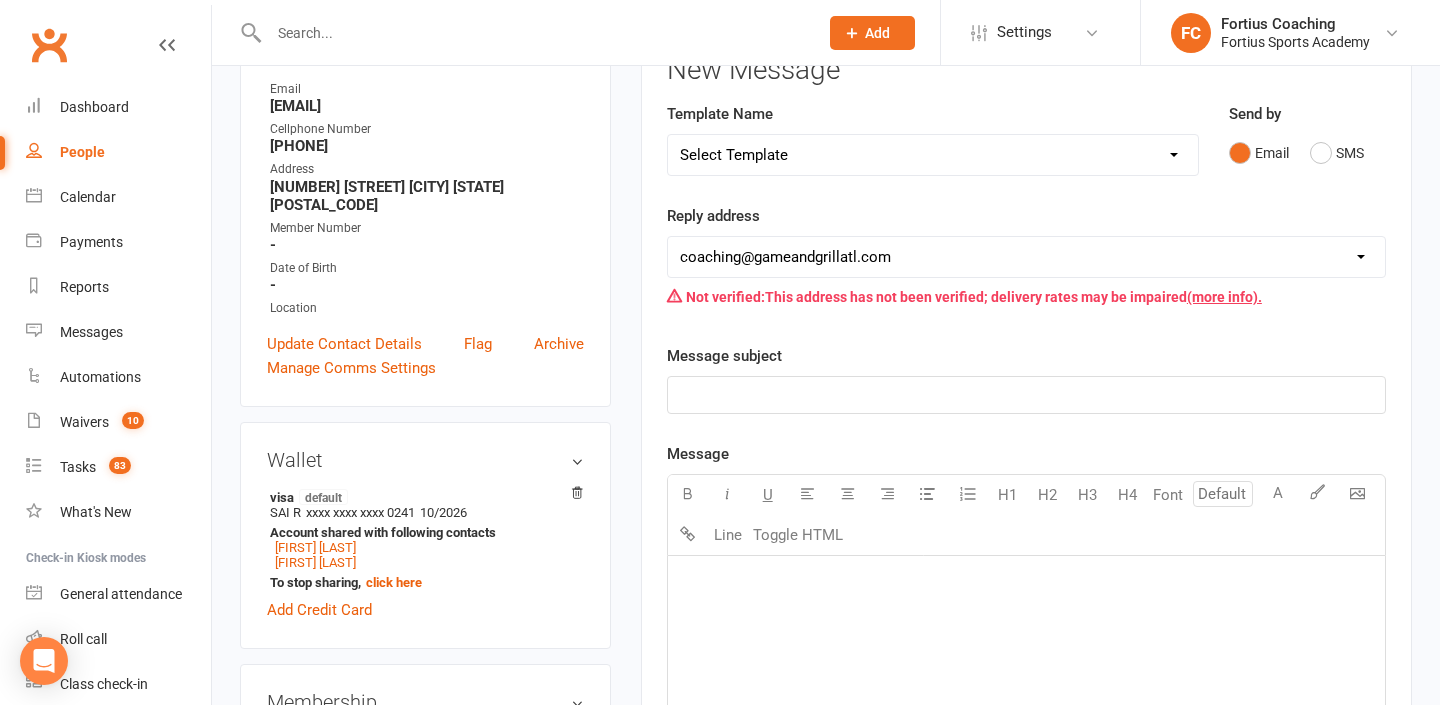 click on "Select Template [Email] Badminton Court Schedule [SMS] [Default template - review before using] Appointment reminder [SMS] [Default template - review before using] Failed payment [SMS] [Default template - review before using] Flash sale [SMS] [Default template - review before using] Follow up from free trial class [SMS] [Default template - review before using] Inactive member [SMS] [Default template - review before using] Initial response to enquiry [SMS] [Default template - review before using] Membership upgrade [SMS] [Default template - review before using] Missed class [SMS] [Default template - review before using] Payment paid [SMS] [Default template - review before using] Referral [SMS] [Default template - review before using] Request for review [SMS] [Default template - review before using] Sign up offer [SMS] [Default template - review before using] Suspension confirmation [SMS] [Default template - review before using] Upcoming payment [Email] FSA Coaching | General Messages | Coaching Enrollments" at bounding box center (933, 155) 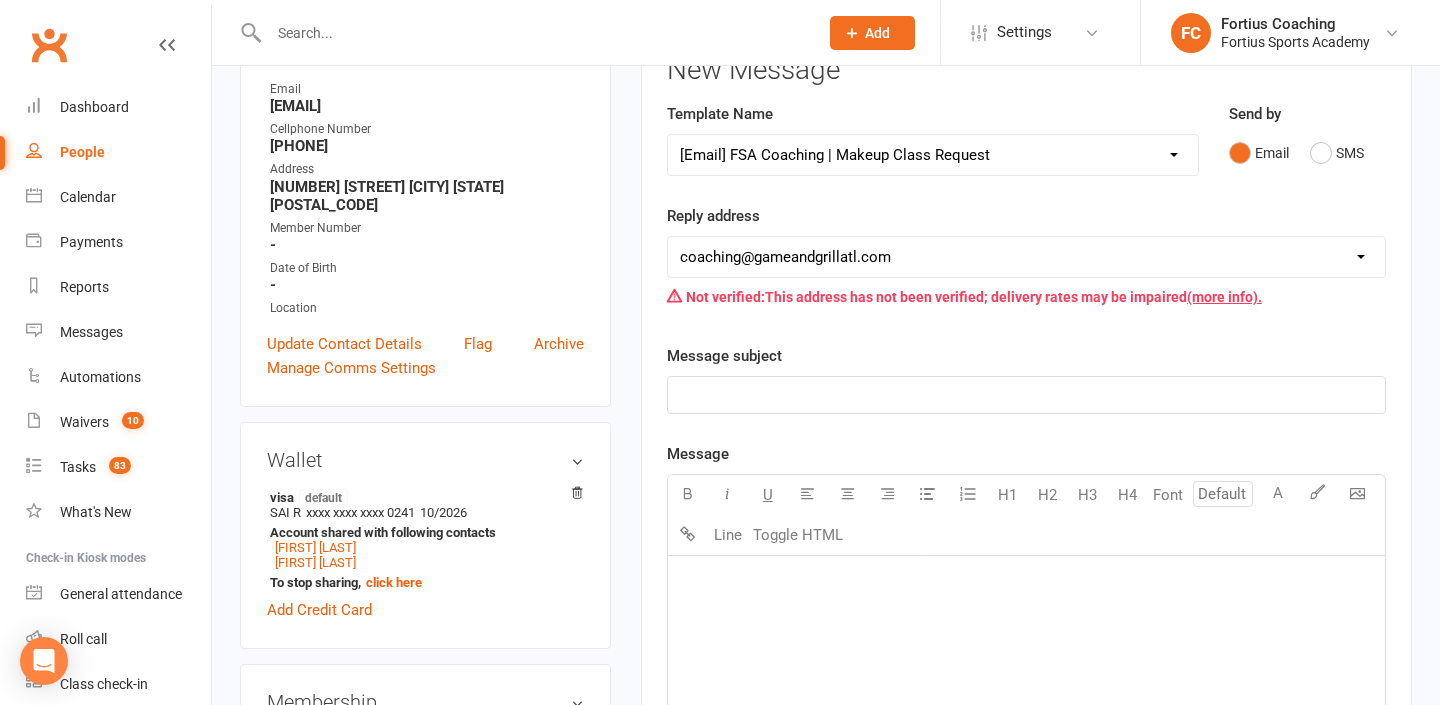 select on "1" 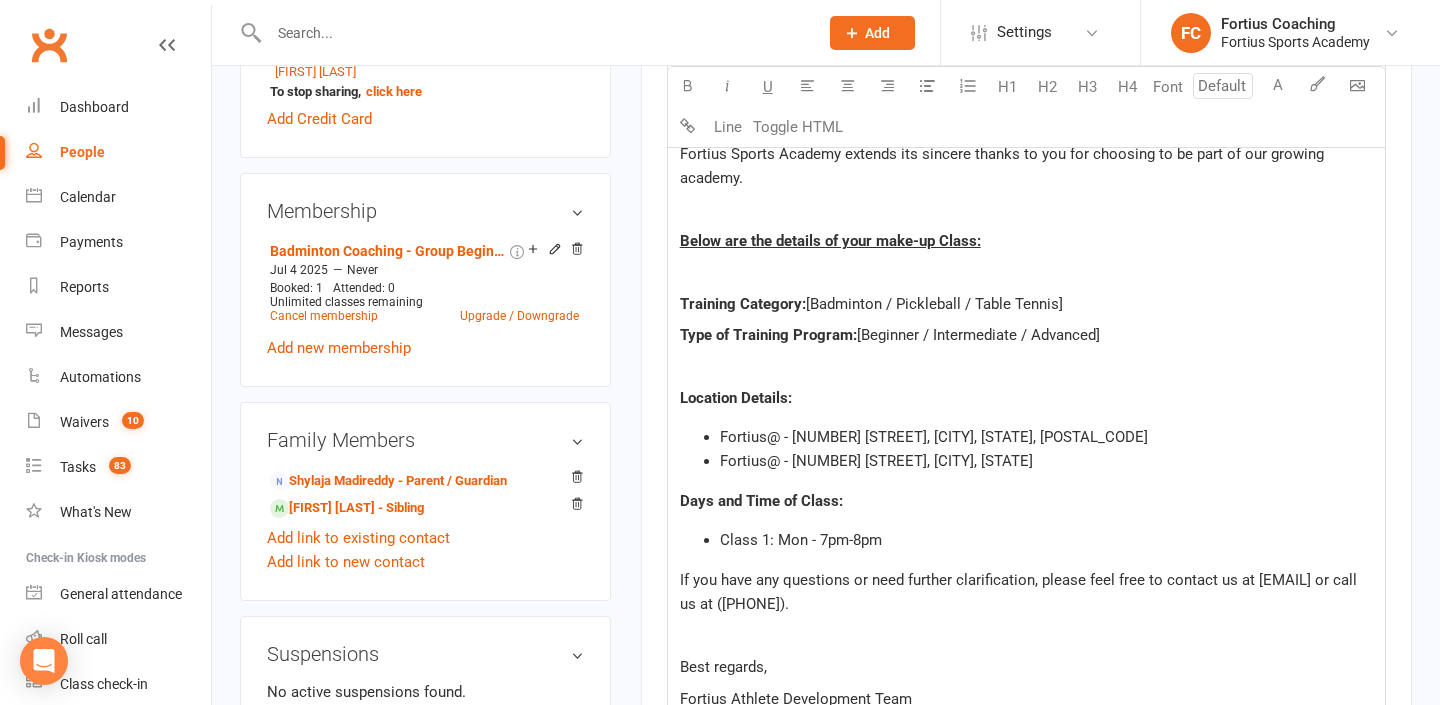 scroll, scrollTop: 760, scrollLeft: 0, axis: vertical 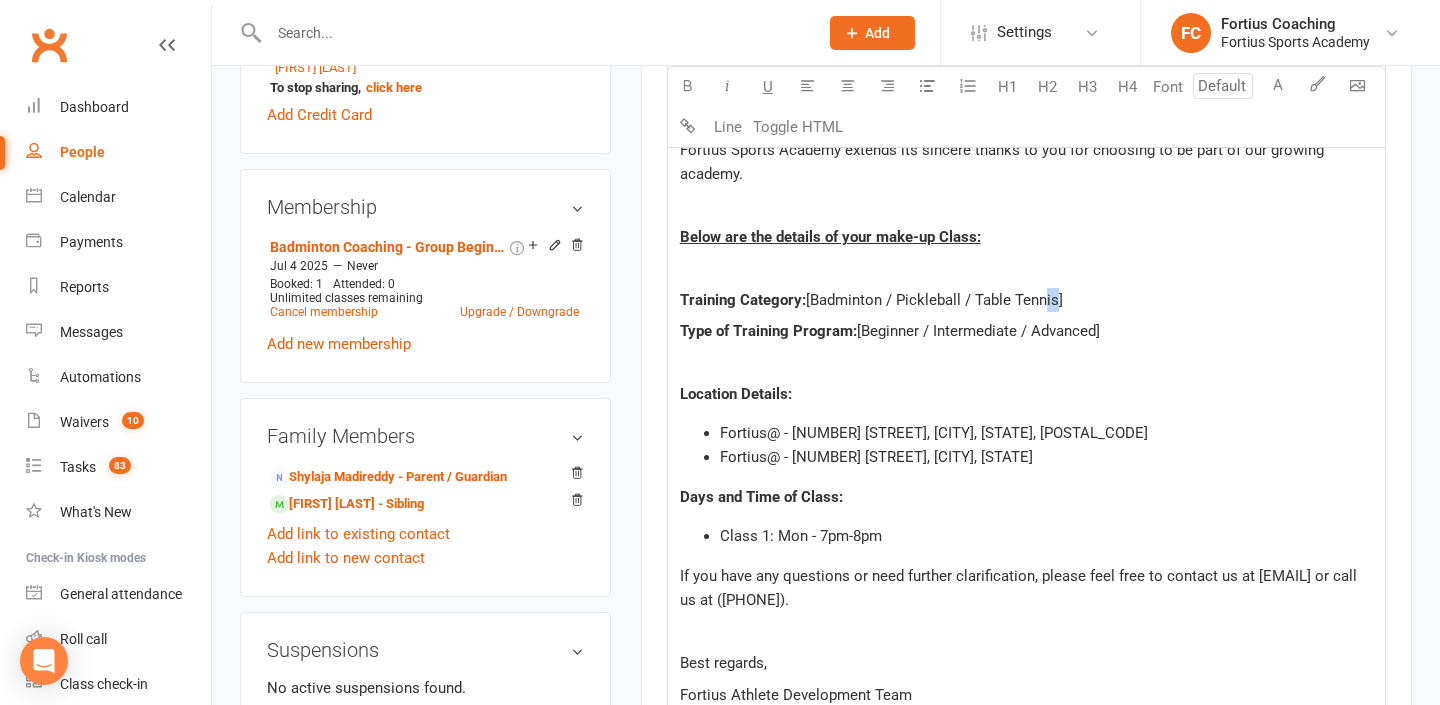 drag, startPoint x: 1055, startPoint y: 302, endPoint x: 1036, endPoint y: 300, distance: 19.104973 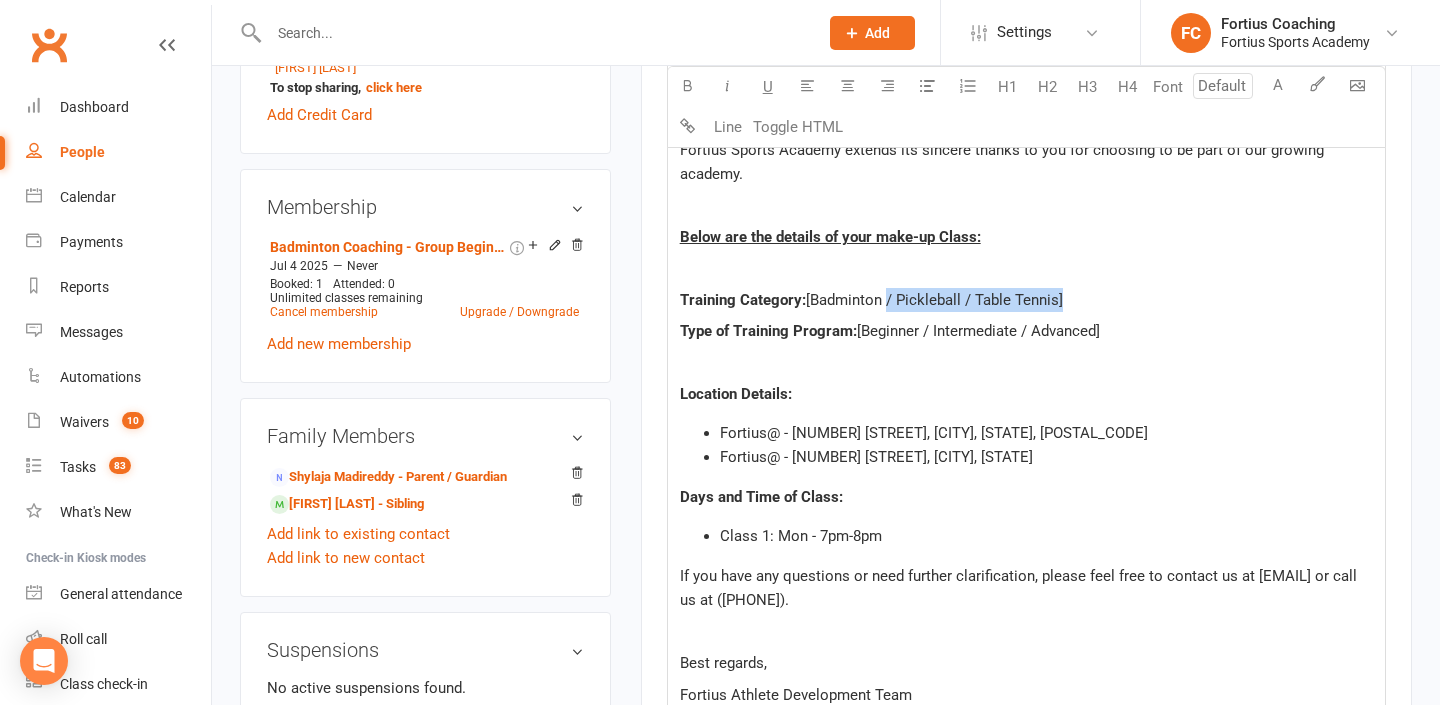 drag, startPoint x: 1056, startPoint y: 295, endPoint x: 886, endPoint y: 296, distance: 170.00294 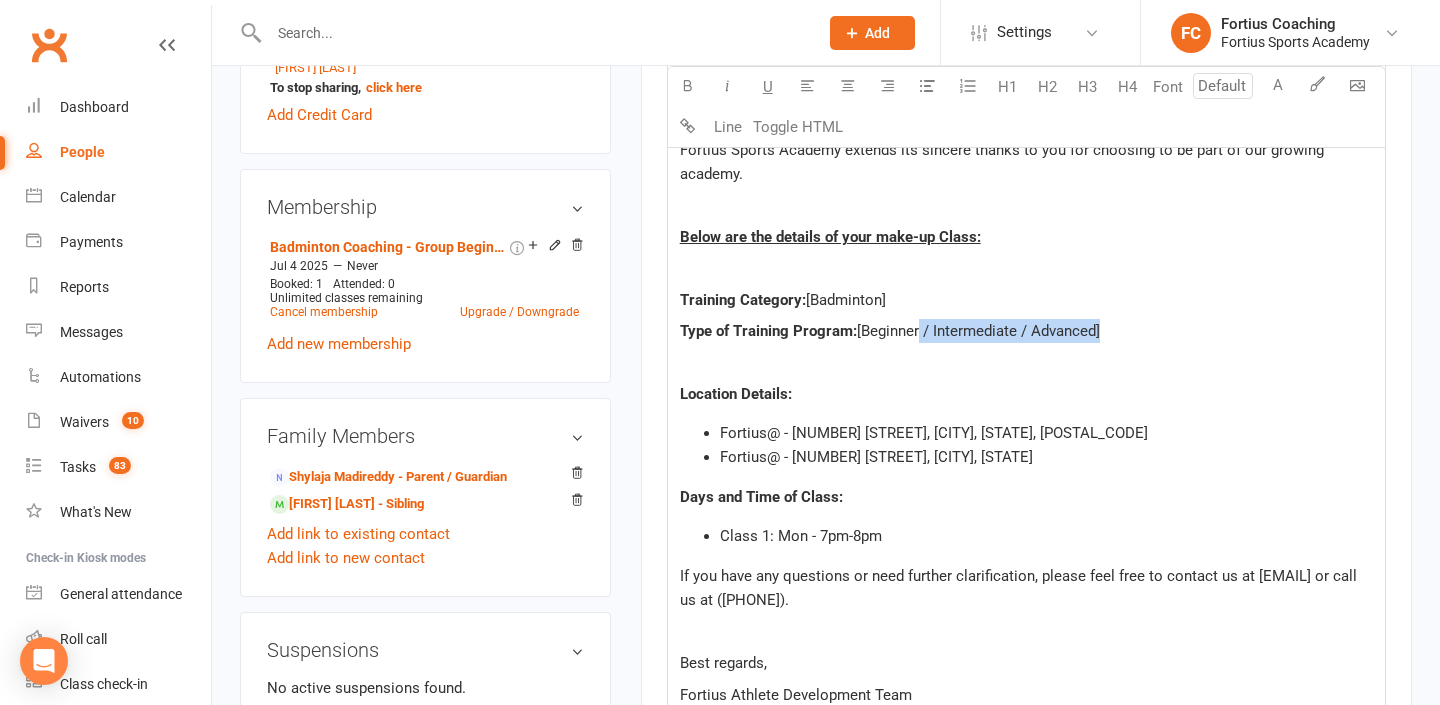 drag, startPoint x: 1100, startPoint y: 326, endPoint x: 919, endPoint y: 325, distance: 181.00276 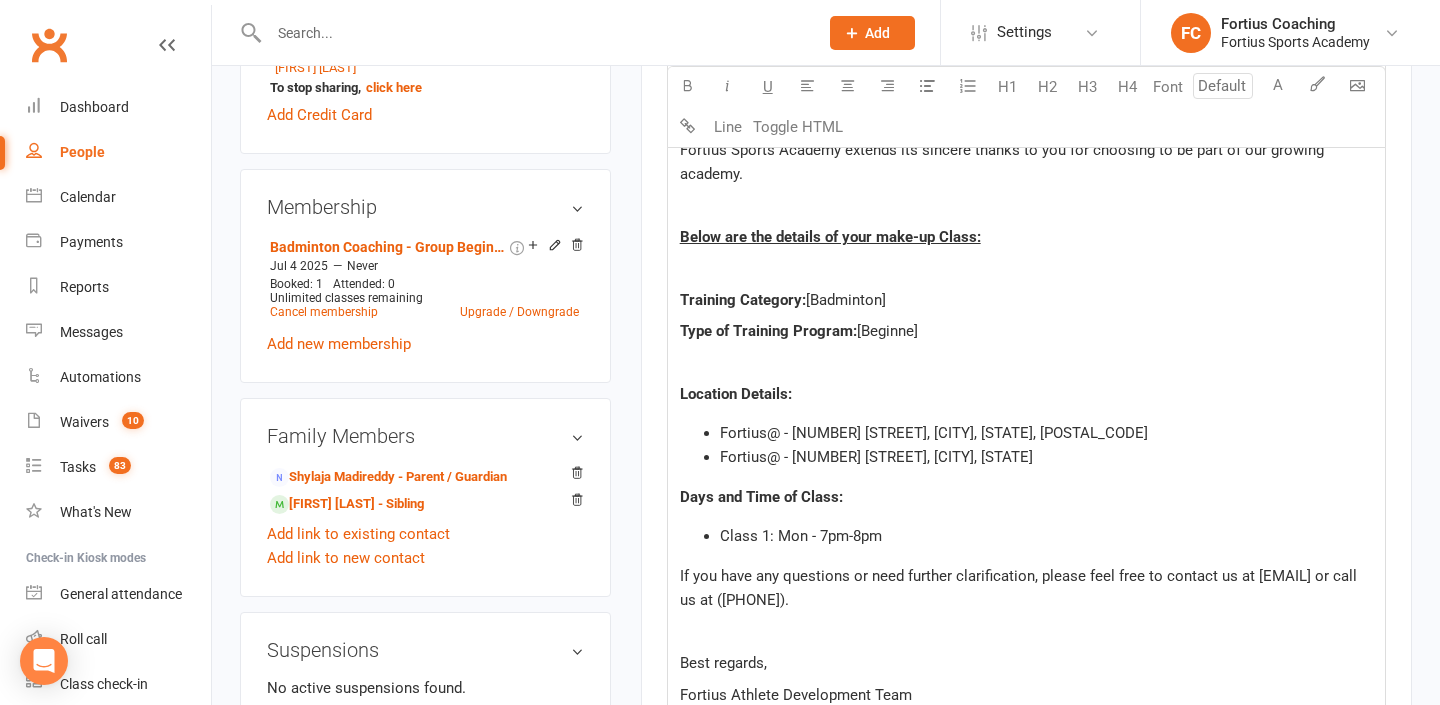 type 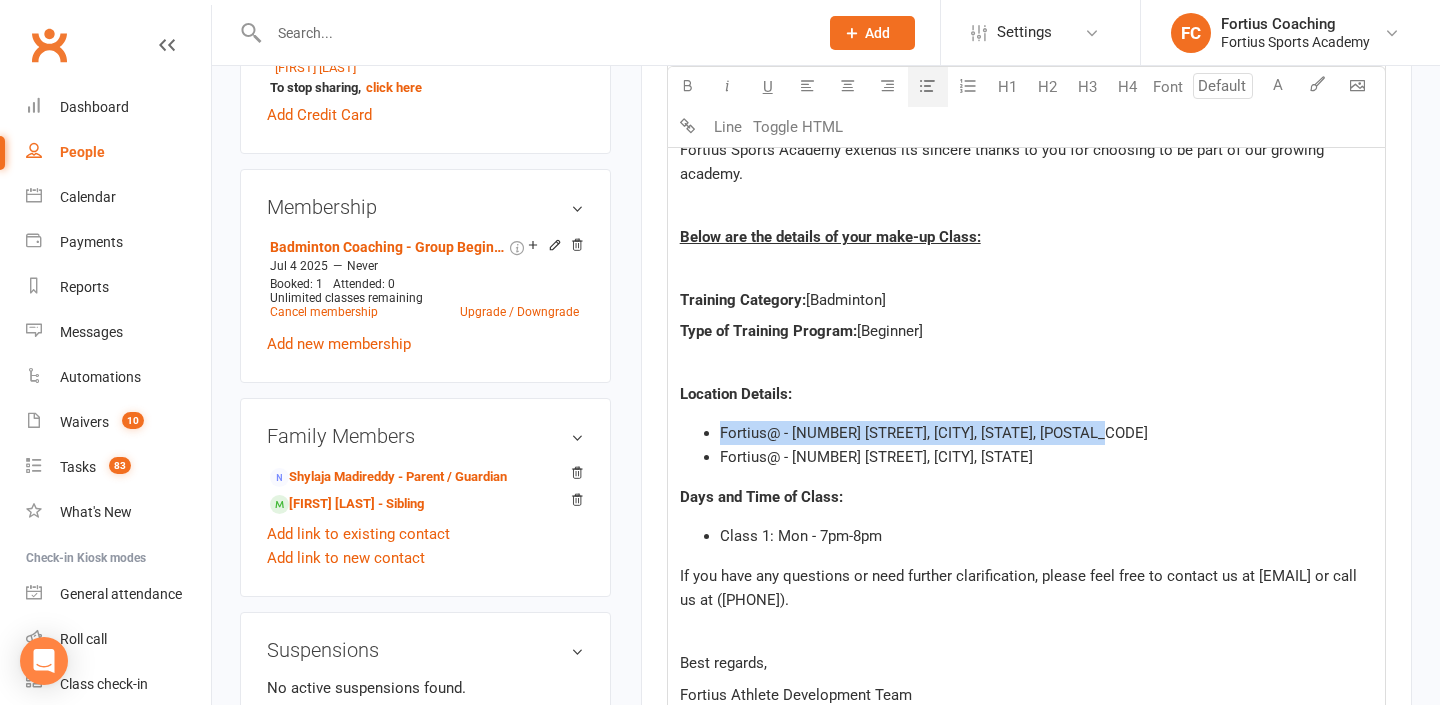 drag, startPoint x: 1111, startPoint y: 432, endPoint x: 742, endPoint y: 420, distance: 369.19507 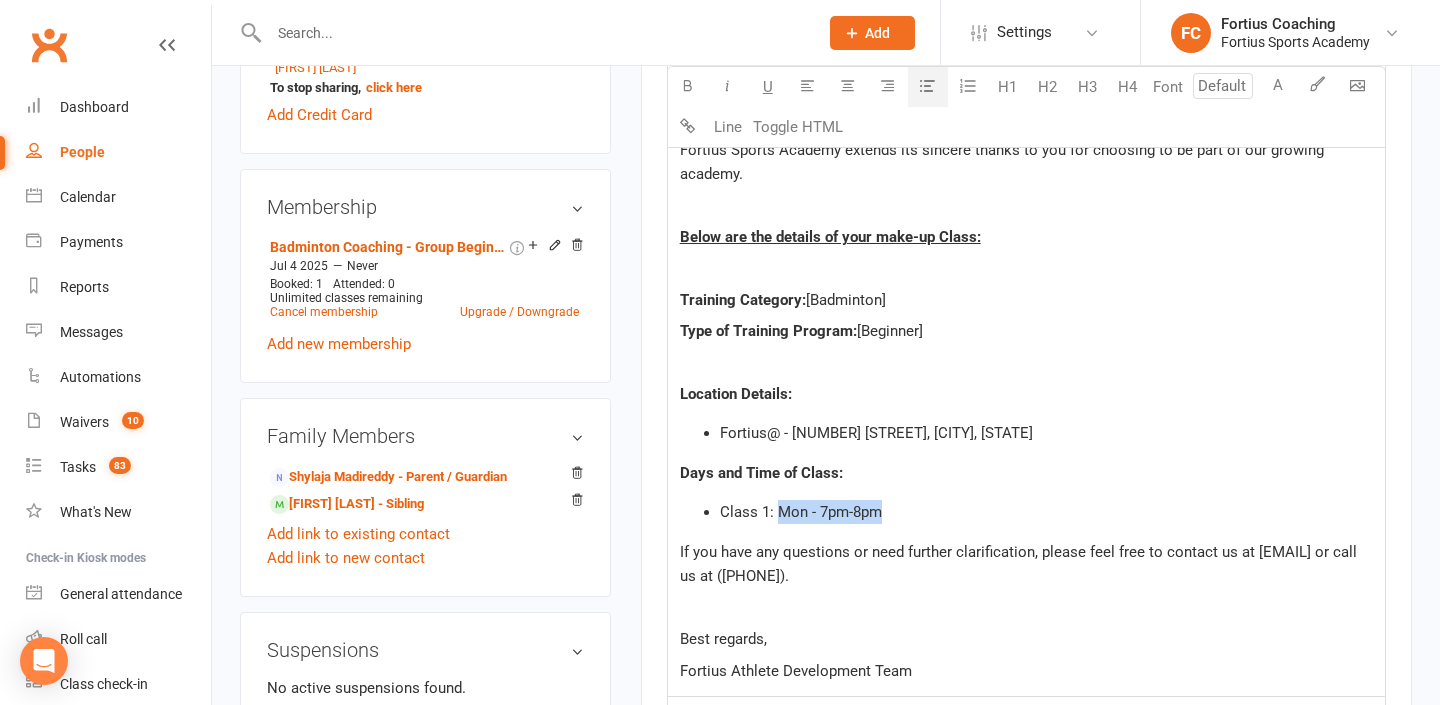 drag, startPoint x: 889, startPoint y: 511, endPoint x: 775, endPoint y: 509, distance: 114.01754 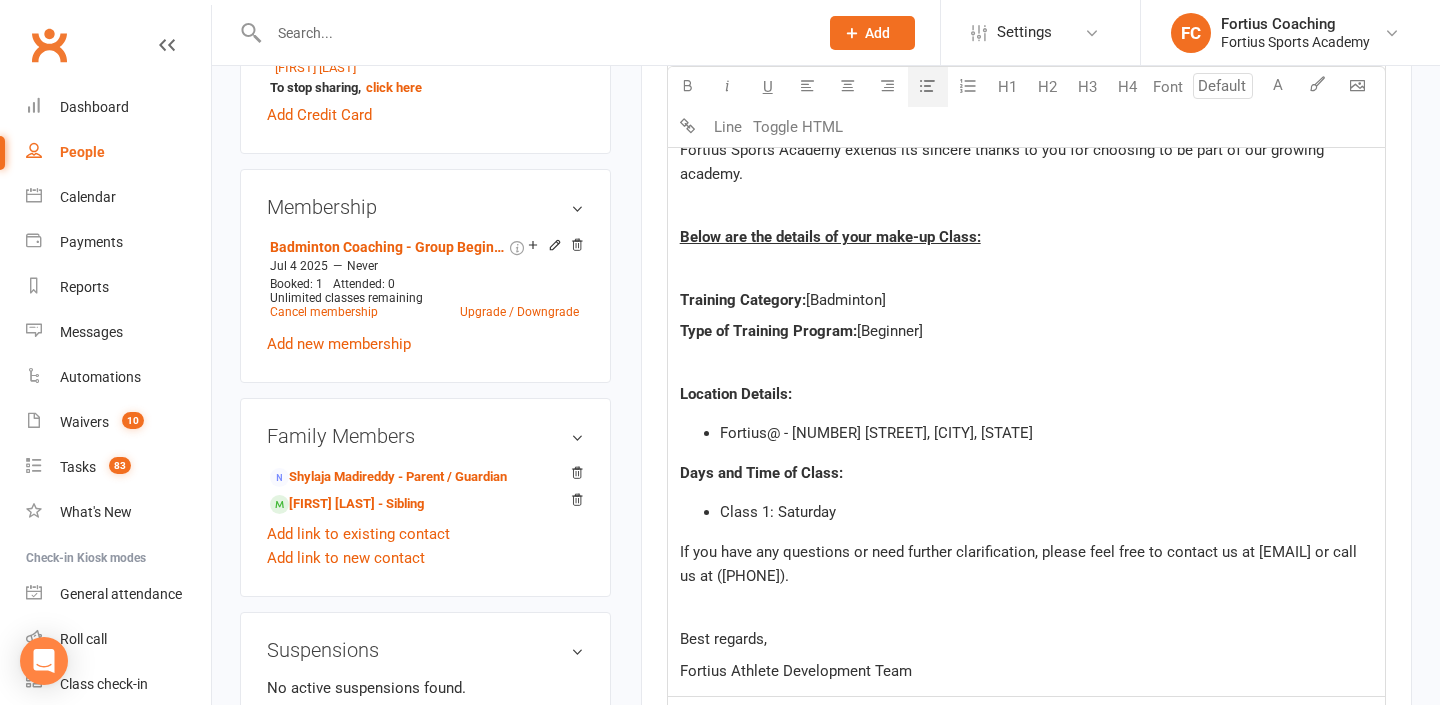 click on "Class 1: Saturday" 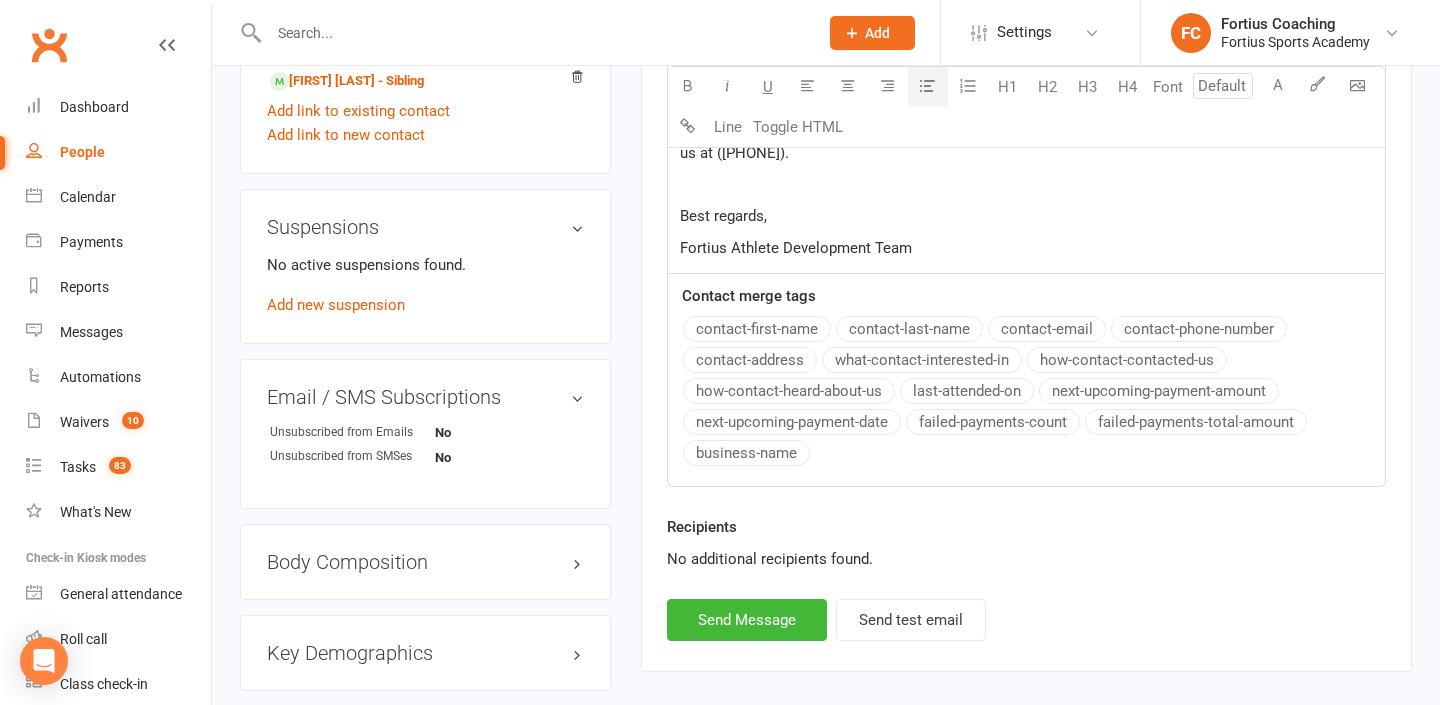 scroll, scrollTop: 1186, scrollLeft: 0, axis: vertical 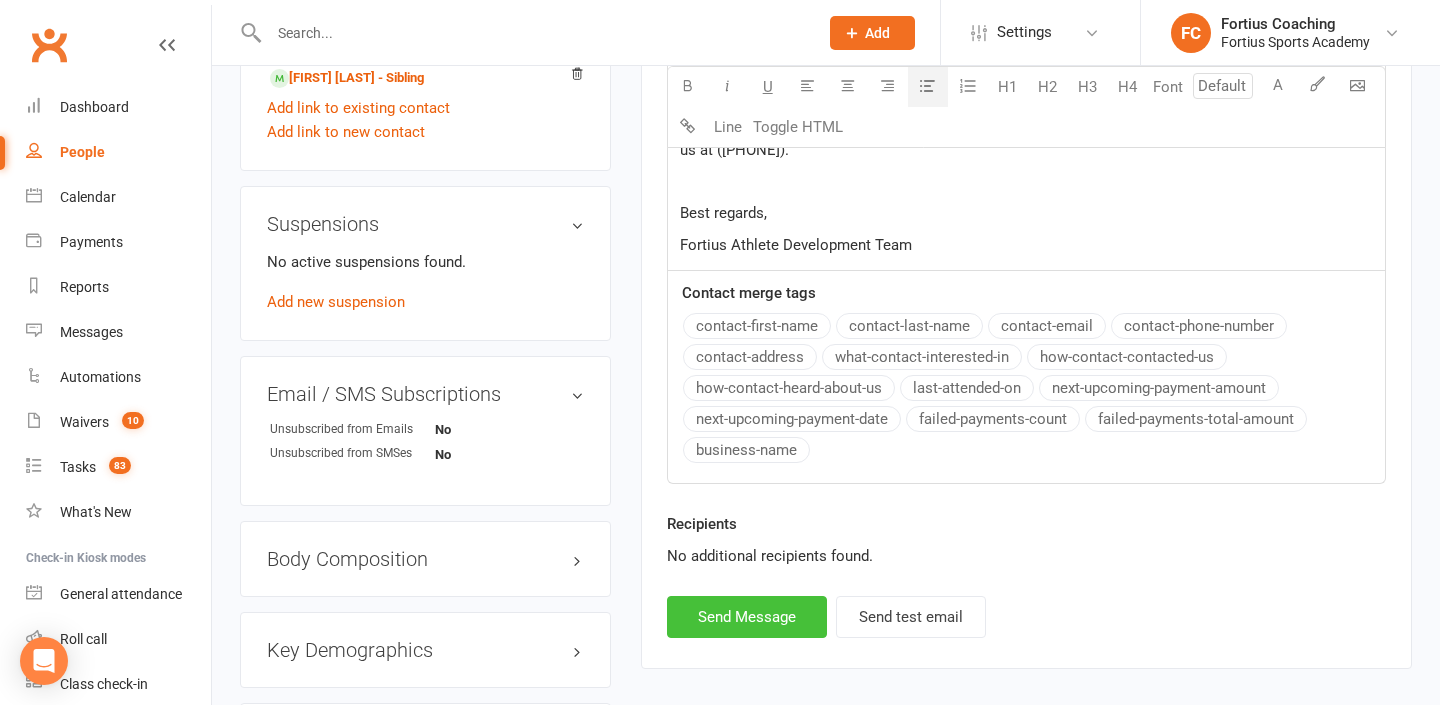 click on "Send Message" at bounding box center (747, 617) 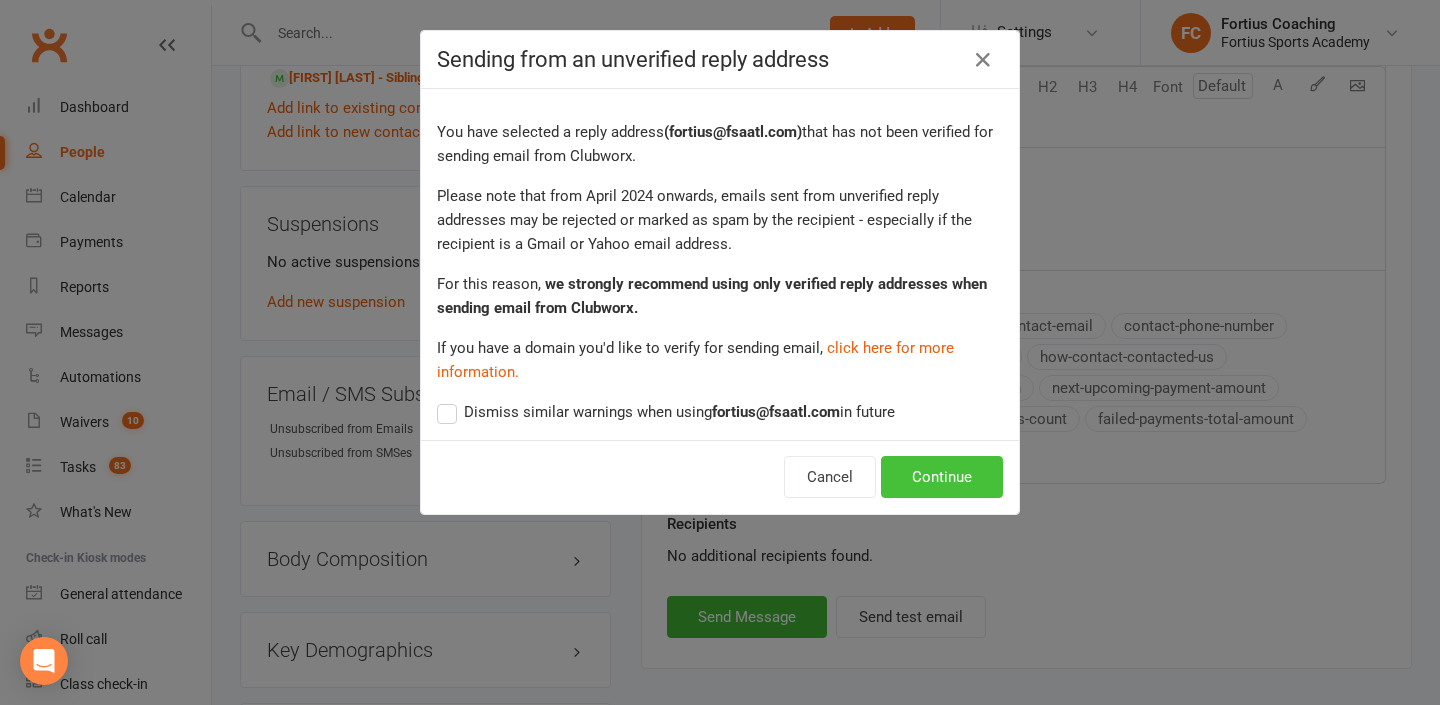 click on "Continue" at bounding box center (942, 477) 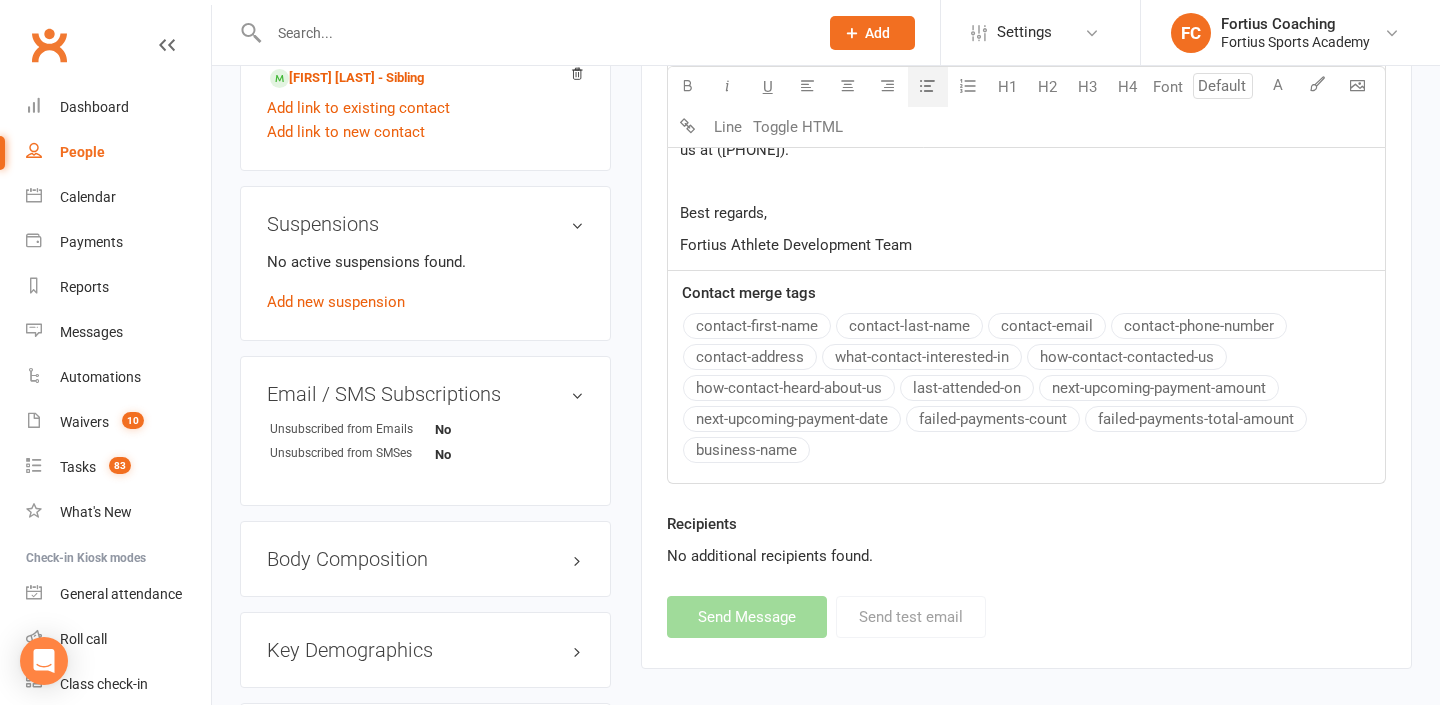 select 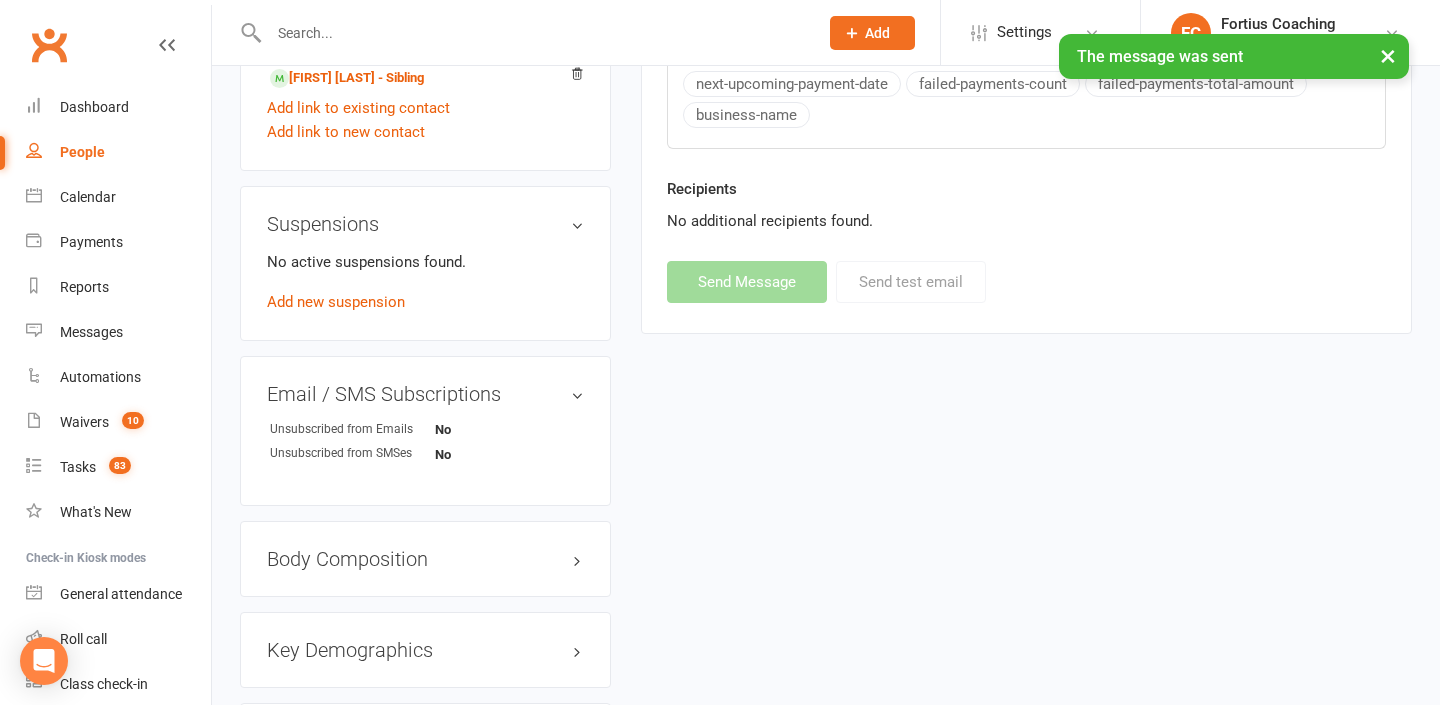 click at bounding box center [533, 33] 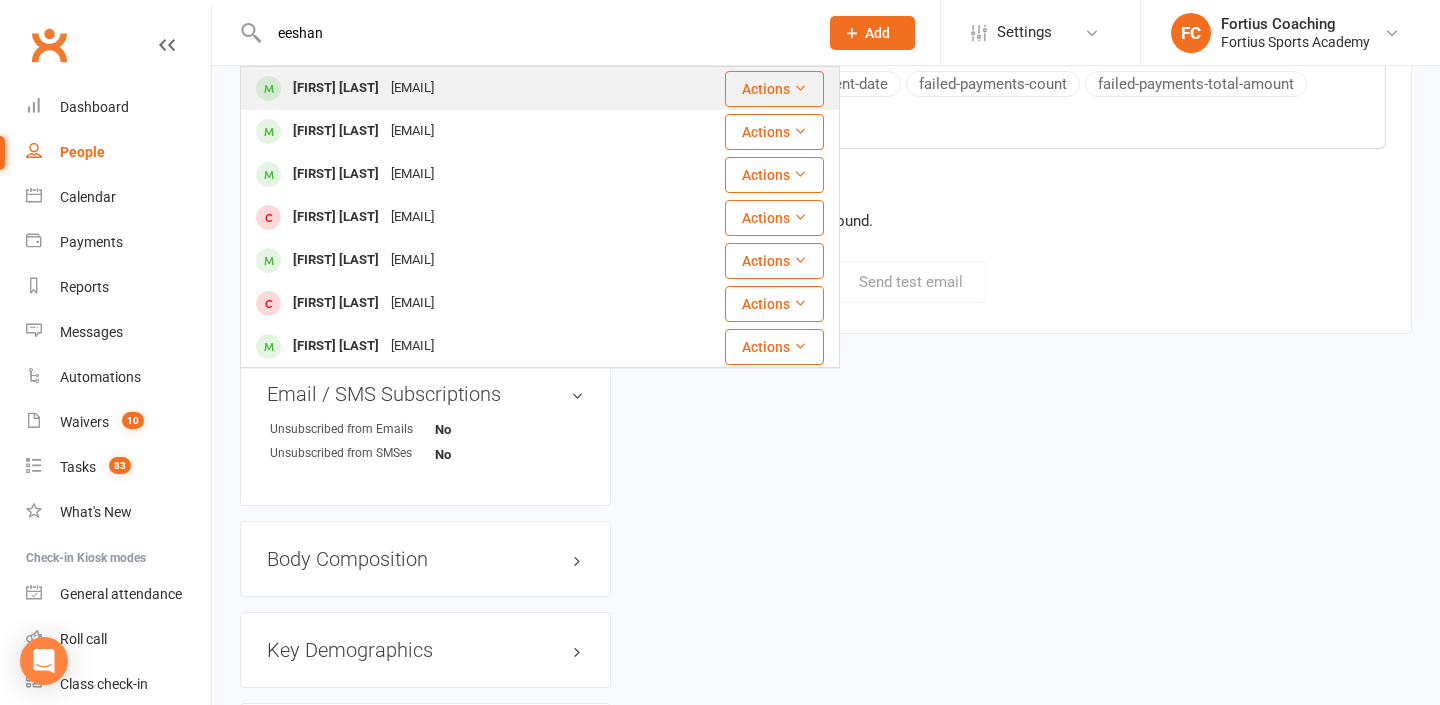 type on "eeshan" 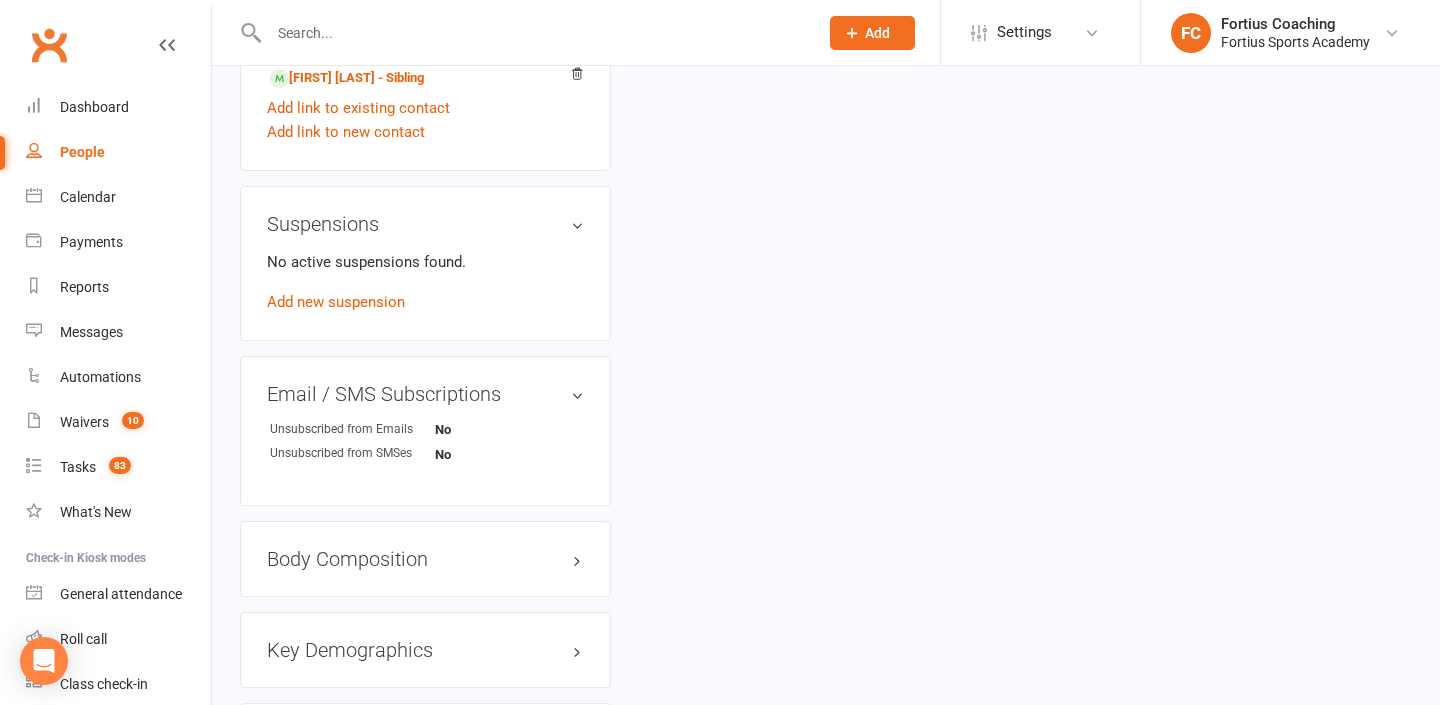 scroll, scrollTop: 0, scrollLeft: 0, axis: both 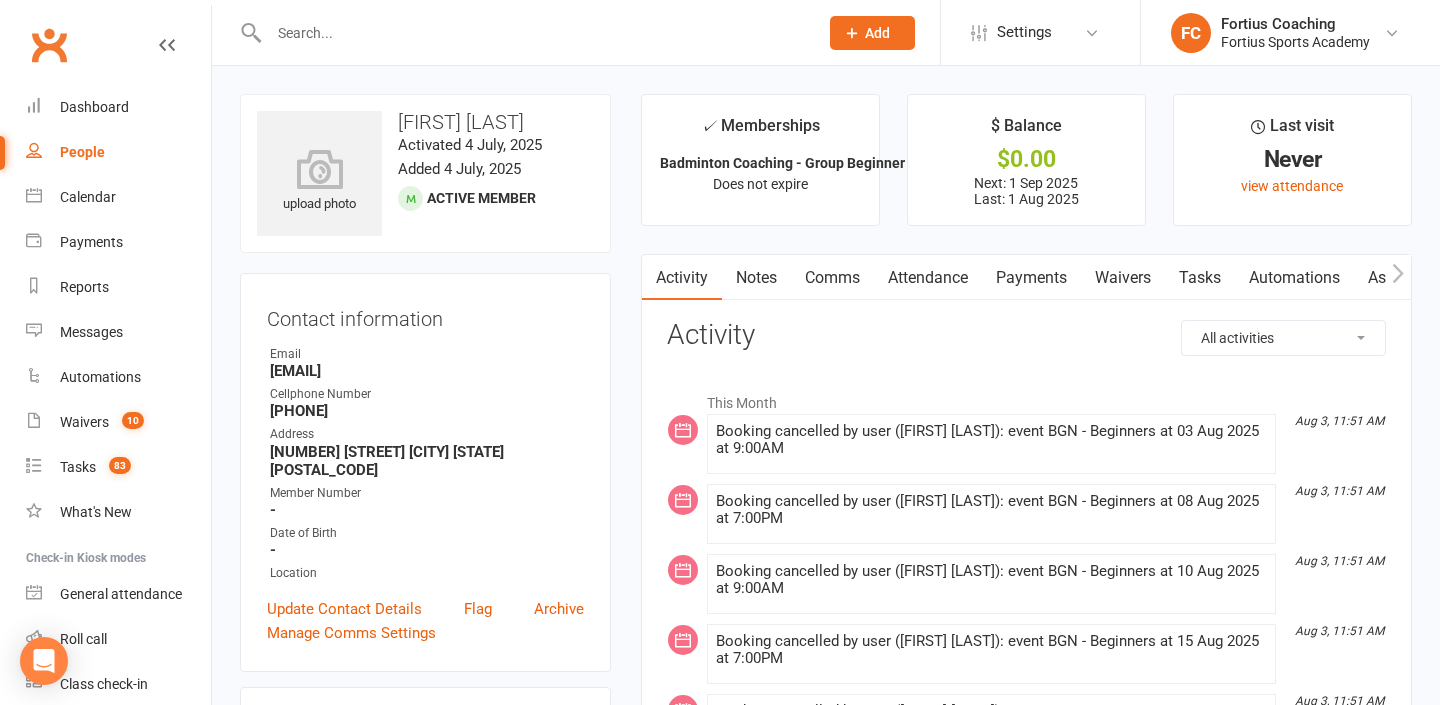 click on "Comms" at bounding box center [832, 278] 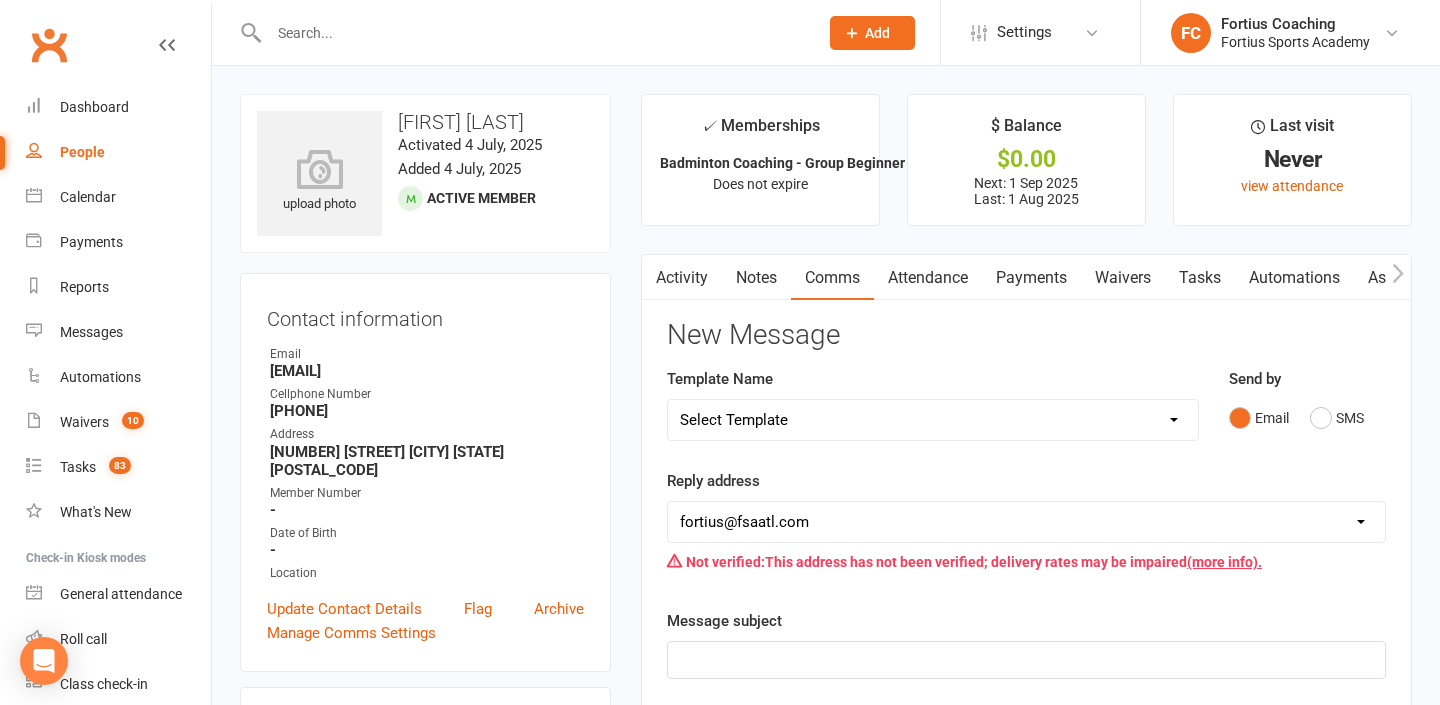 click on "Select Template [Email] Badminton Court Schedule [SMS] [Default template - review before using] Appointment reminder [SMS] [Default template - review before using] Failed payment [SMS] [Default template - review before using] Flash sale [SMS] [Default template - review before using] Follow up from free trial class [SMS] [Default template - review before using] Inactive member [SMS] [Default template - review before using] Initial response to enquiry [SMS] [Default template - review before using] Membership upgrade [SMS] [Default template - review before using] Missed class [SMS] [Default template - review before using] Payment paid [SMS] [Default template - review before using] Referral [SMS] [Default template - review before using] Request for review [SMS] [Default template - review before using] Sign up offer [SMS] [Default template - review before using] Suspension confirmation [SMS] [Default template - review before using] Upcoming payment [Email] FSA Coaching | General Messages | Coaching Enrollments" at bounding box center (933, 420) 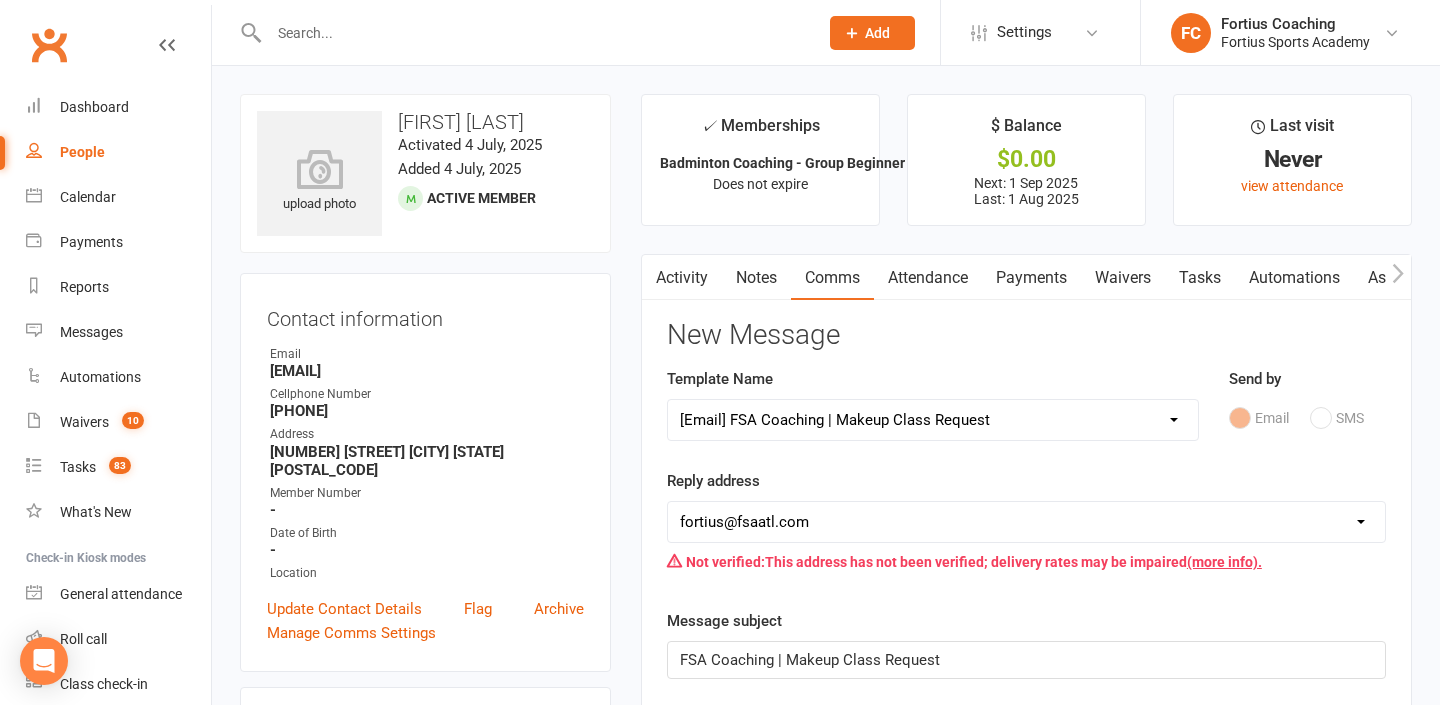 click on "[EMAIL] [EMAIL] [EMAIL] [EMAIL] [EMAIL] [EMAIL] [EMAIL] [EMAIL] [EMAIL]" at bounding box center (1026, 522) 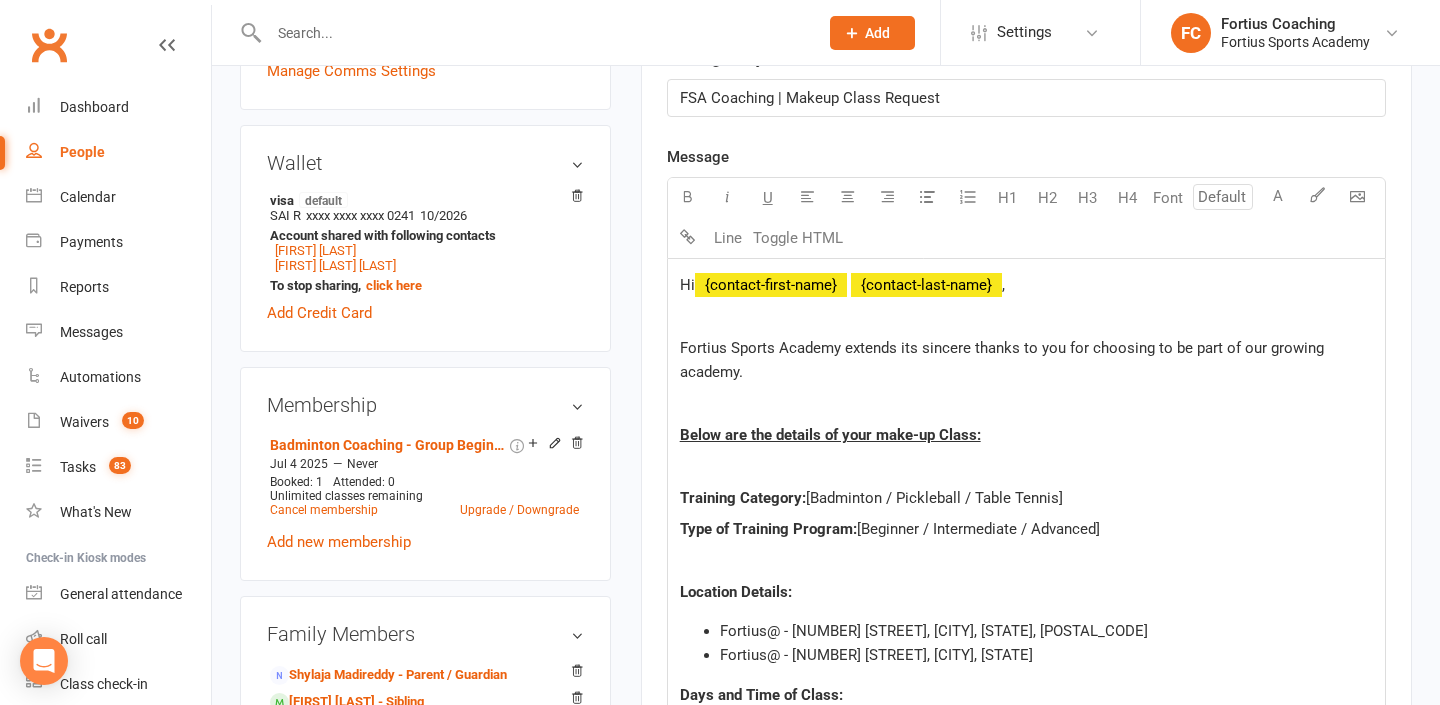 scroll, scrollTop: 594, scrollLeft: 0, axis: vertical 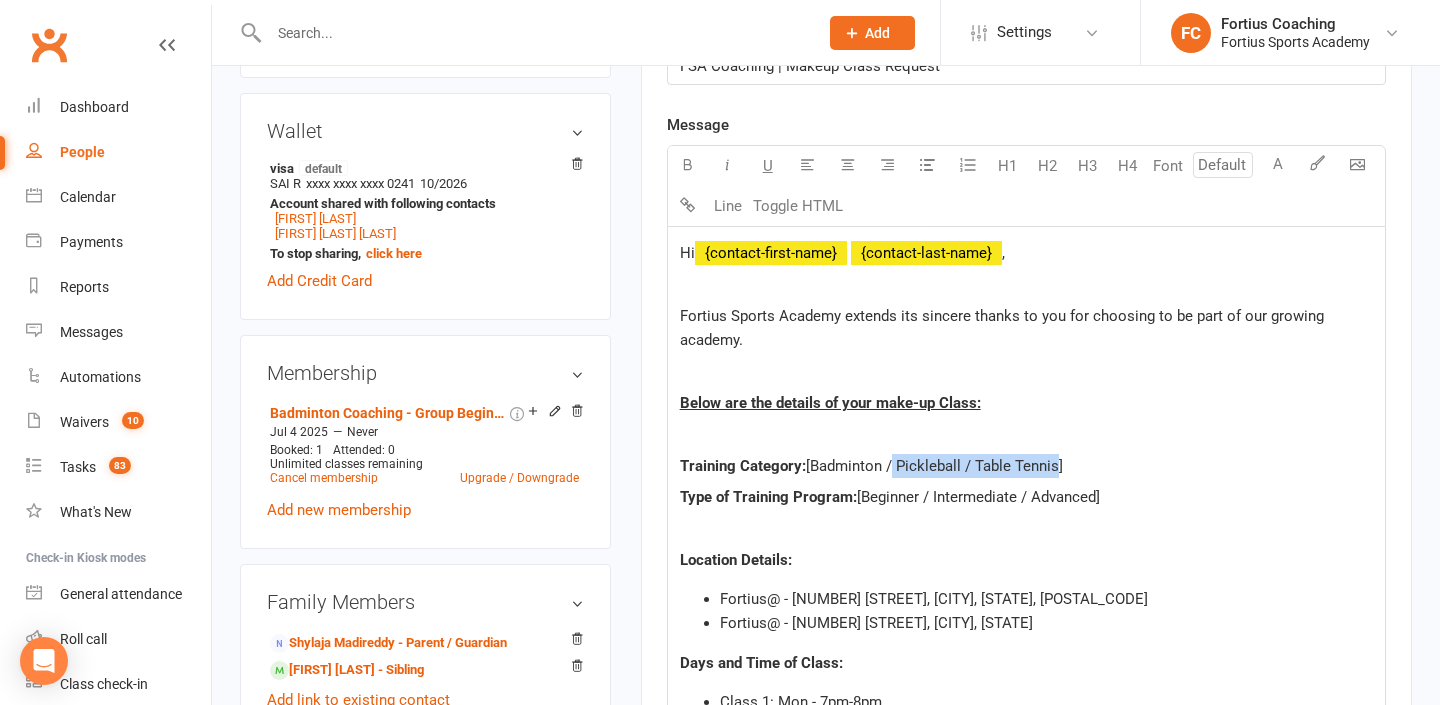 drag, startPoint x: 1055, startPoint y: 459, endPoint x: 888, endPoint y: 464, distance: 167.07483 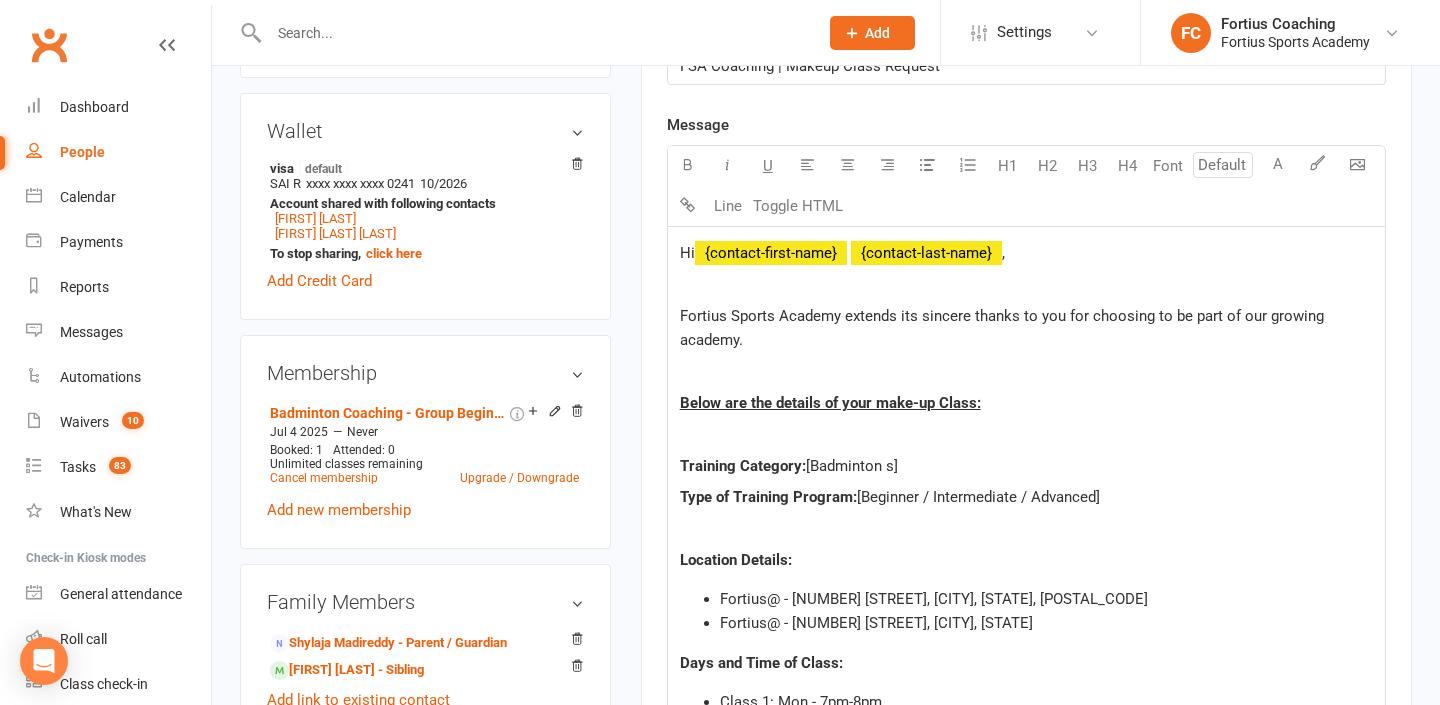 click on "[Badminton s]" 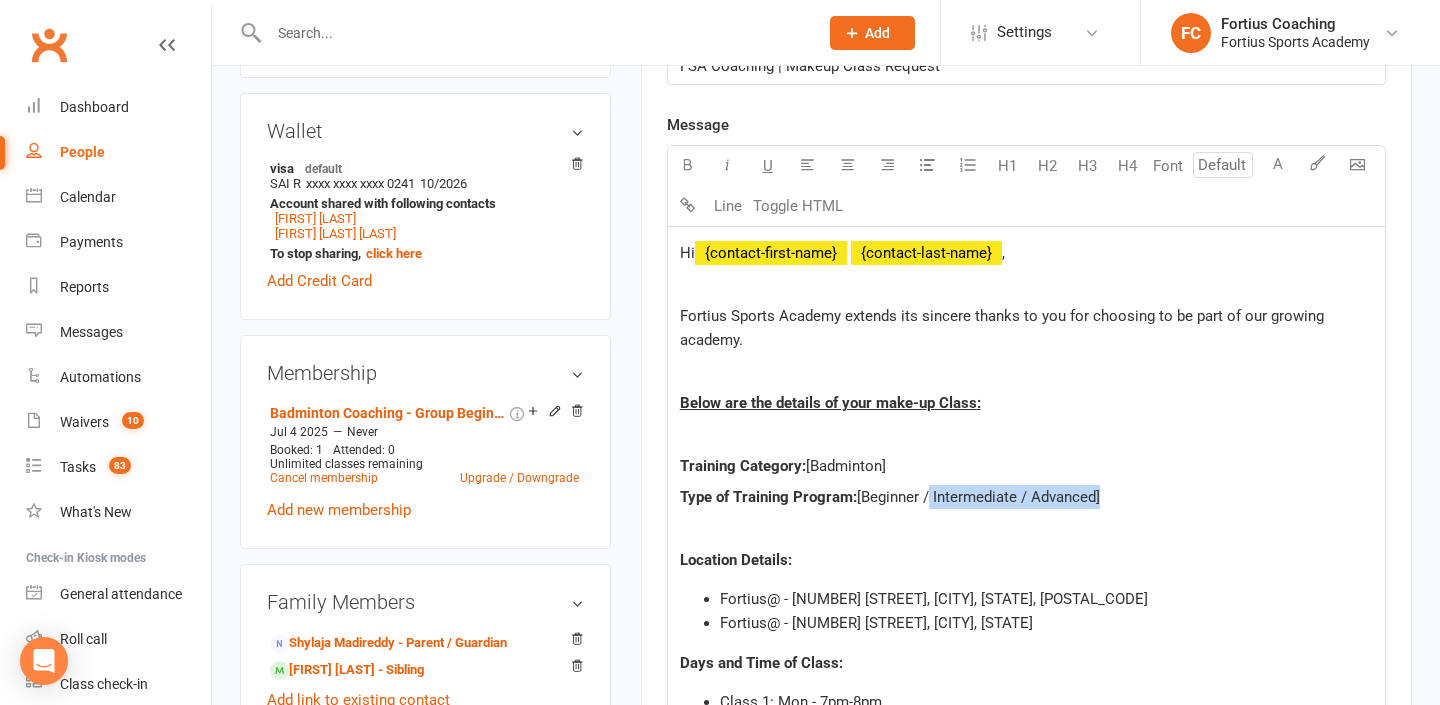 drag, startPoint x: 1101, startPoint y: 494, endPoint x: 925, endPoint y: 497, distance: 176.02557 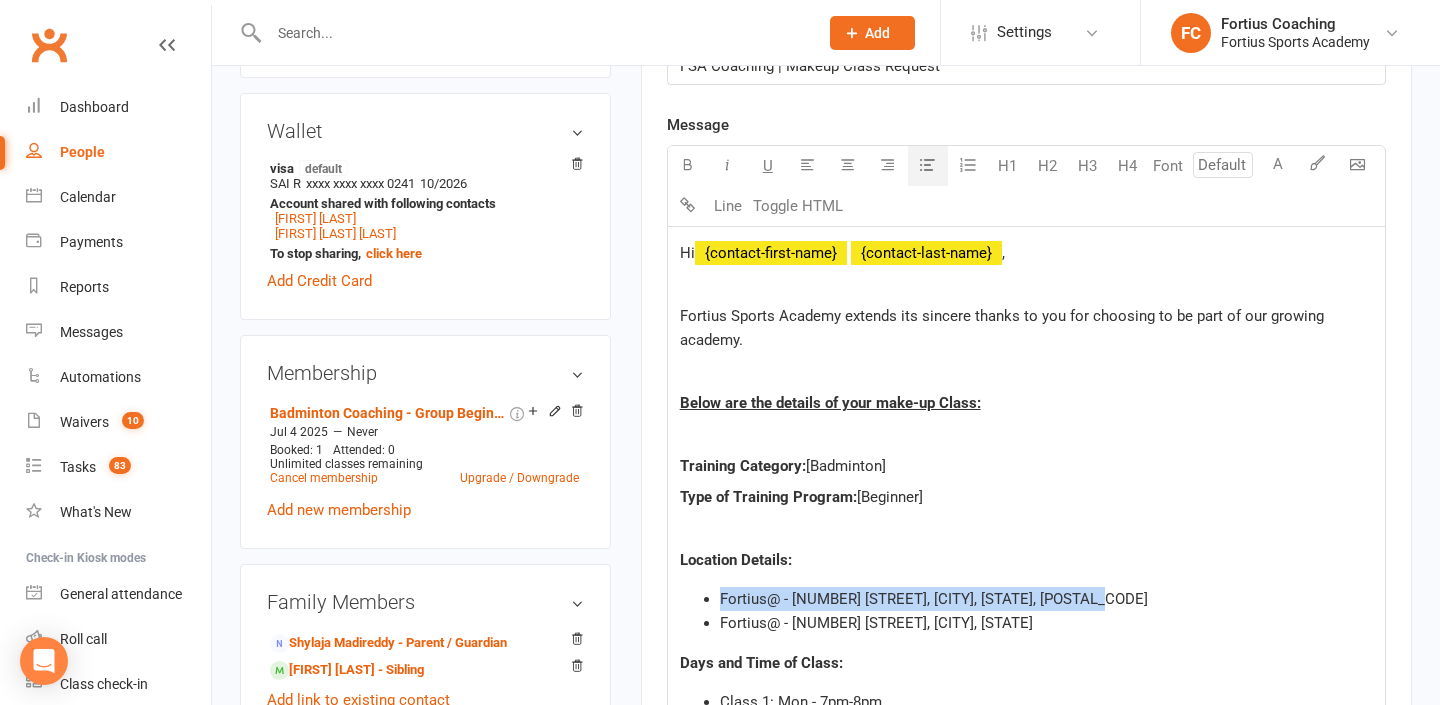 drag, startPoint x: 1141, startPoint y: 596, endPoint x: 690, endPoint y: 572, distance: 451.63812 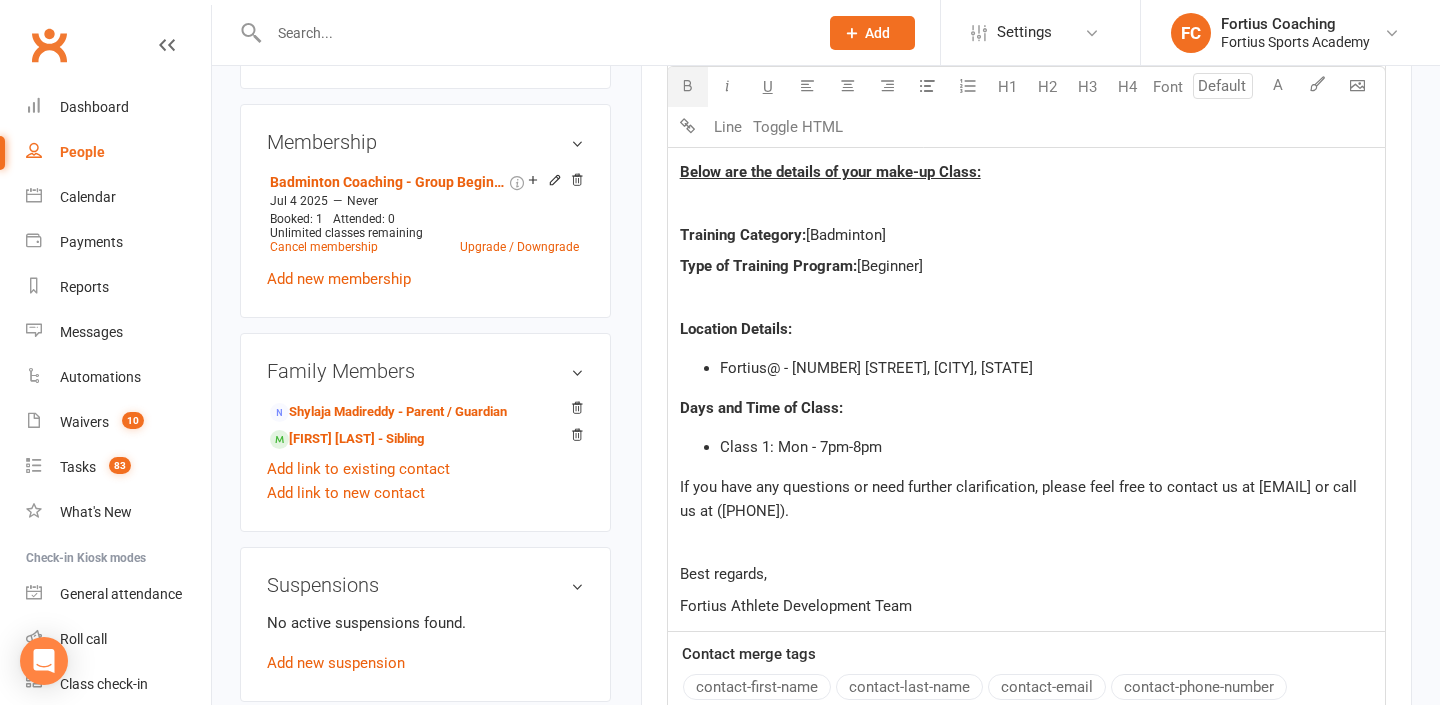 scroll, scrollTop: 873, scrollLeft: 0, axis: vertical 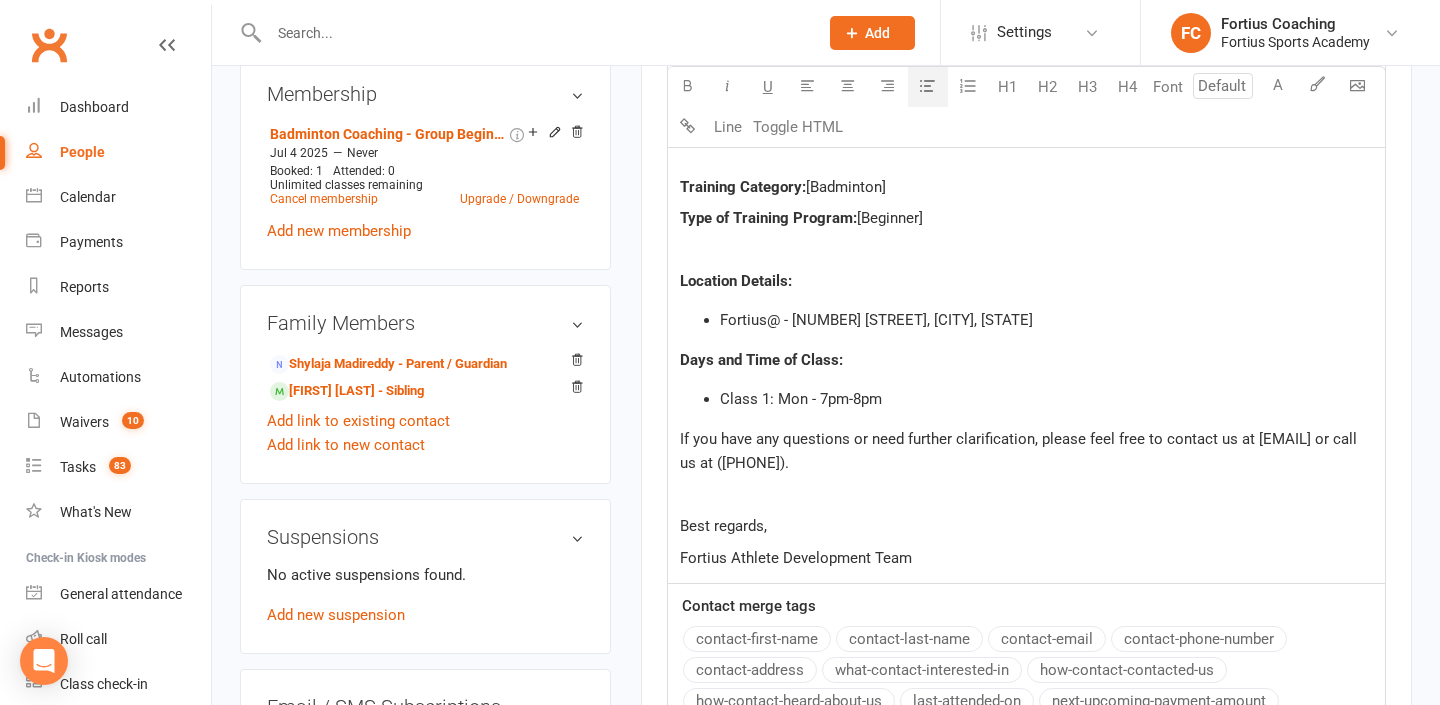 click on "Class 1: Mon - 7pm-8pm" 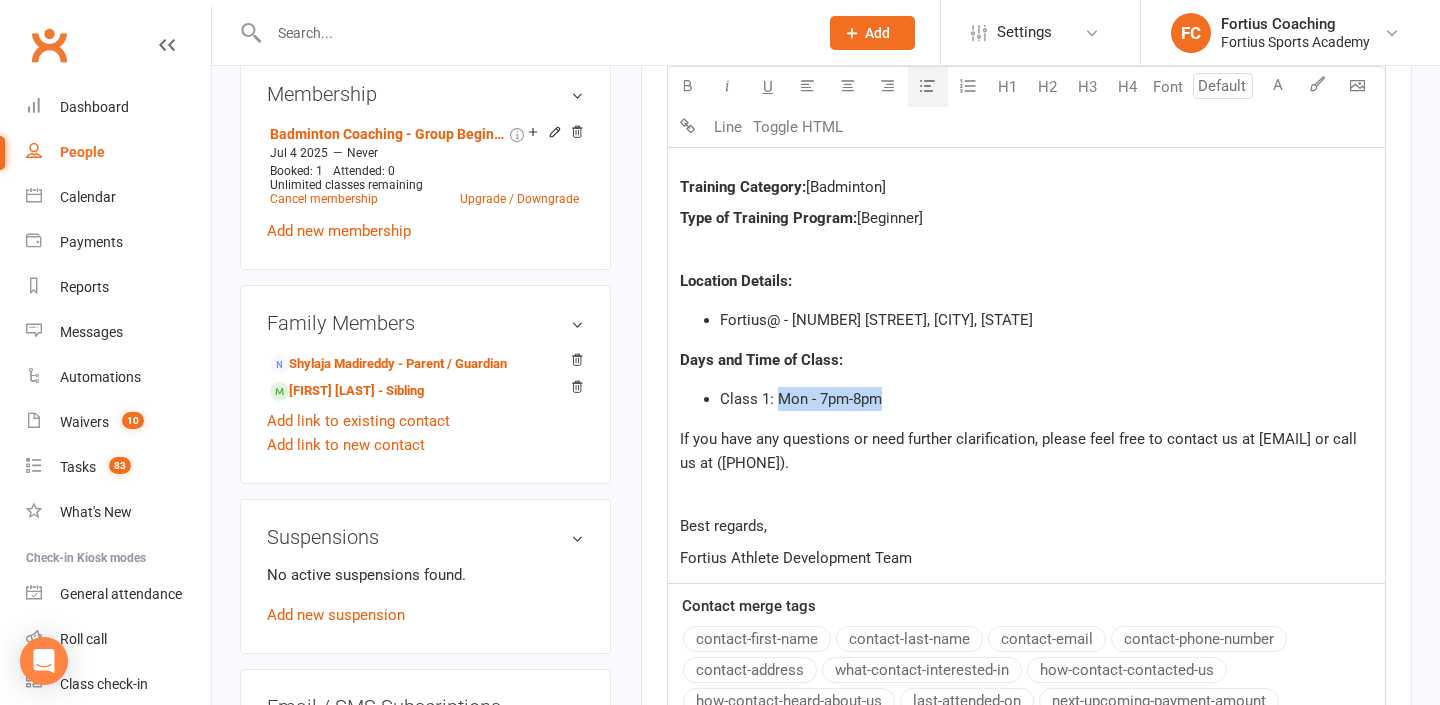 drag, startPoint x: 921, startPoint y: 400, endPoint x: 775, endPoint y: 394, distance: 146.12323 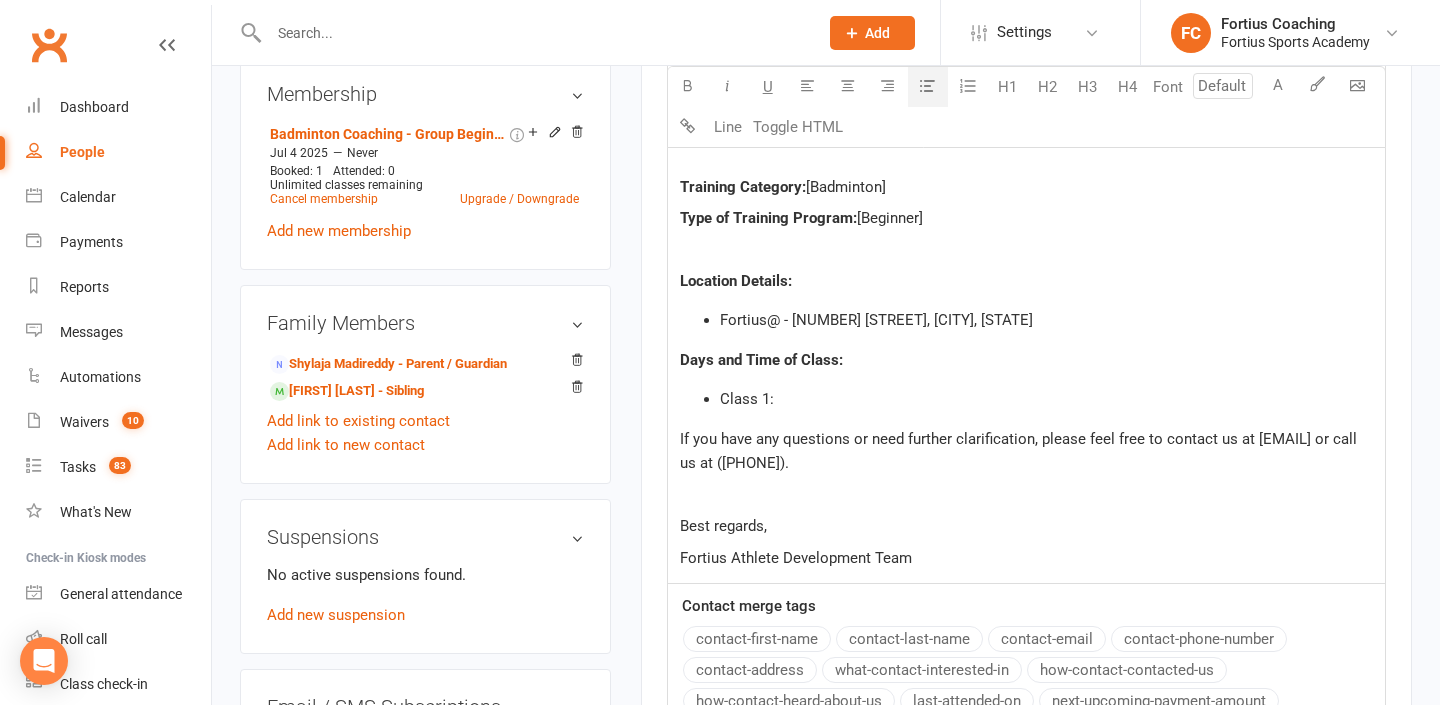 type 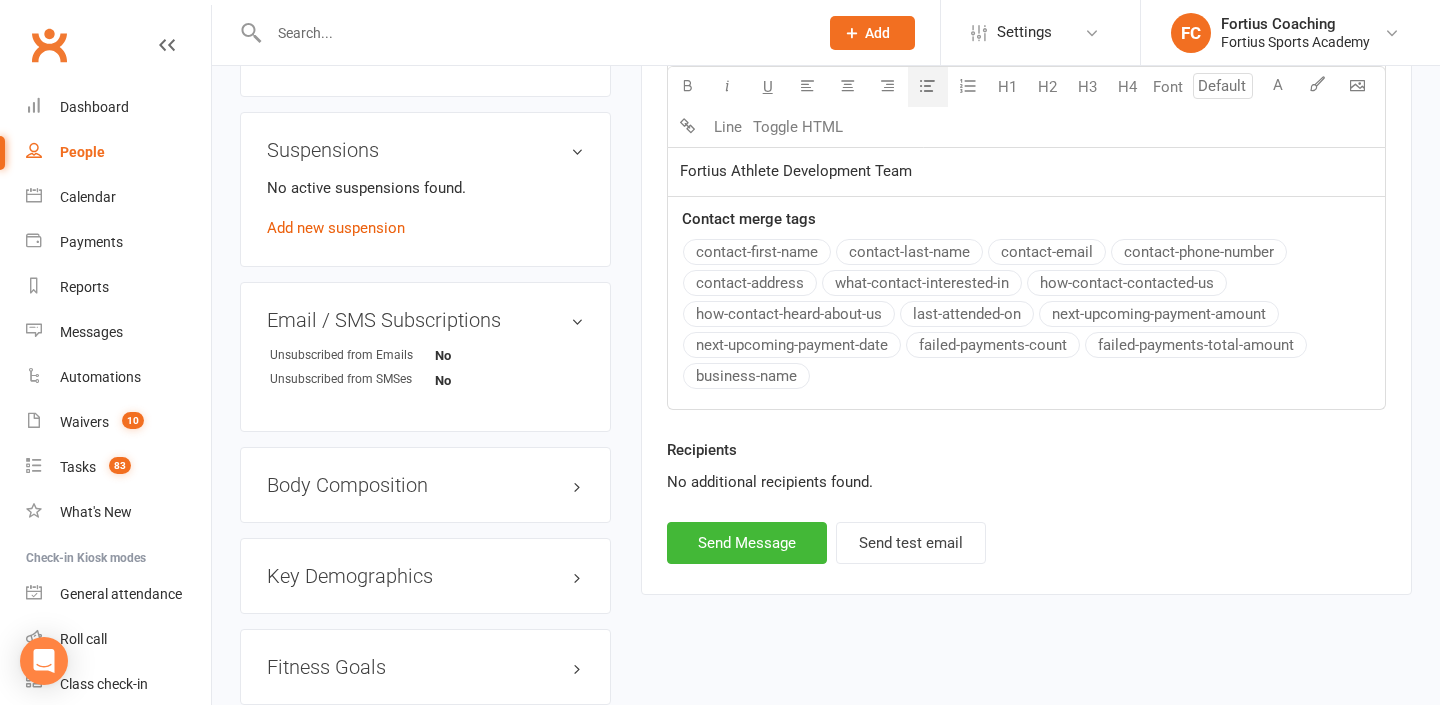 scroll, scrollTop: 1279, scrollLeft: 0, axis: vertical 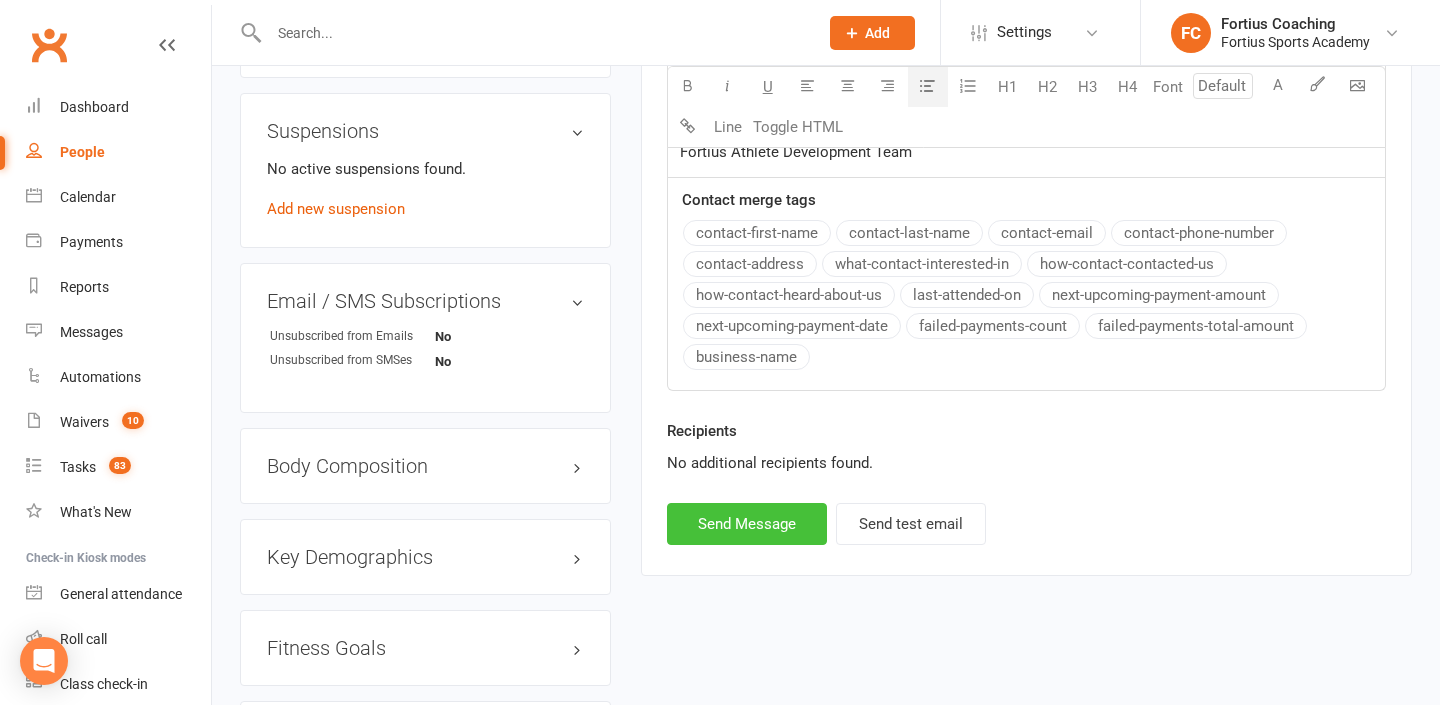 click on "Send Message" at bounding box center [747, 524] 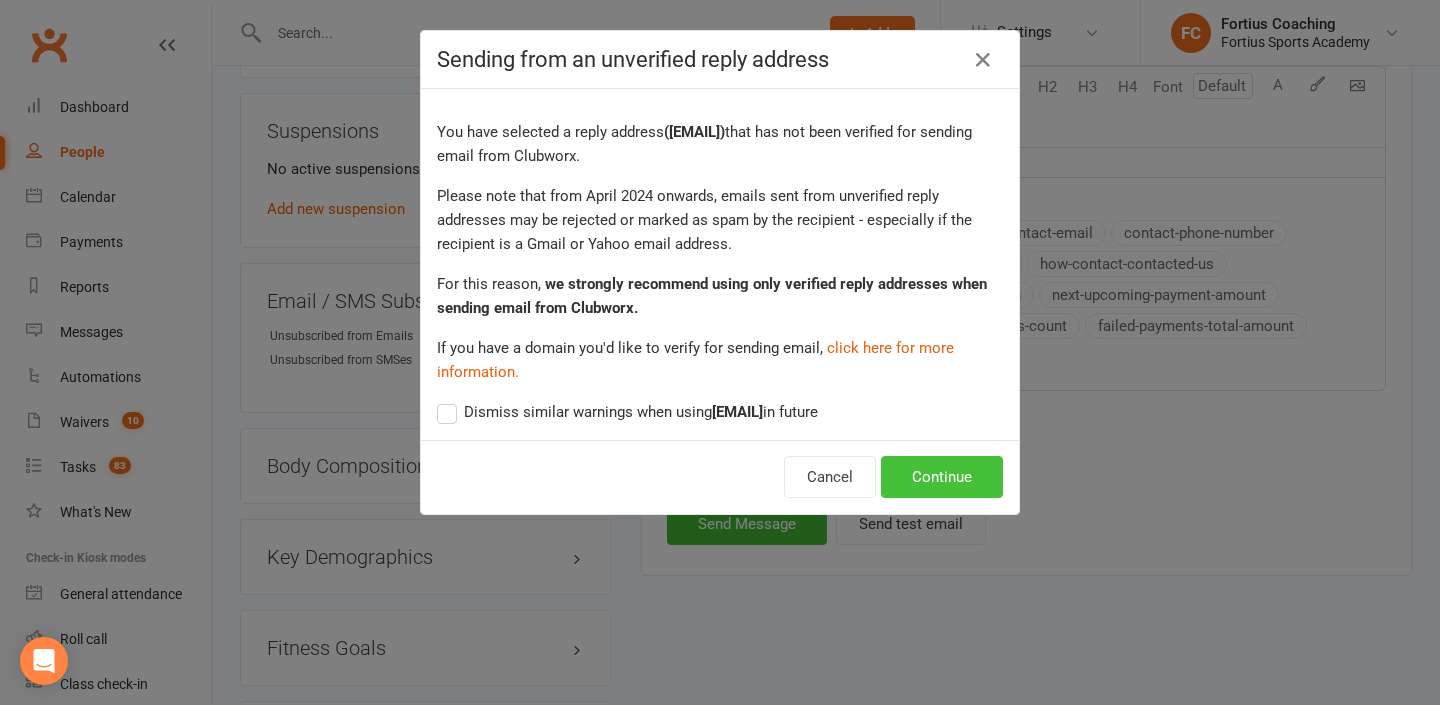 click on "Continue" at bounding box center (942, 477) 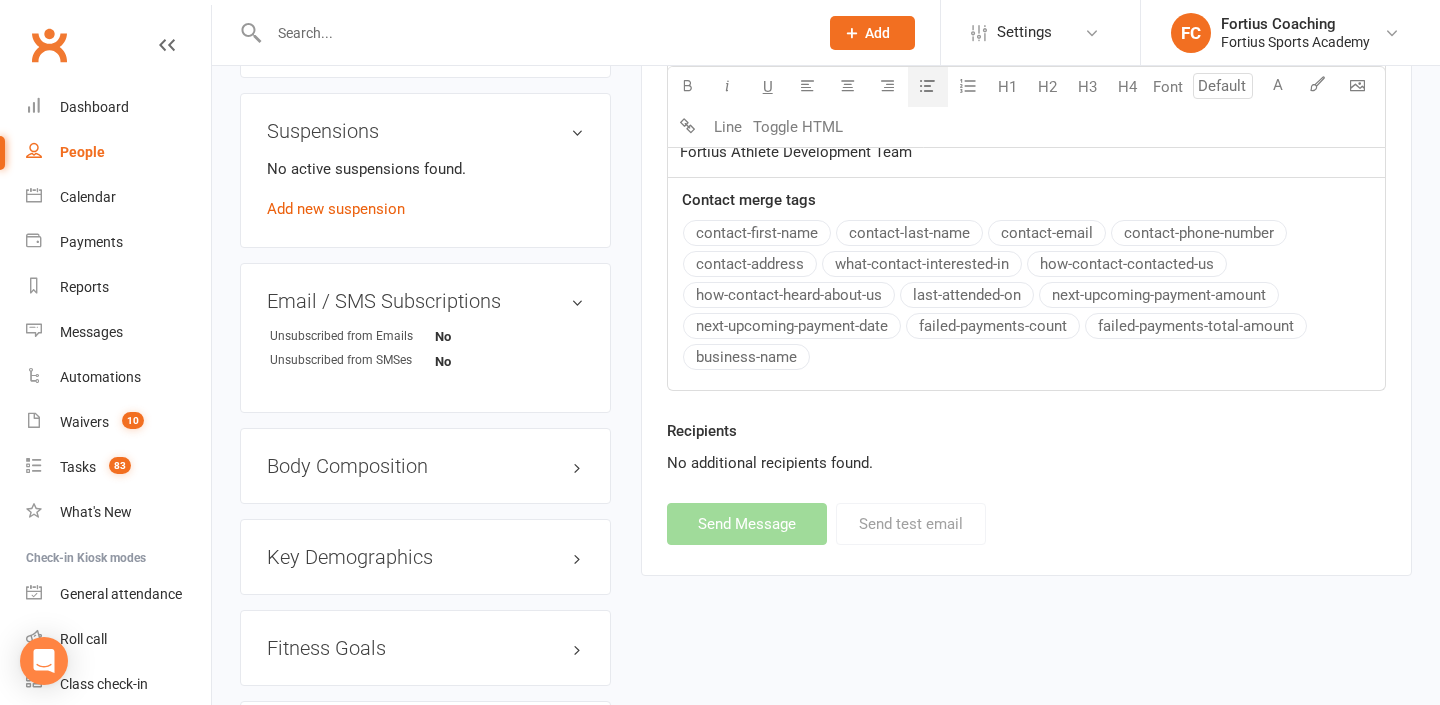select 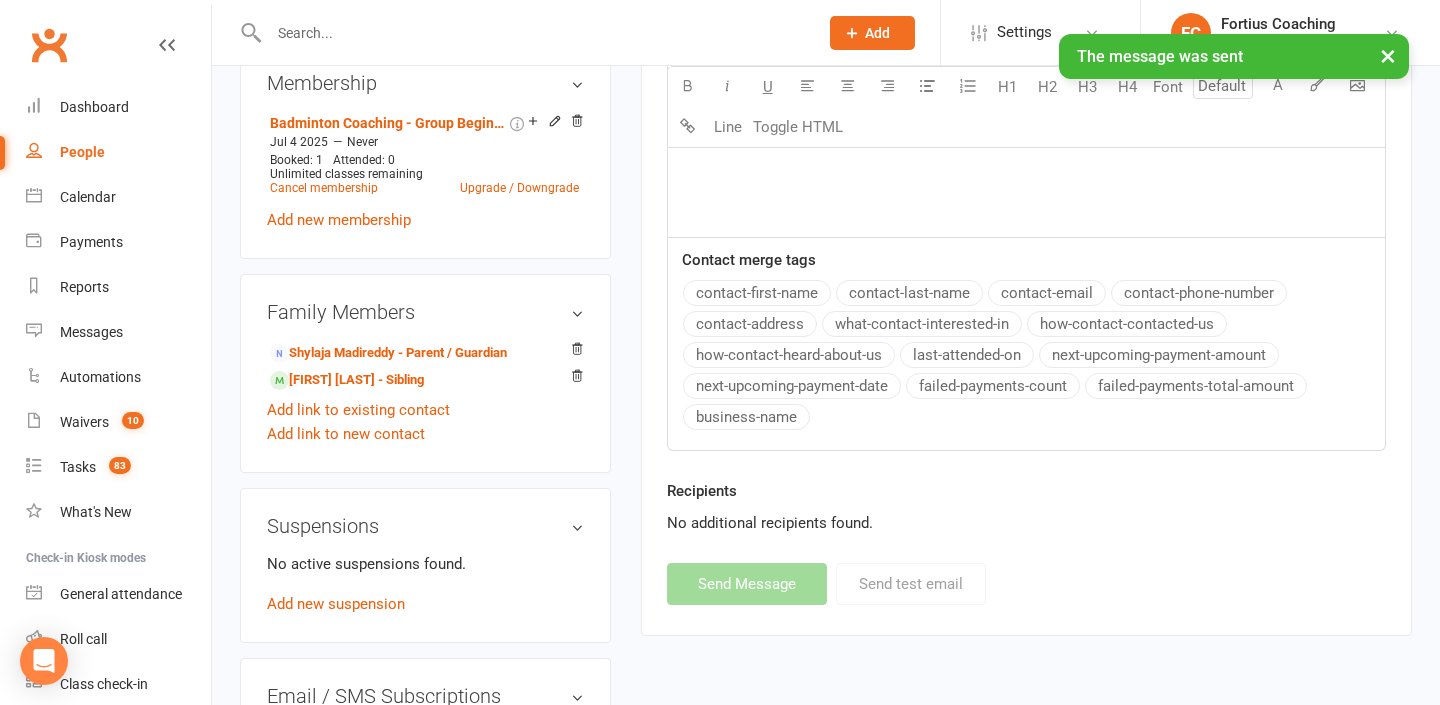 scroll, scrollTop: 744, scrollLeft: 0, axis: vertical 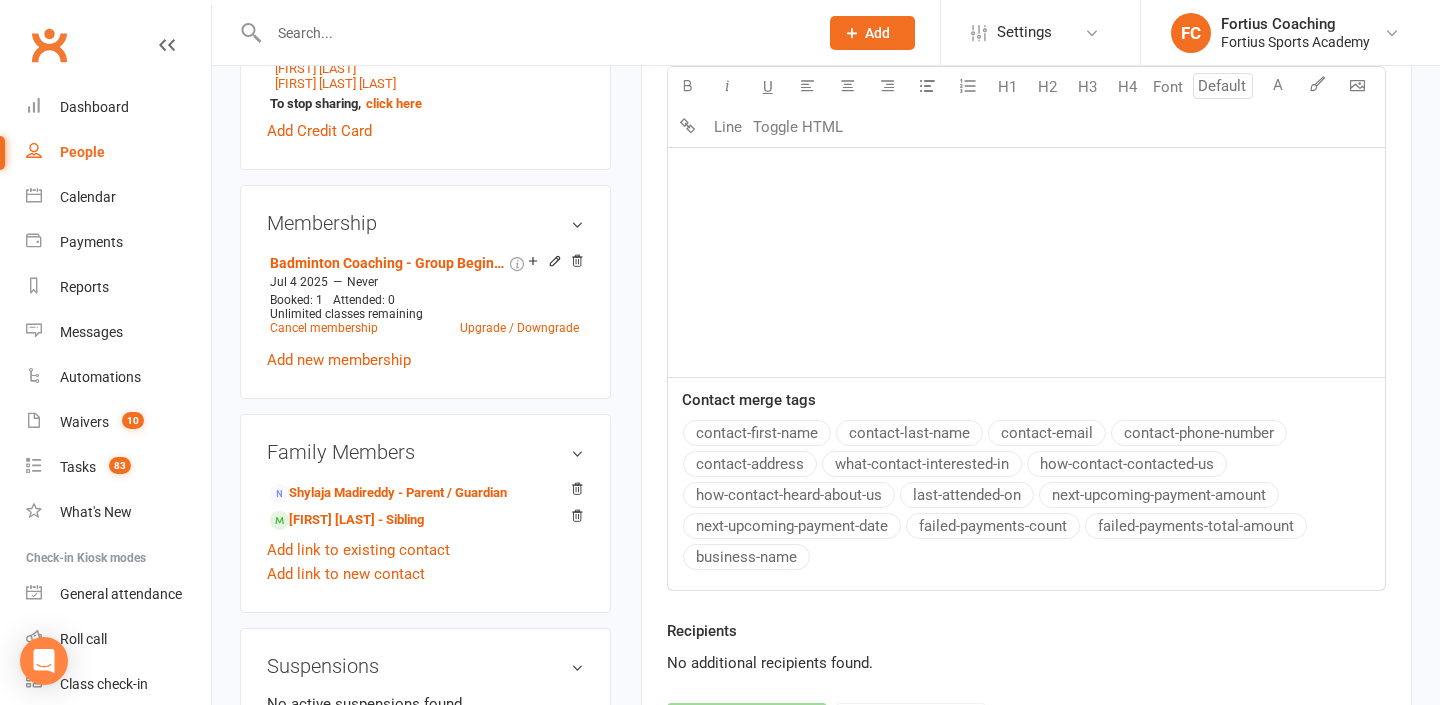 click at bounding box center (522, 32) 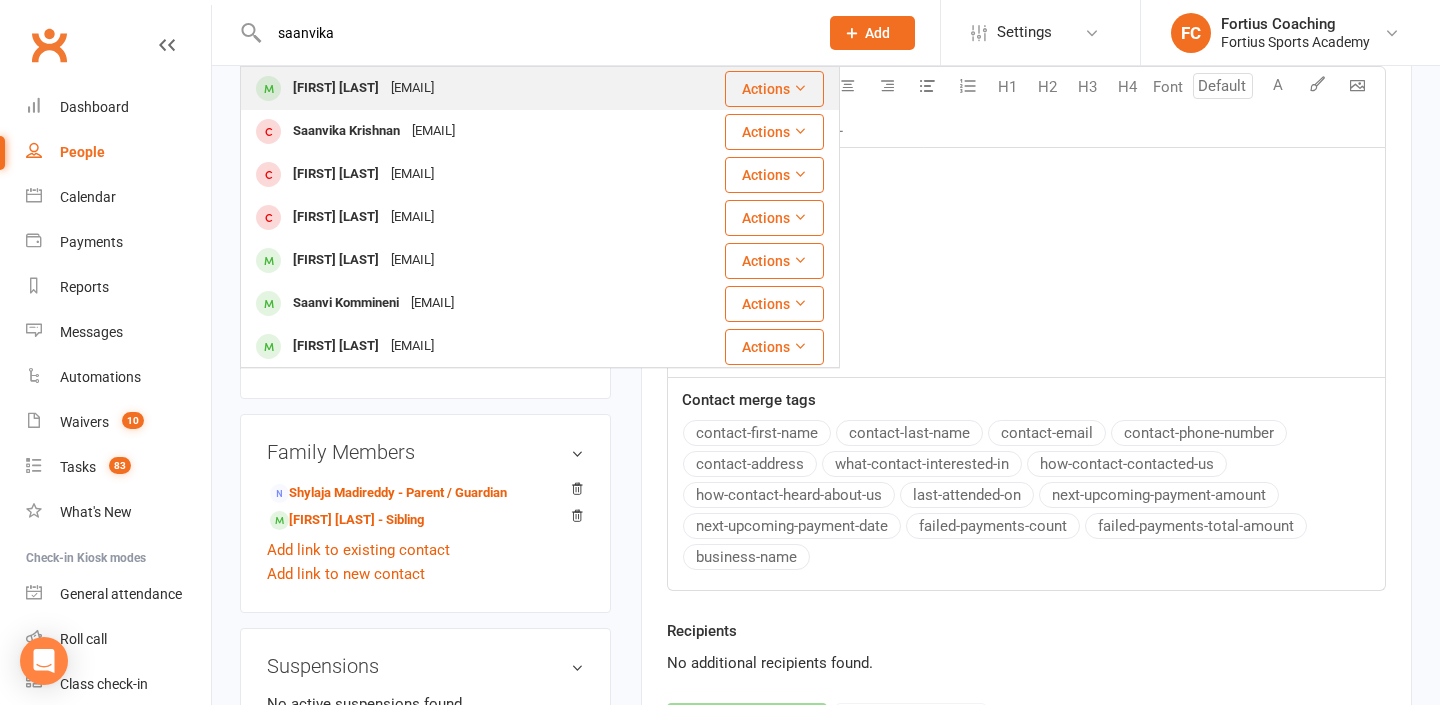 type on "saanvika" 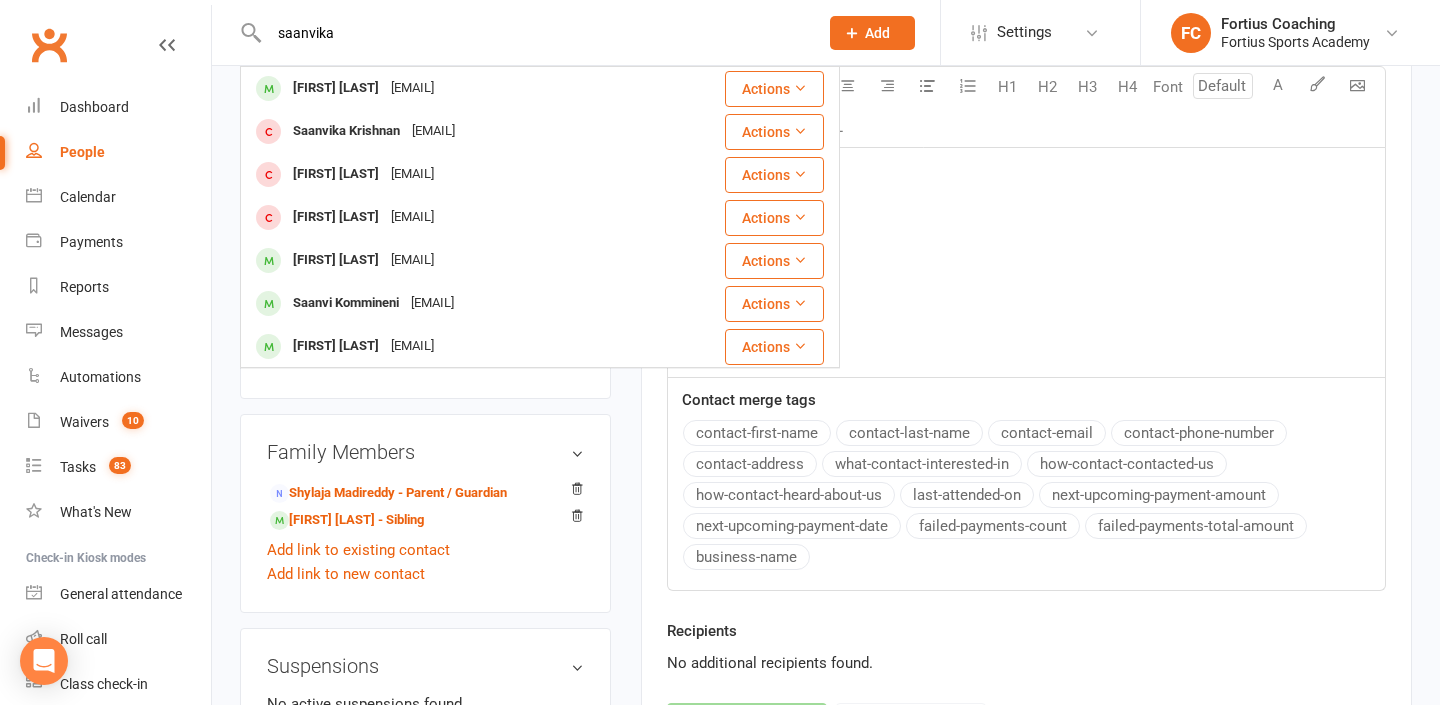 click on "﻿" 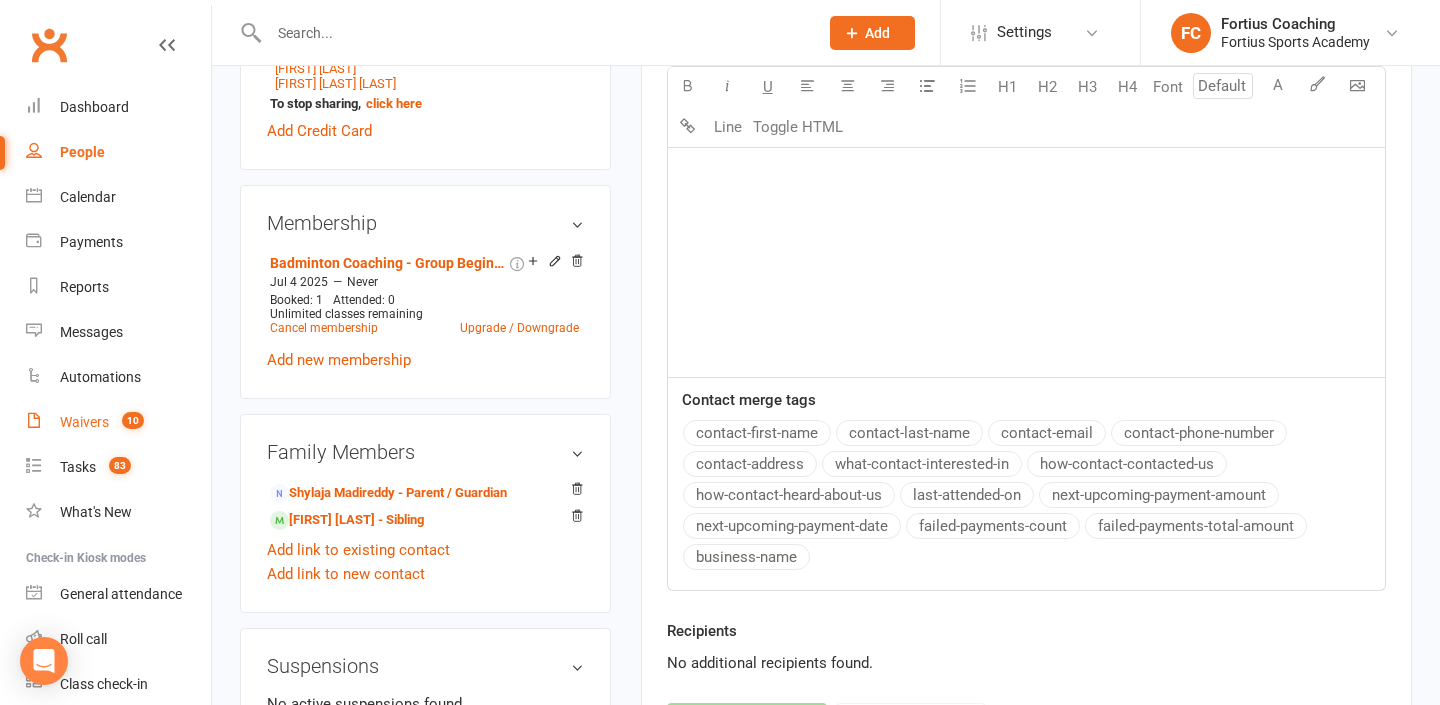 click on "10" at bounding box center (133, 420) 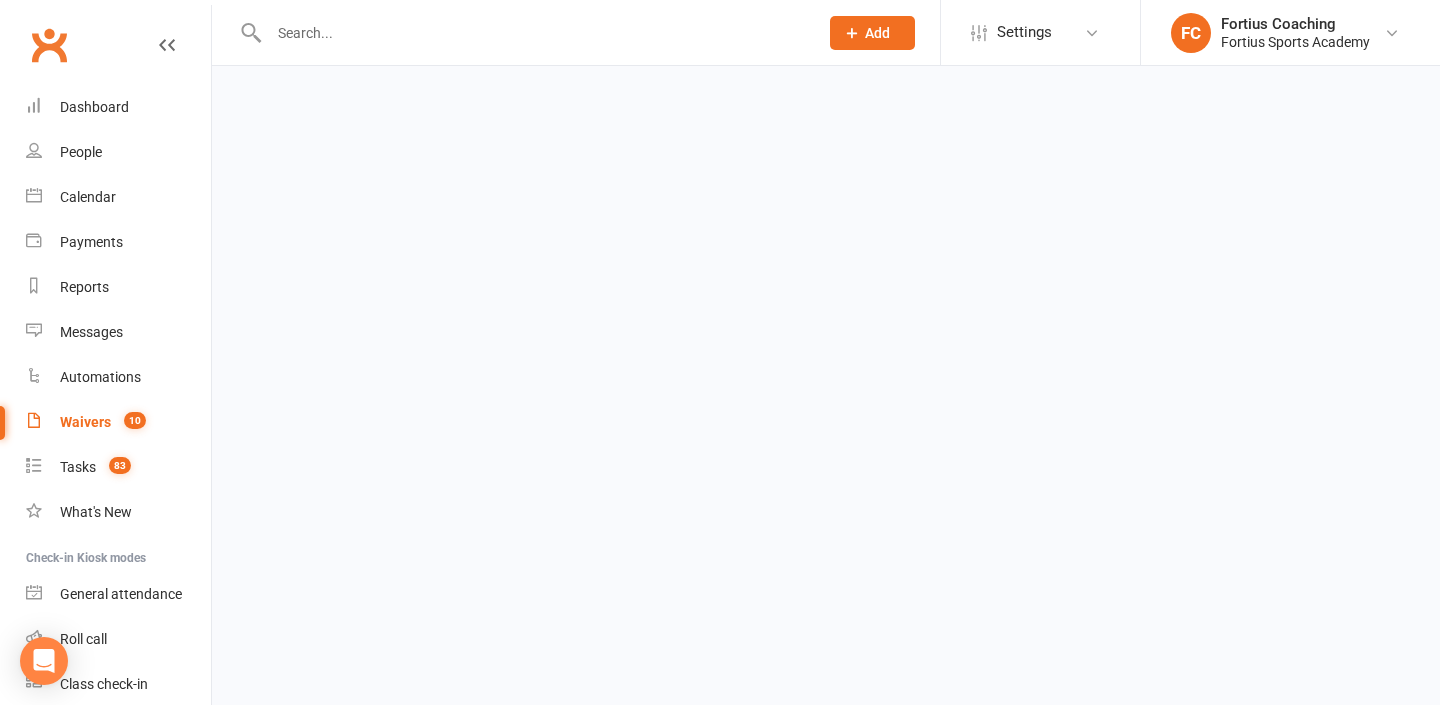scroll, scrollTop: 0, scrollLeft: 0, axis: both 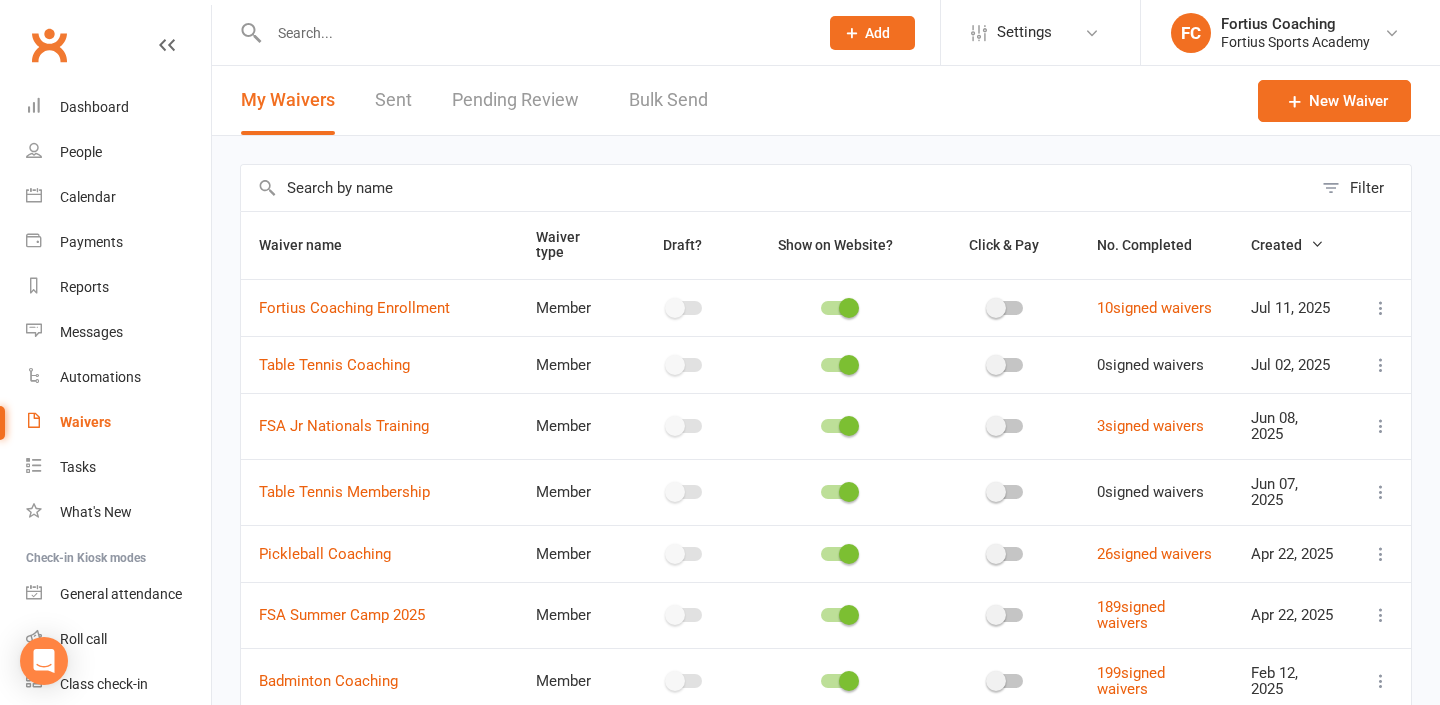 click on "Pending Review" at bounding box center (520, 100) 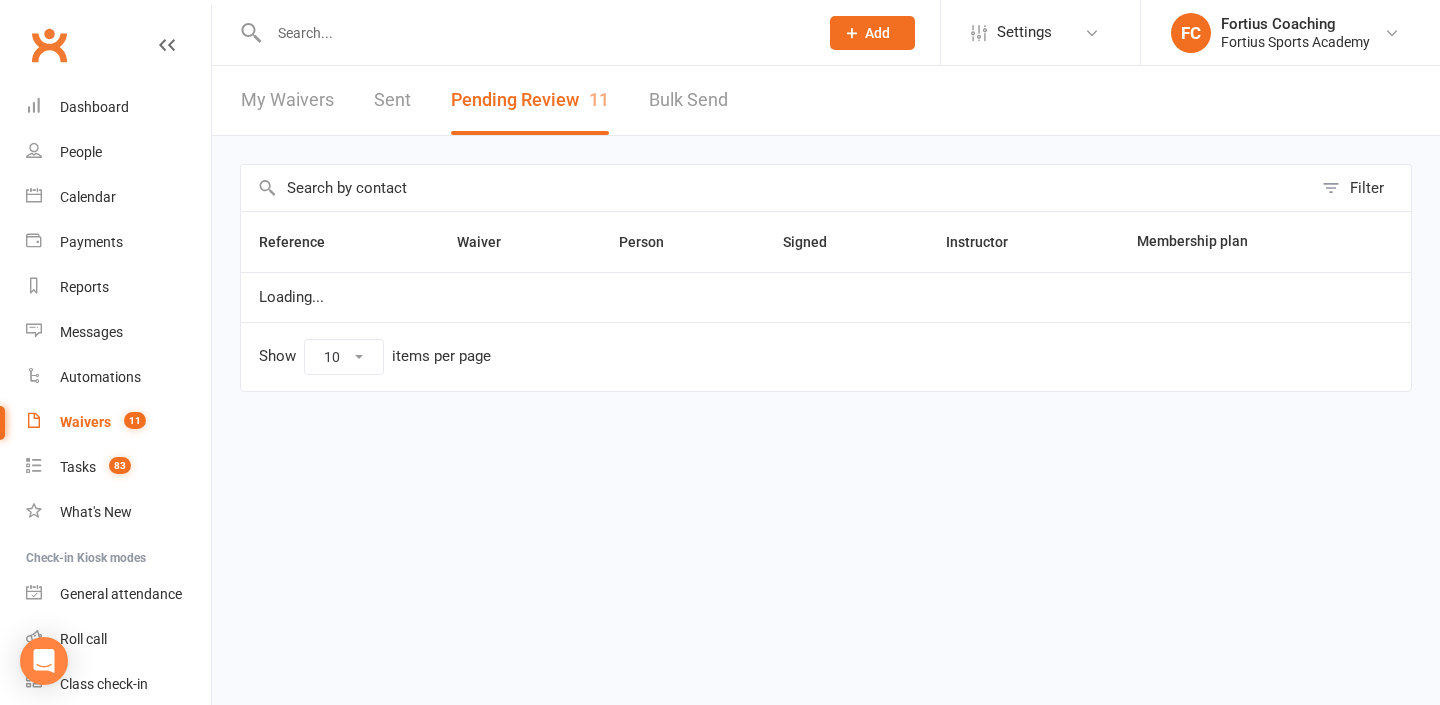 select on "25" 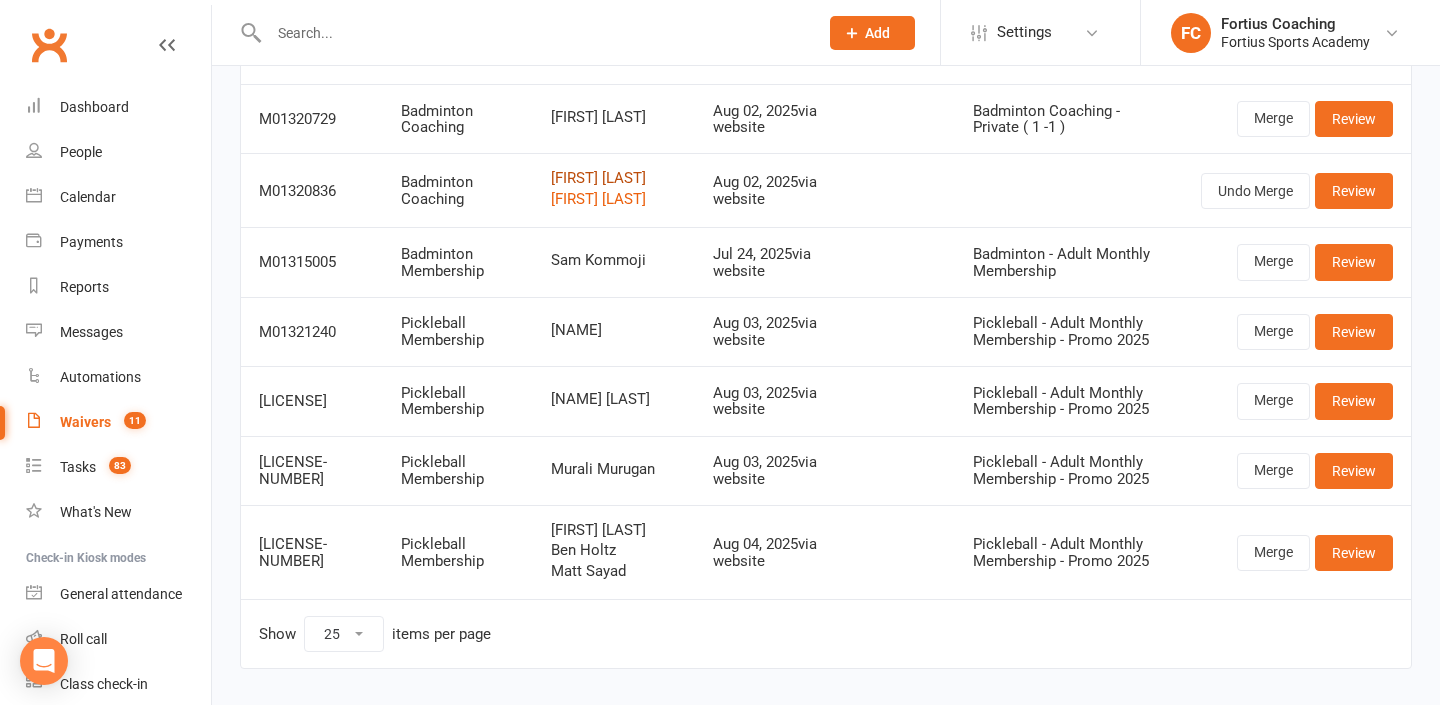 scroll, scrollTop: 570, scrollLeft: 0, axis: vertical 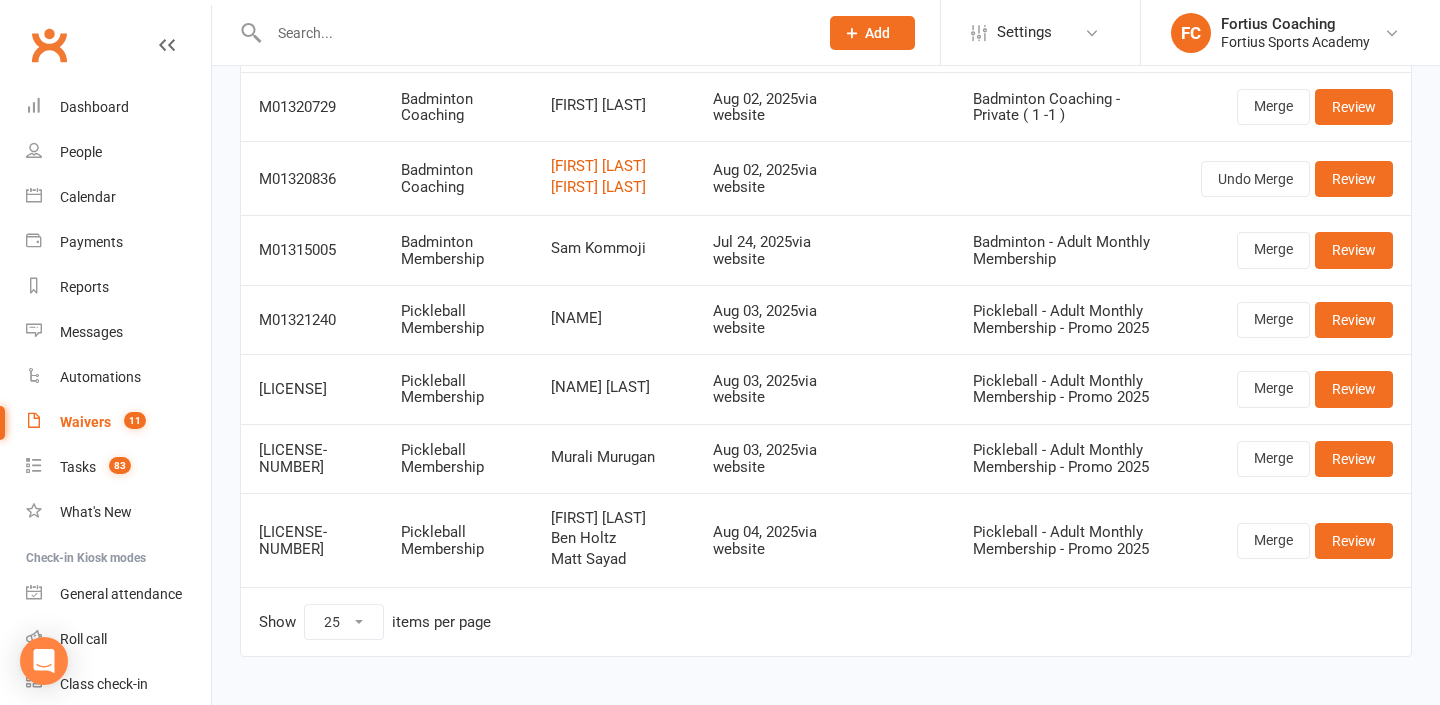 click on "[FIRST] [LAST]" at bounding box center [614, 518] 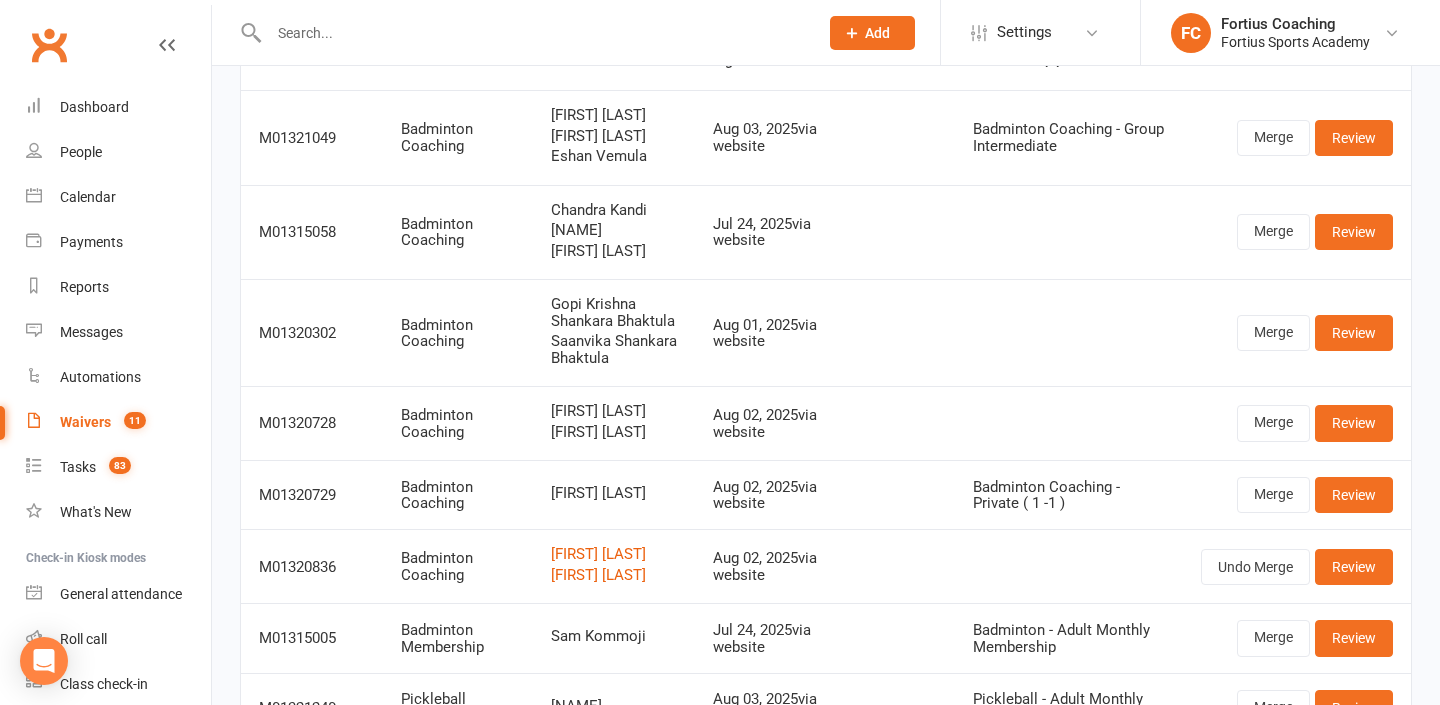 scroll, scrollTop: 0, scrollLeft: 0, axis: both 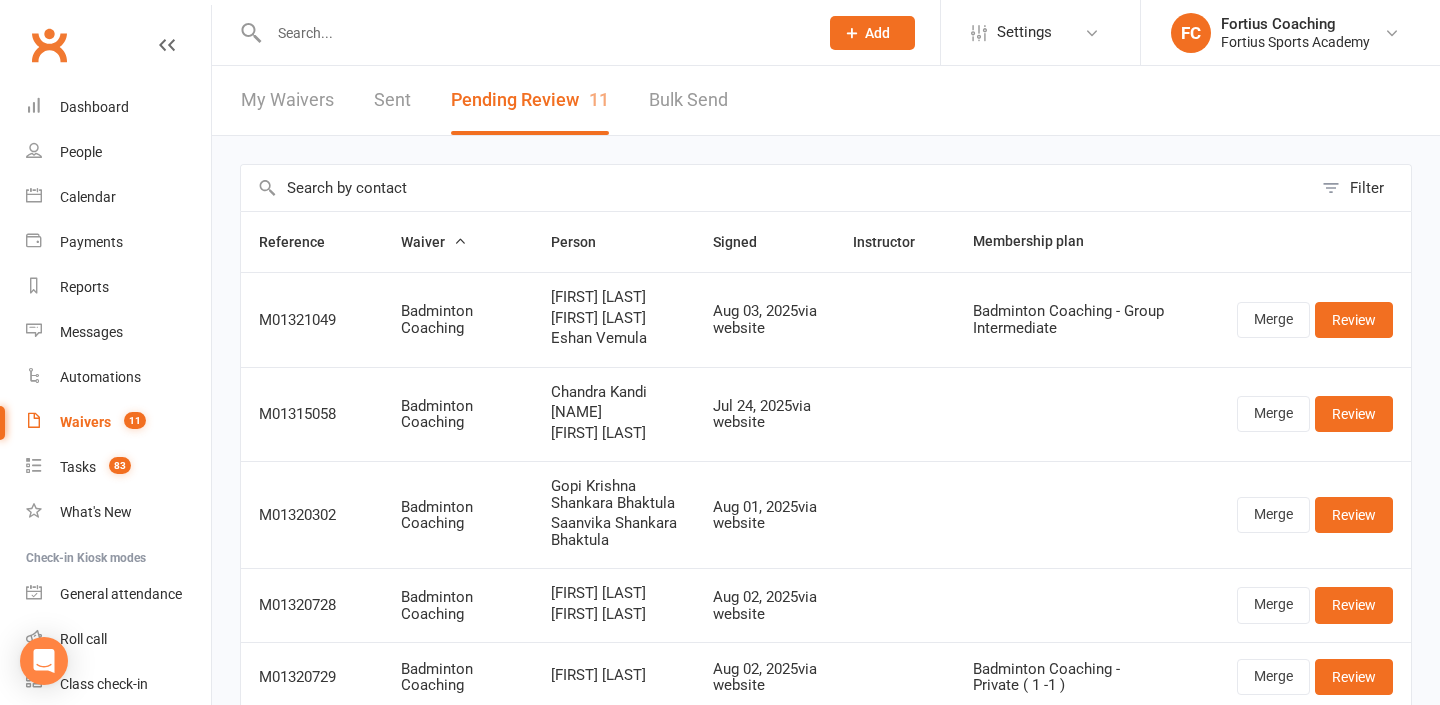 click at bounding box center (533, 33) 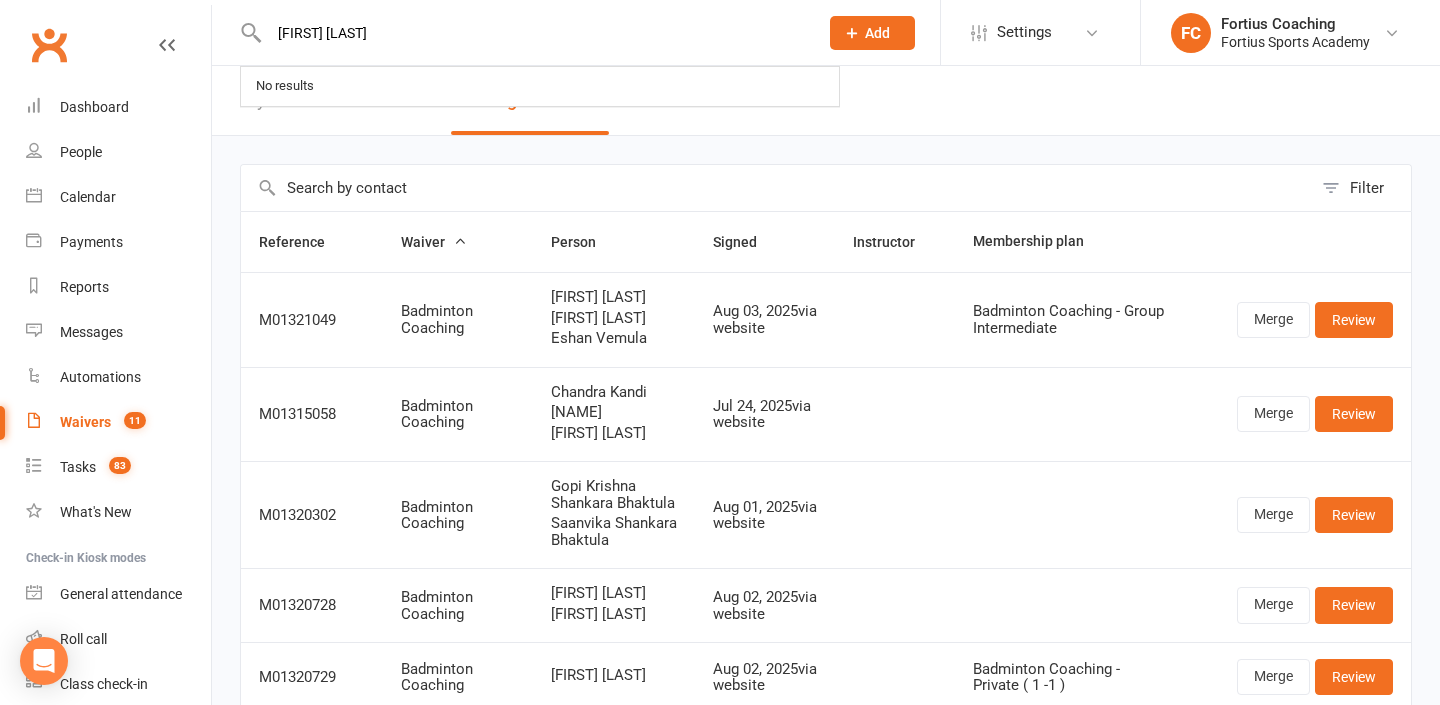 type on "[FIRST] [LAST]" 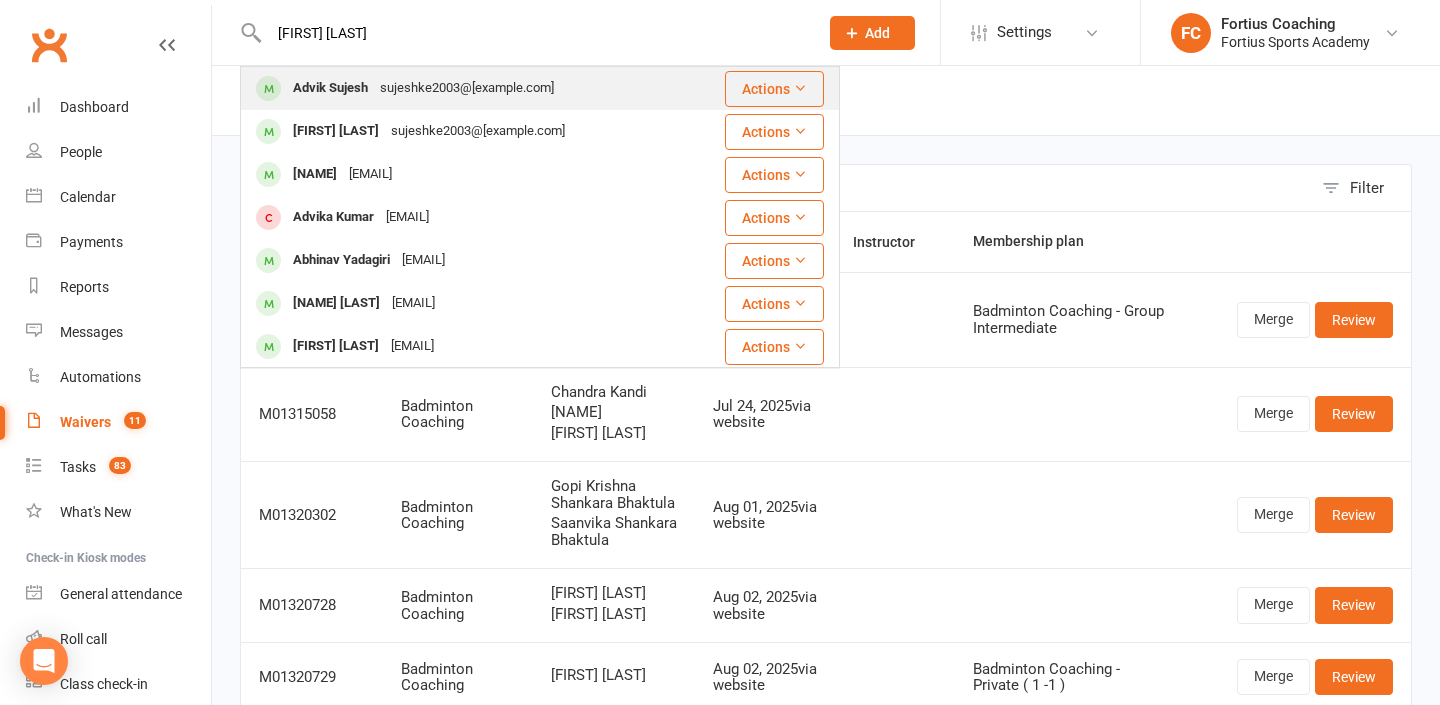 click on "Advik Sujesh" at bounding box center [330, 88] 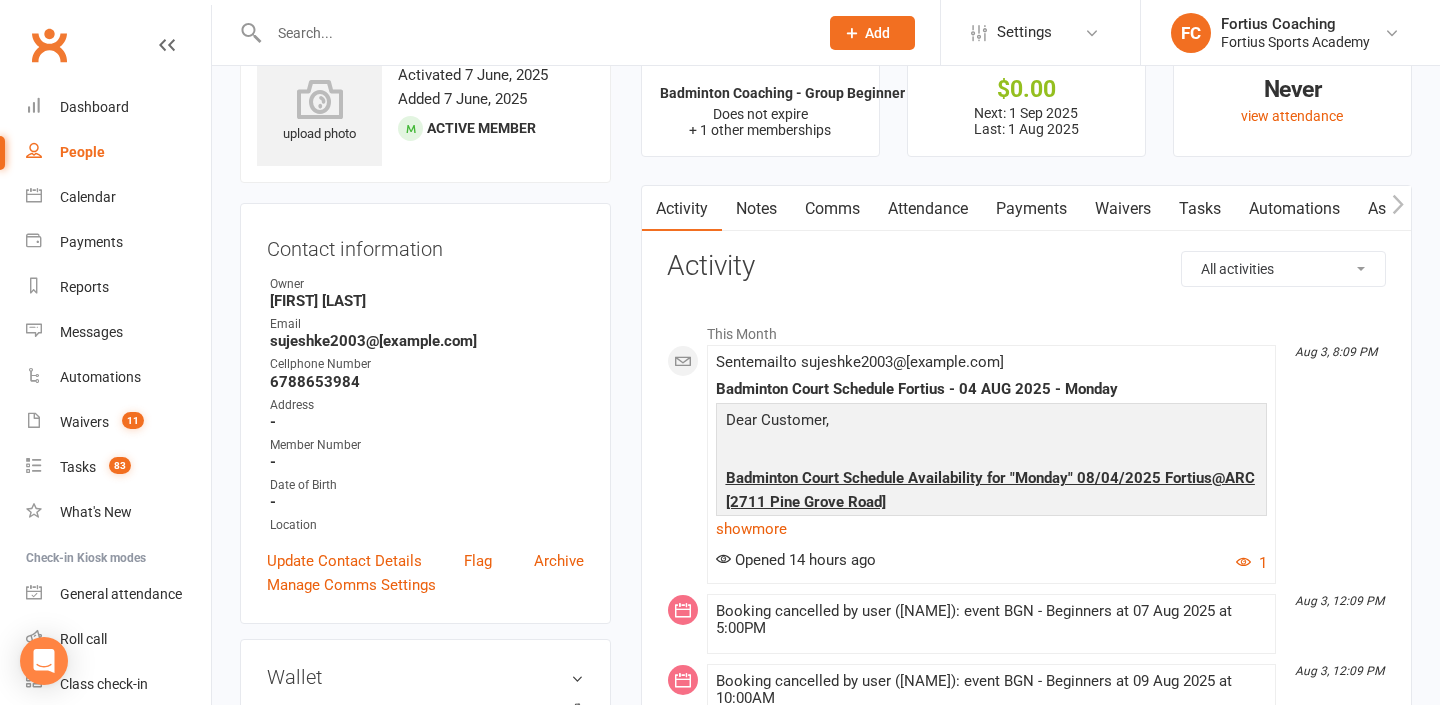 scroll, scrollTop: 68, scrollLeft: 0, axis: vertical 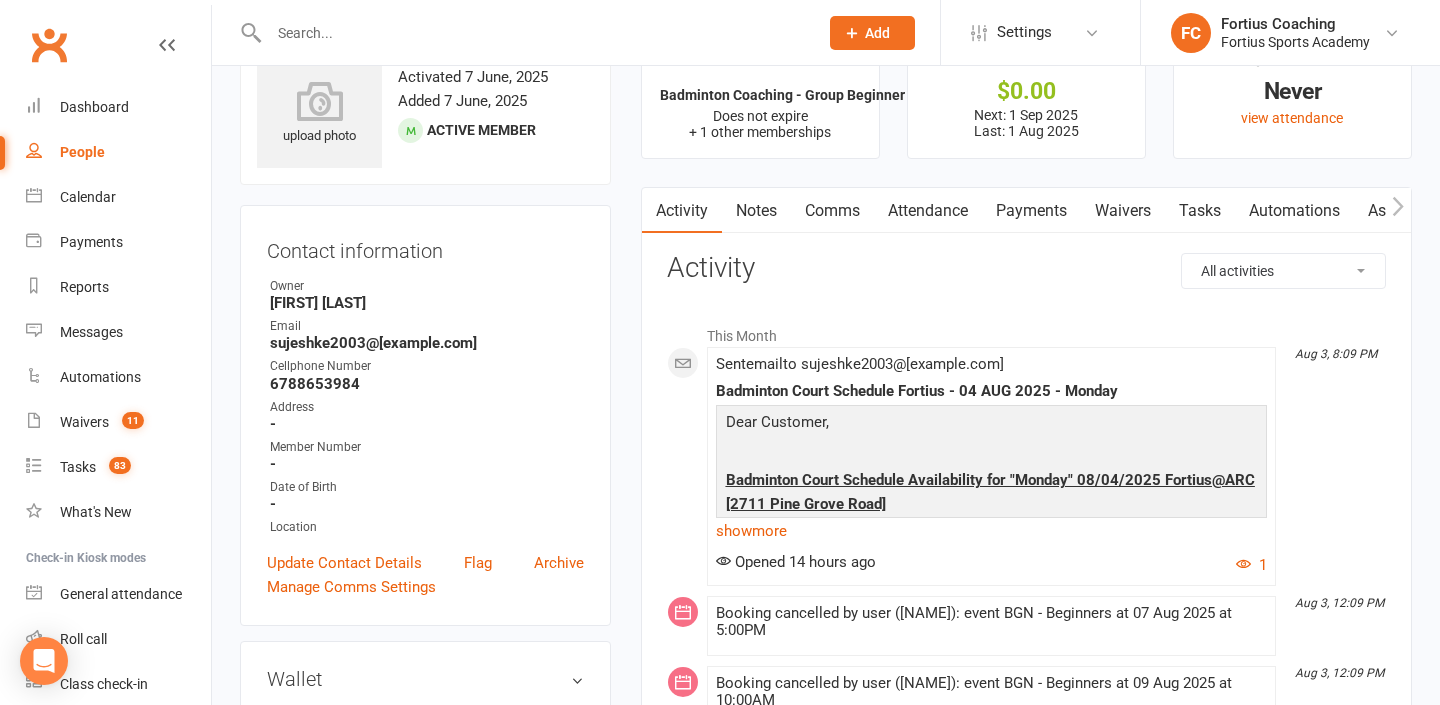 click on "Payments" at bounding box center [1031, 211] 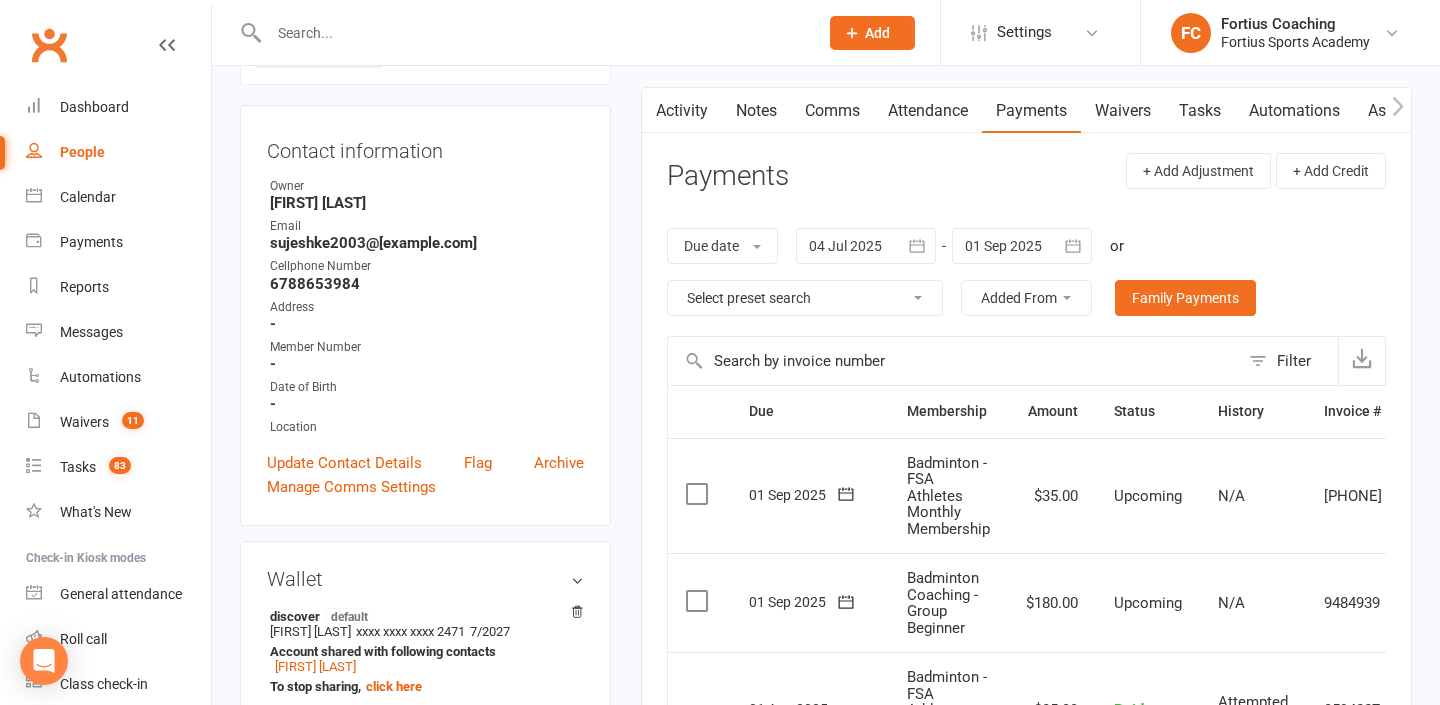 scroll, scrollTop: 130, scrollLeft: 0, axis: vertical 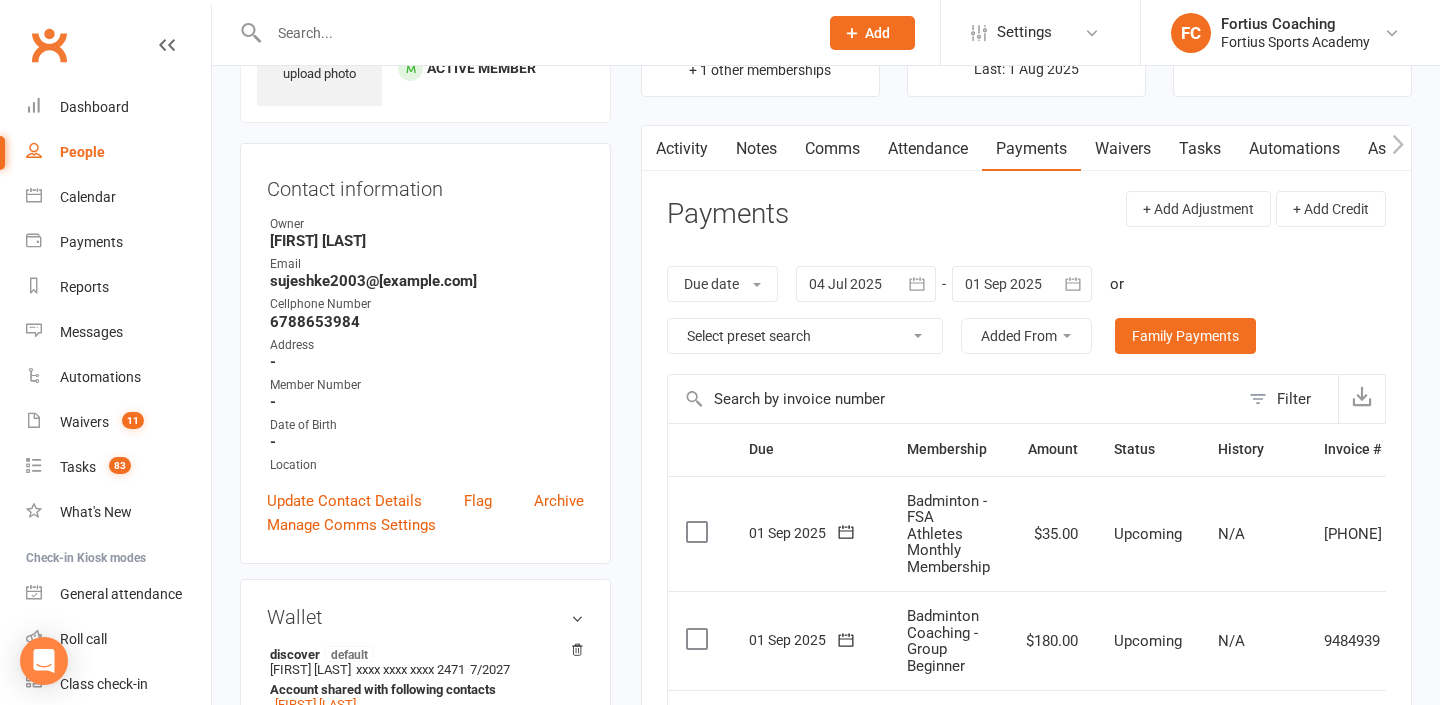 click on "Comms" at bounding box center (832, 149) 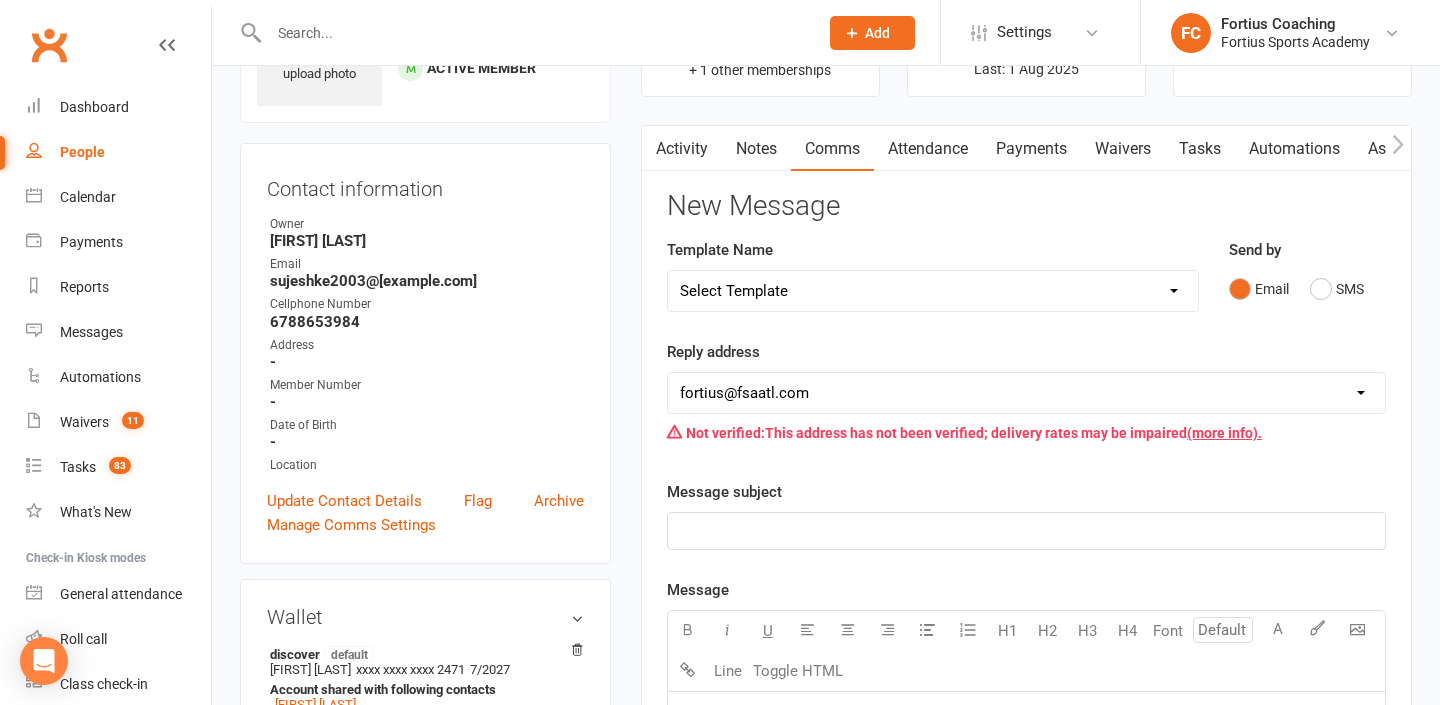 click on "Activity" at bounding box center [682, 149] 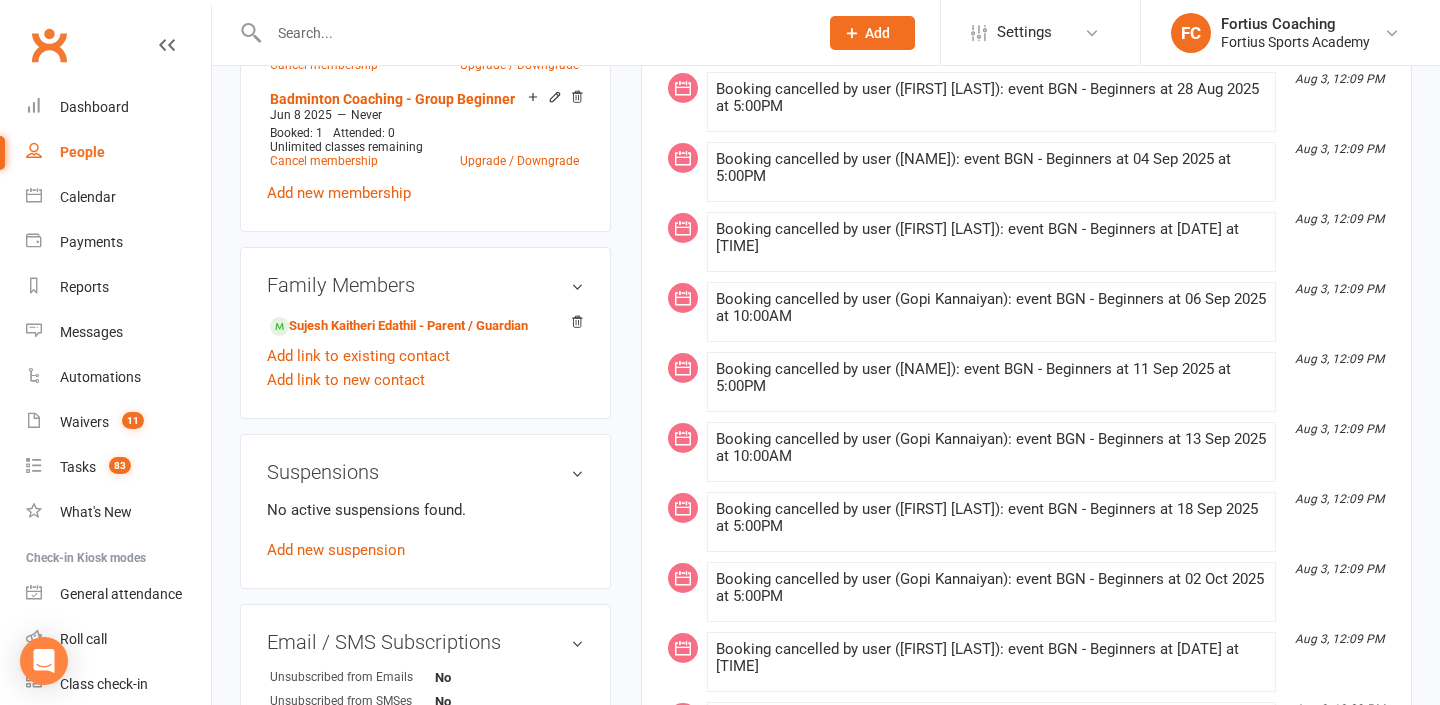 scroll, scrollTop: 0, scrollLeft: 0, axis: both 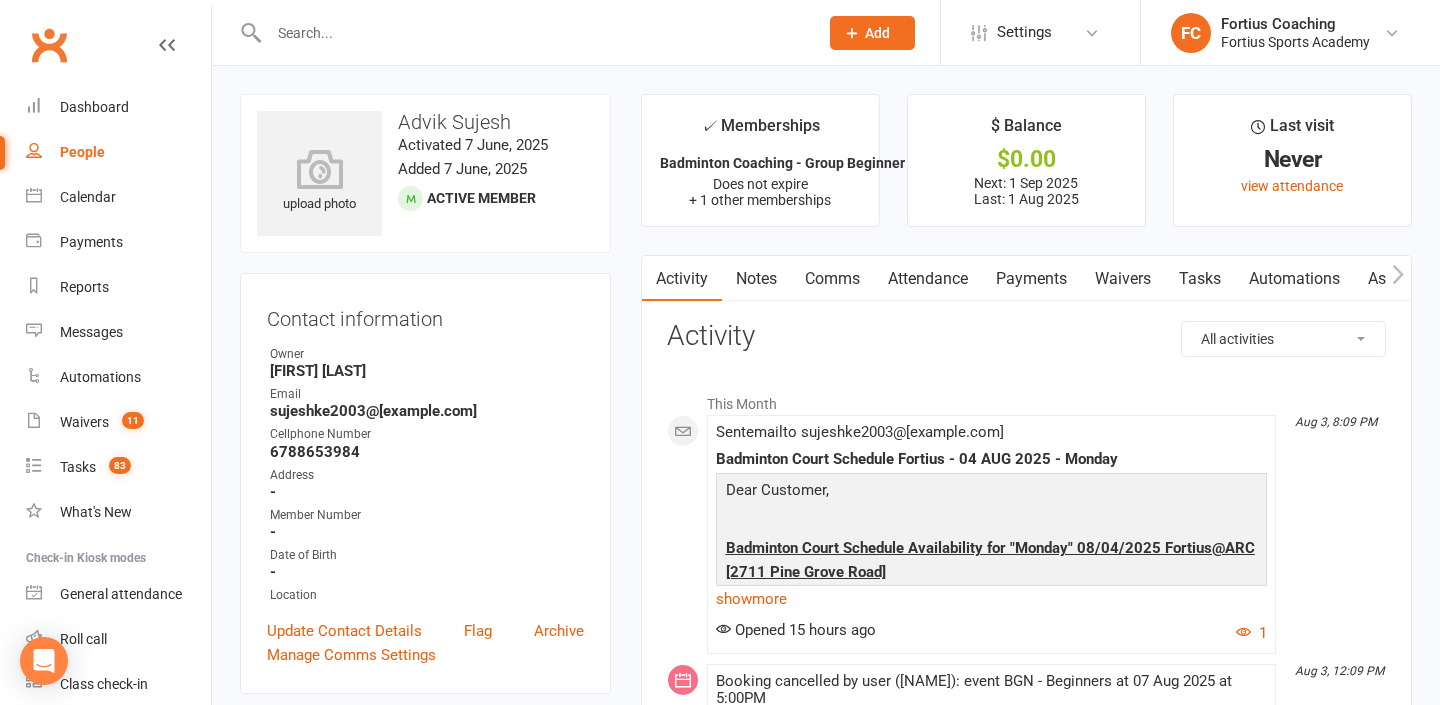 click on "Comms" at bounding box center [832, 279] 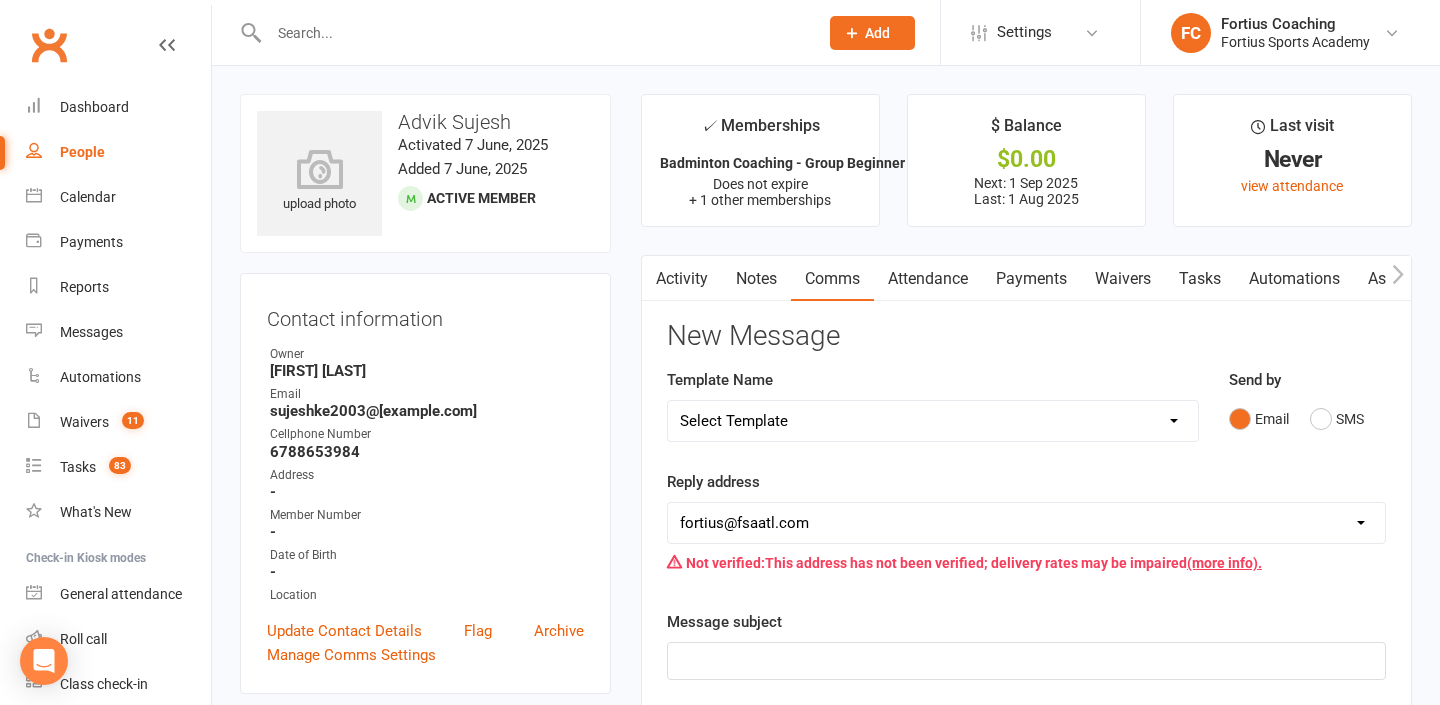 click on "Select Template [Email] Badminton Court Schedule [SMS] [Default template - review before using] Appointment reminder [SMS] [Default template - review before using] Failed payment [SMS] [Default template - review before using] Flash sale [SMS] [Default template - review before using] Follow up from free trial class [SMS] [Default template - review before using] Inactive member [SMS] [Default template - review before using] Initial response to enquiry [SMS] [Default template - review before using] Membership upgrade [SMS] [Default template - review before using] Missed class [SMS] [Default template - review before using] Payment paid [SMS] [Default template - review before using] Referral [SMS] [Default template - review before using] Request for review [SMS] [Default template - review before using] Sign up offer [SMS] [Default template - review before using] Suspension confirmation [SMS] [Default template - review before using] Upcoming payment [Email] FSA Coaching | General Messages | Coaching Enrollments" at bounding box center (933, 421) 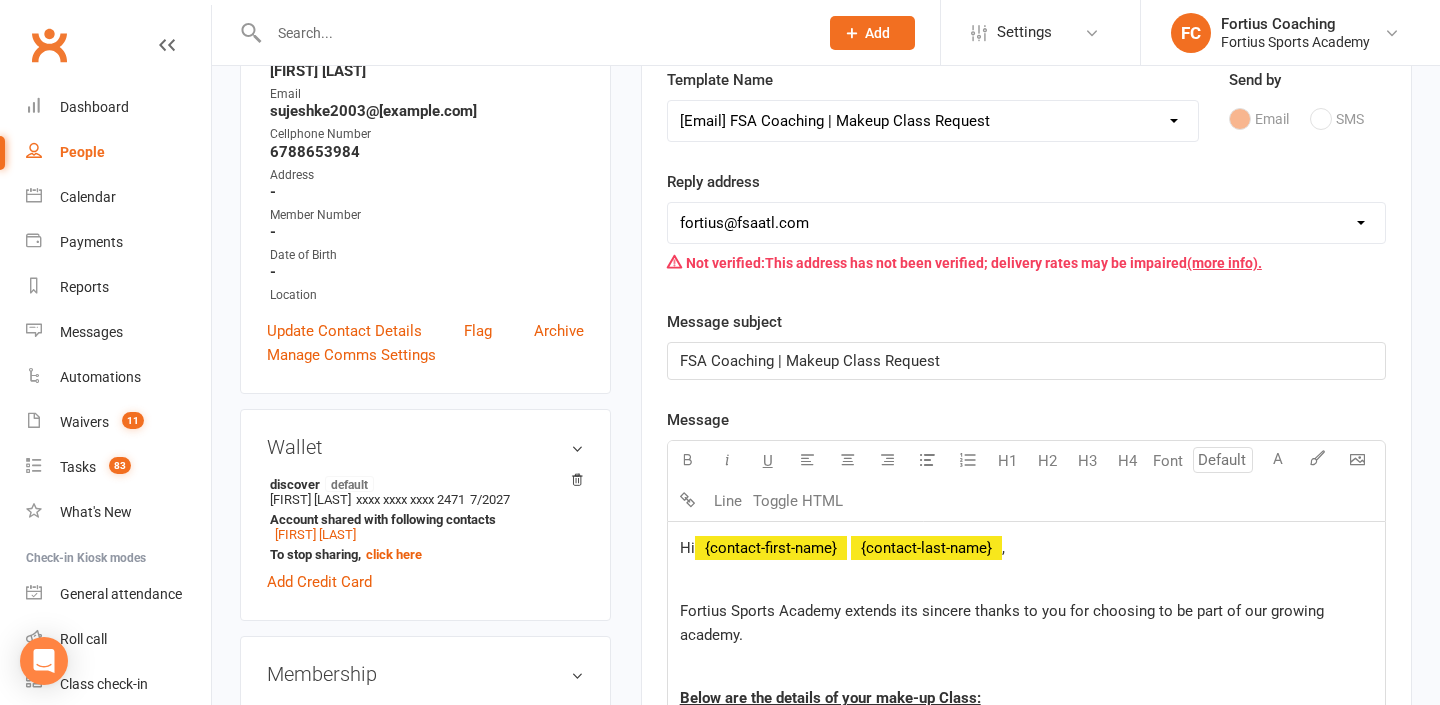 scroll, scrollTop: 308, scrollLeft: 0, axis: vertical 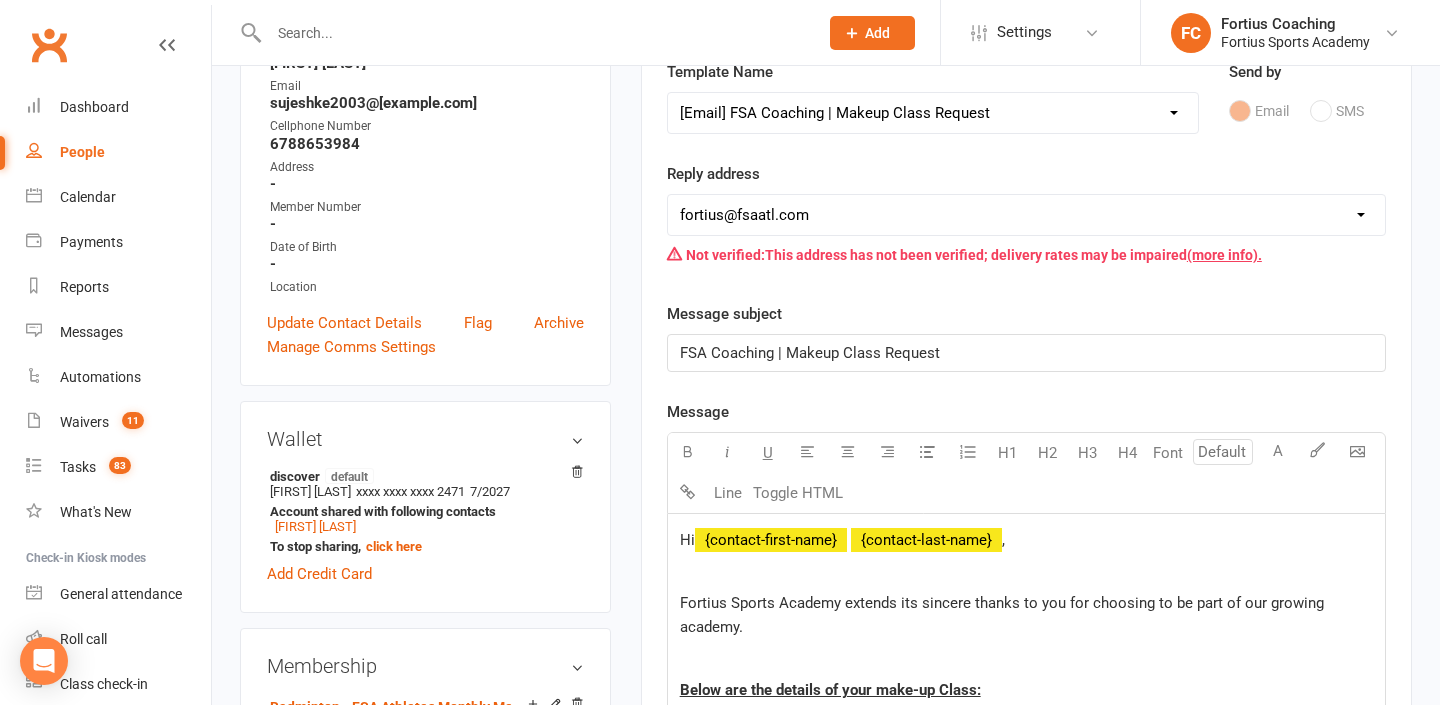 click on "[EMAIL] [EMAIL] [EMAIL] [EMAIL] [EMAIL] [EMAIL] [EMAIL] [EMAIL] [EMAIL]" at bounding box center [1026, 215] 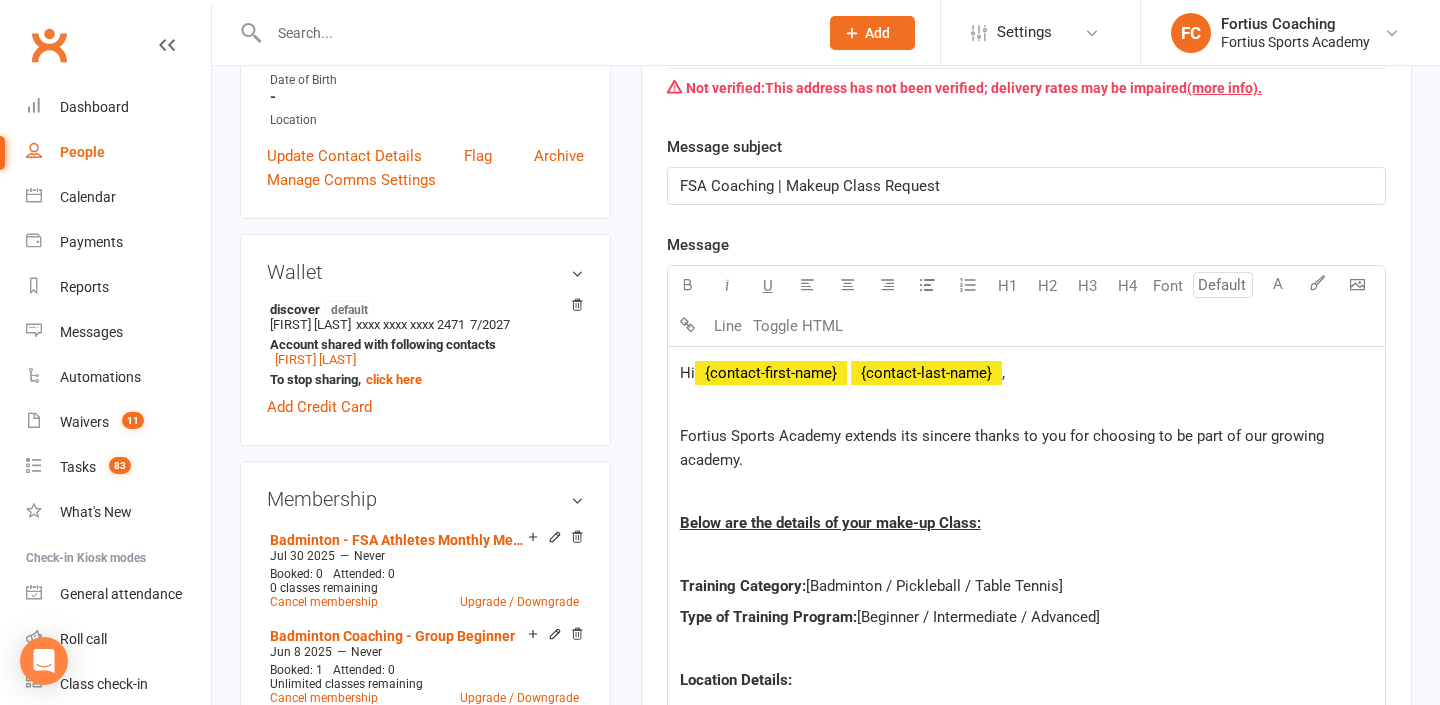 scroll, scrollTop: 595, scrollLeft: 0, axis: vertical 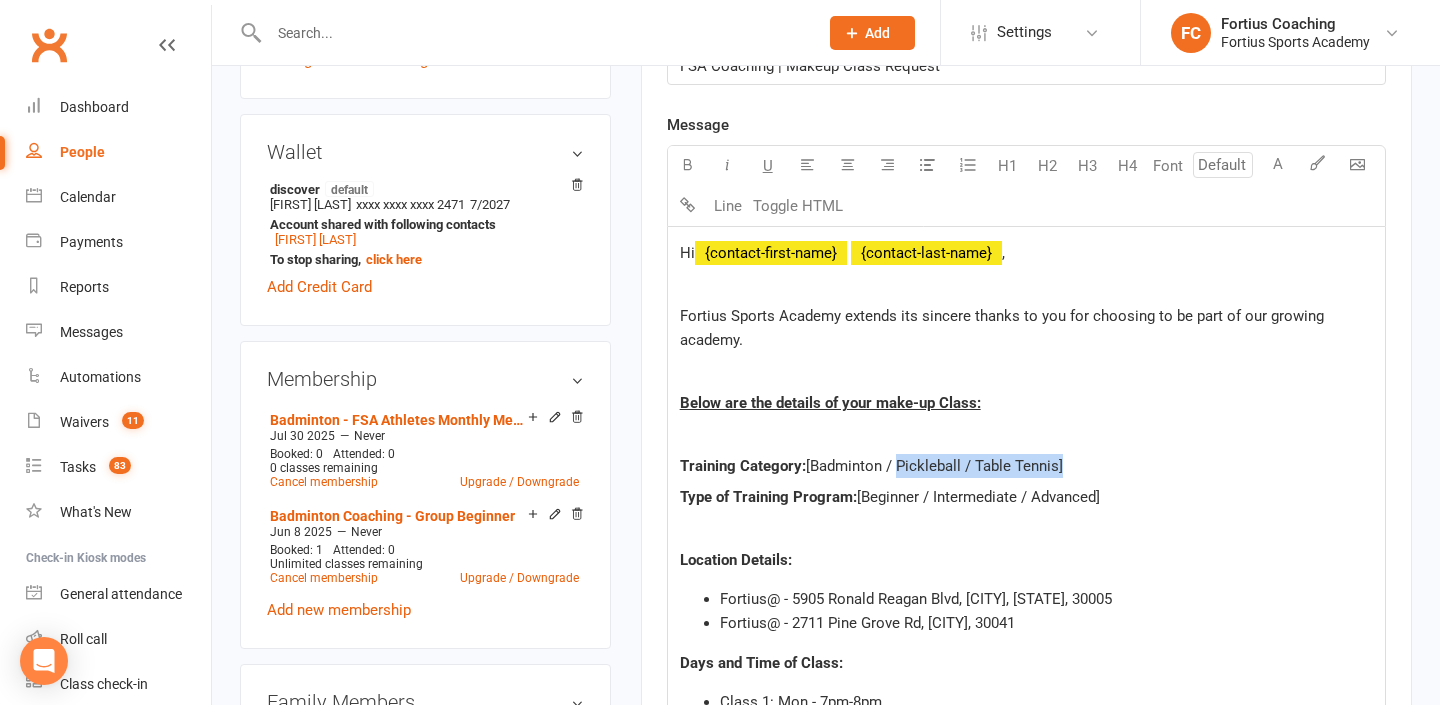 drag, startPoint x: 1058, startPoint y: 466, endPoint x: 894, endPoint y: 463, distance: 164.02744 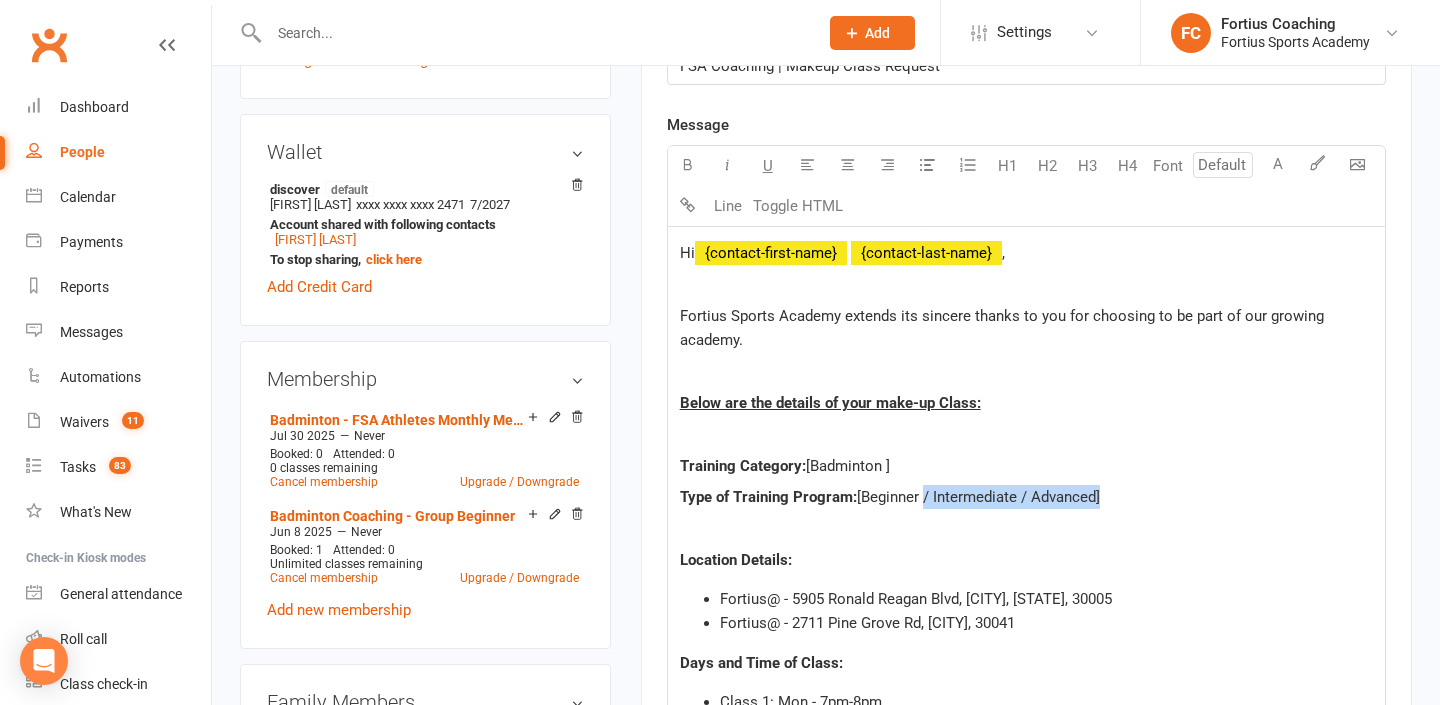drag, startPoint x: 1100, startPoint y: 494, endPoint x: 921, endPoint y: 496, distance: 179.01117 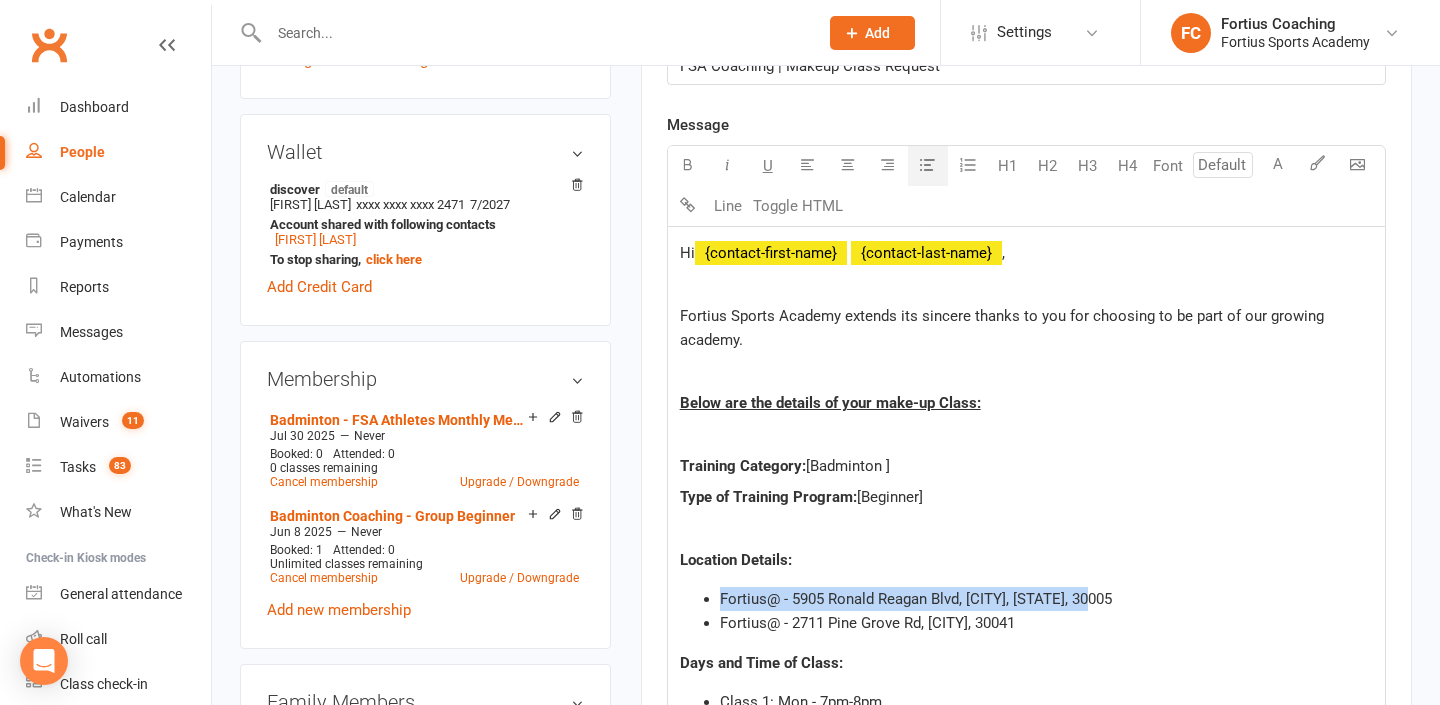 drag, startPoint x: 1113, startPoint y: 595, endPoint x: 705, endPoint y: 585, distance: 408.12253 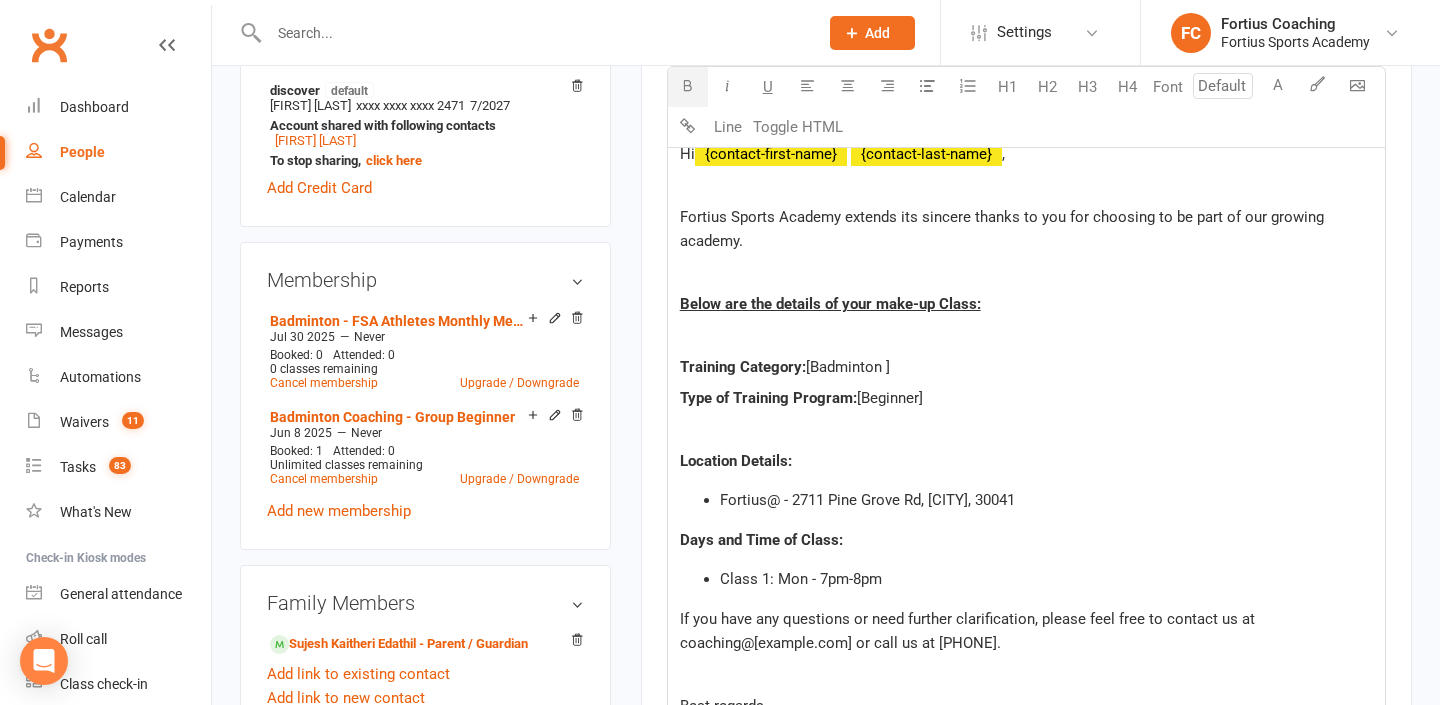 scroll, scrollTop: 692, scrollLeft: 0, axis: vertical 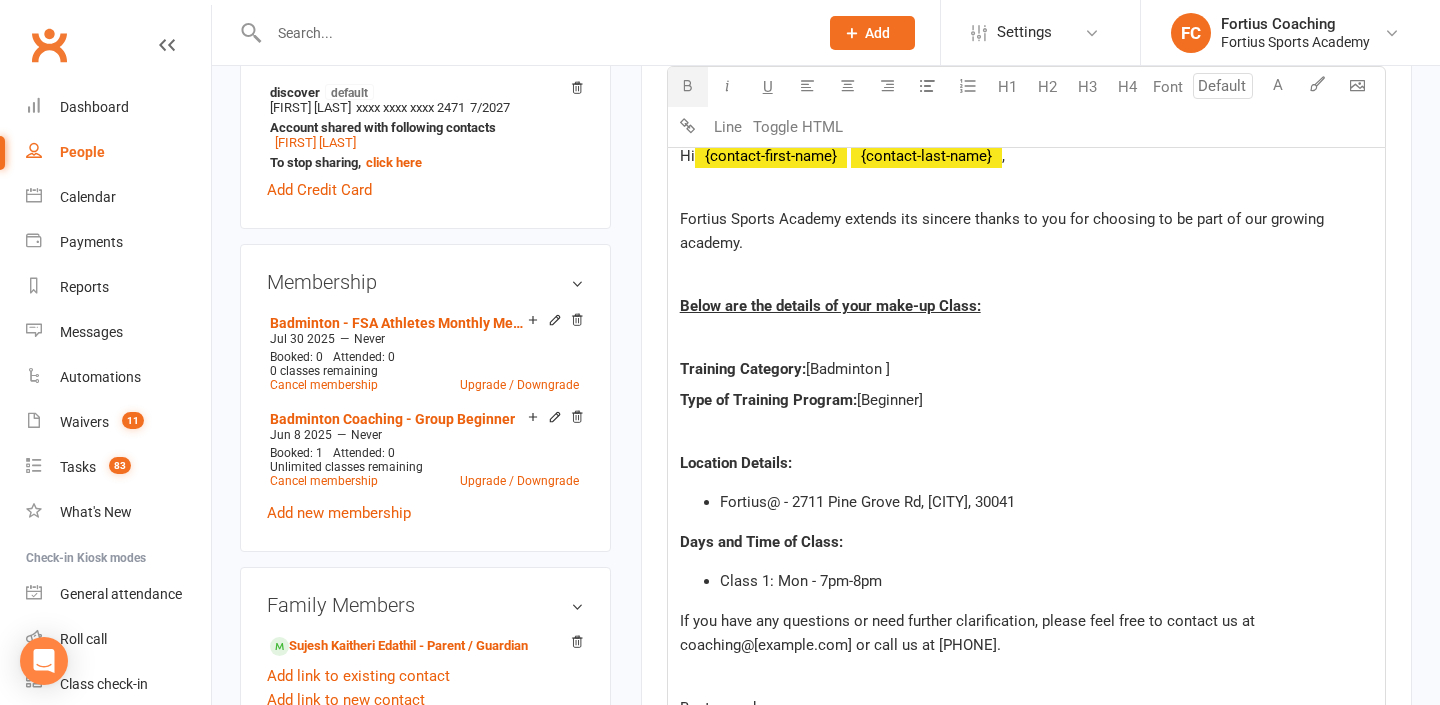 click on "Class 1: Mon - 7pm-8pm" 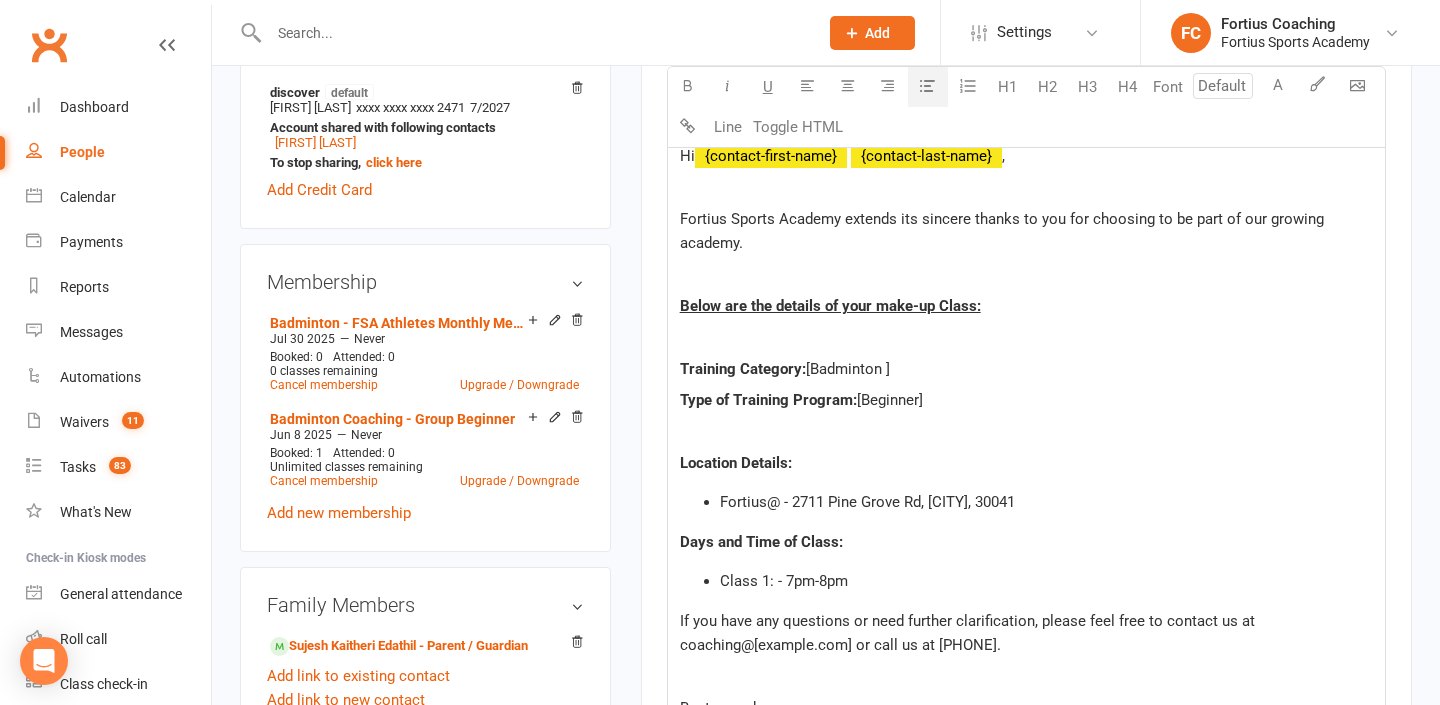 type 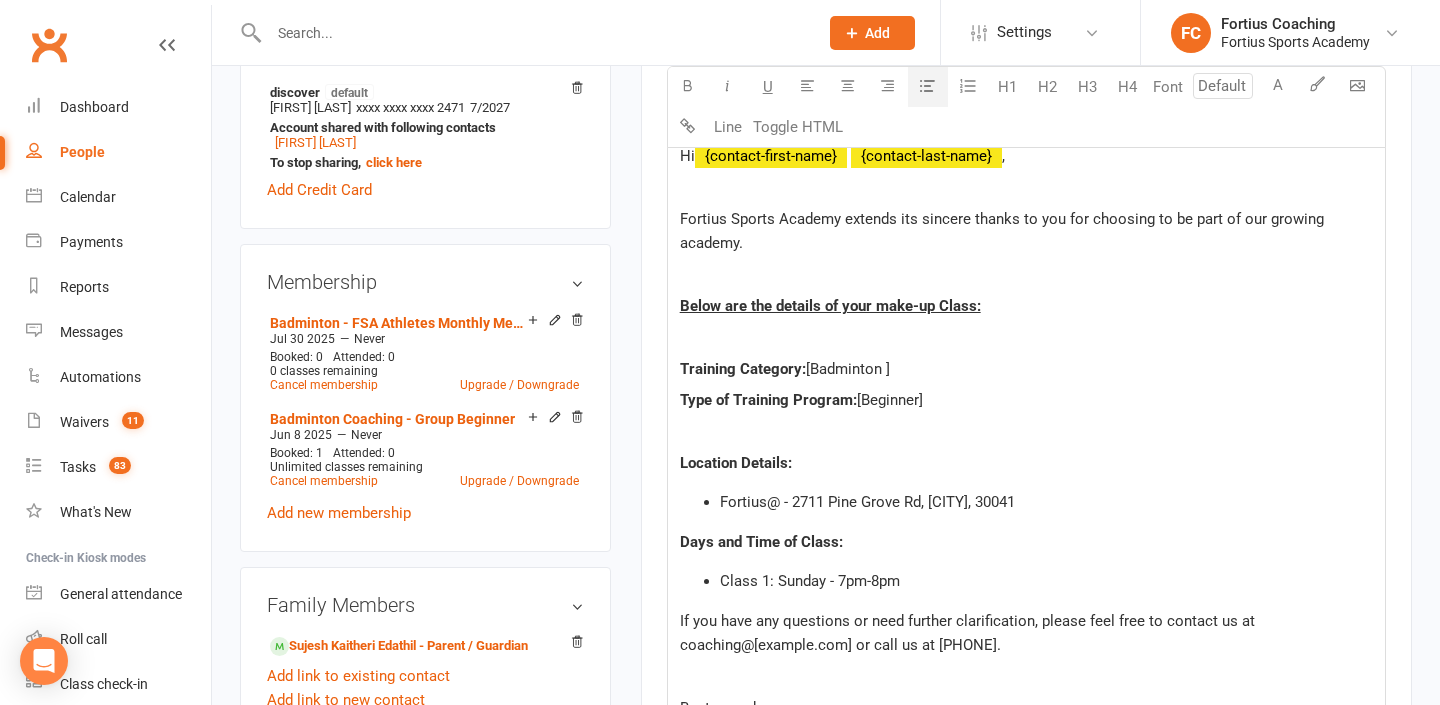 click on "Class 1: Sunday - 7pm-8pm" 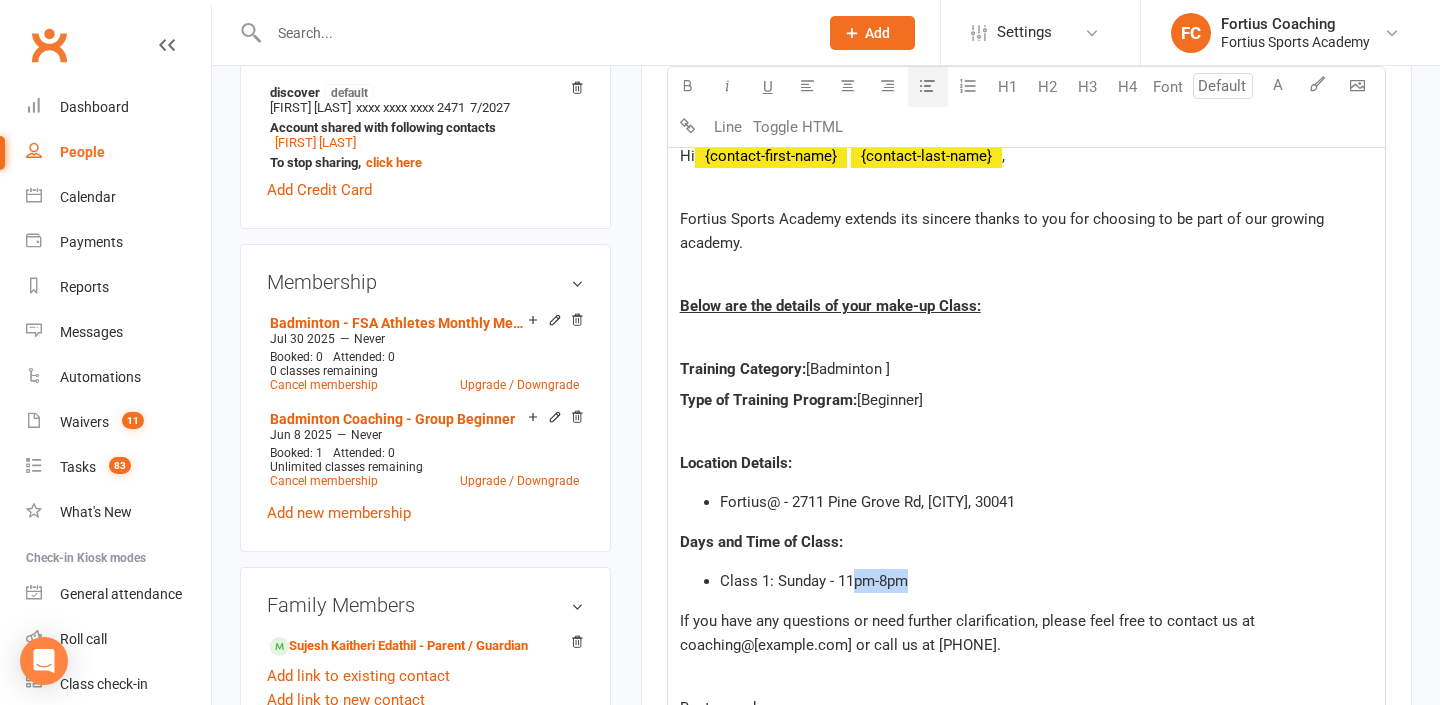 drag, startPoint x: 910, startPoint y: 579, endPoint x: 857, endPoint y: 580, distance: 53.009434 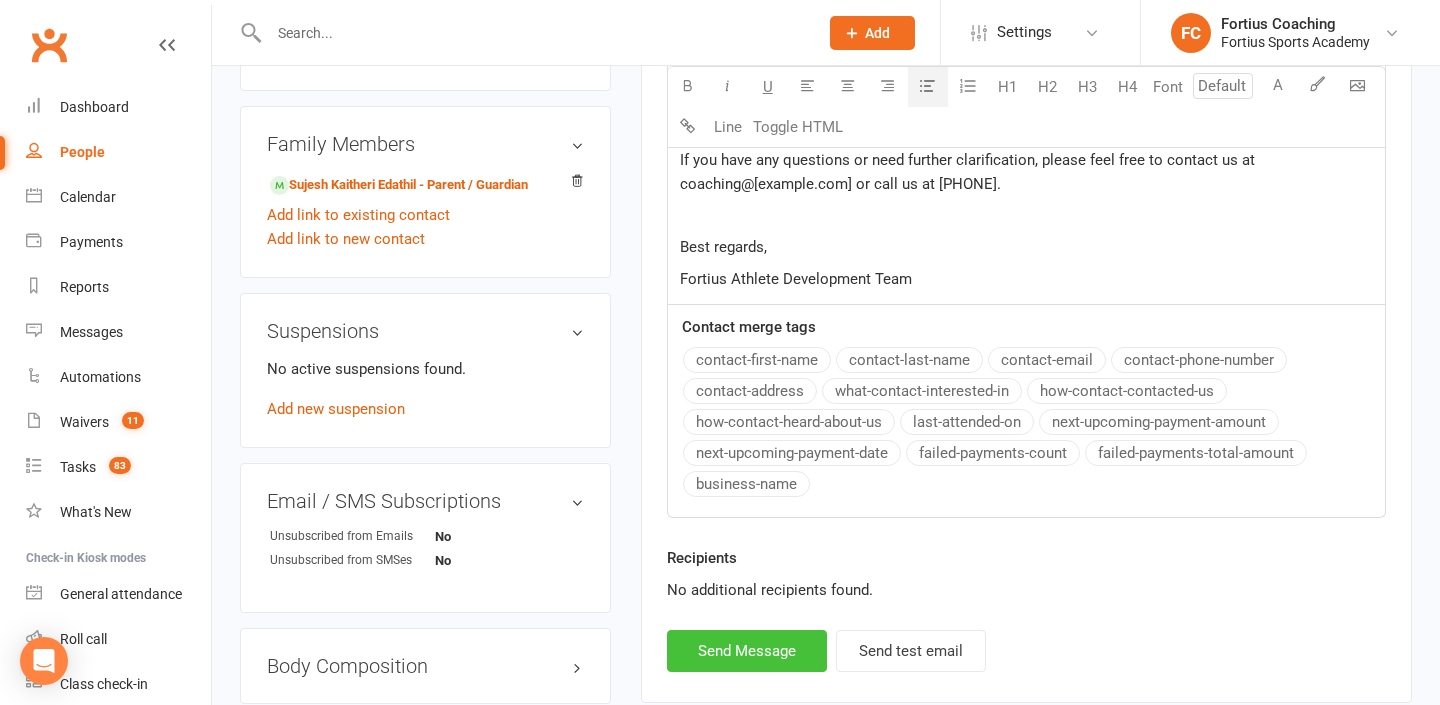 scroll, scrollTop: 1154, scrollLeft: 0, axis: vertical 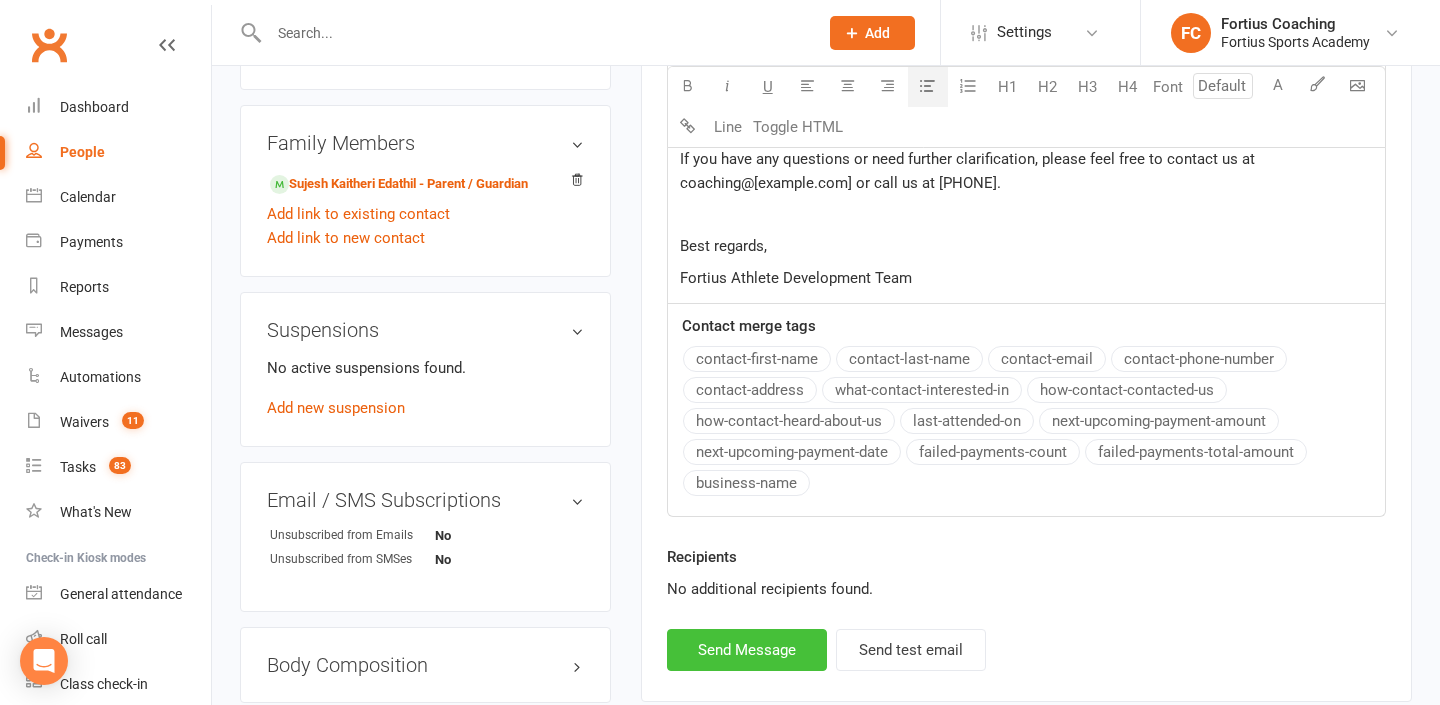 click on "Send Message" at bounding box center (747, 650) 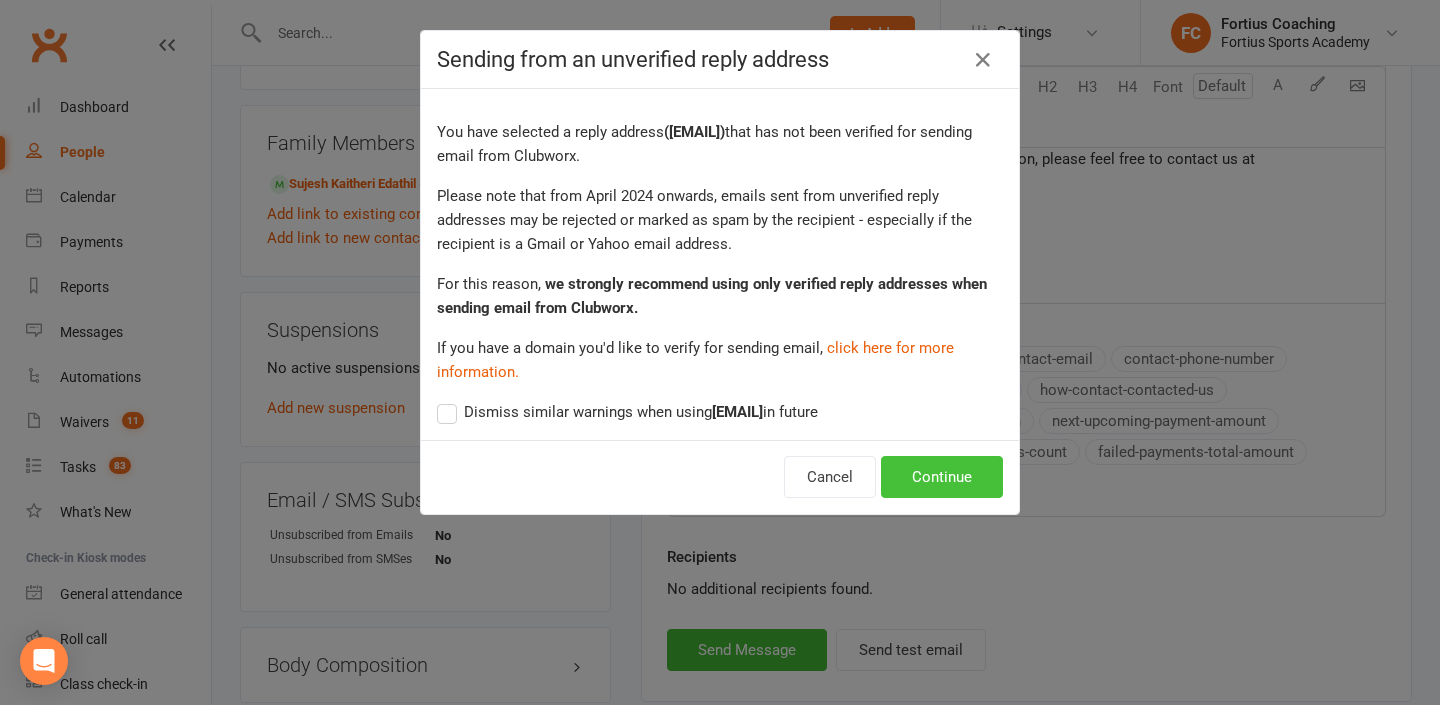 click on "Continue" at bounding box center (942, 477) 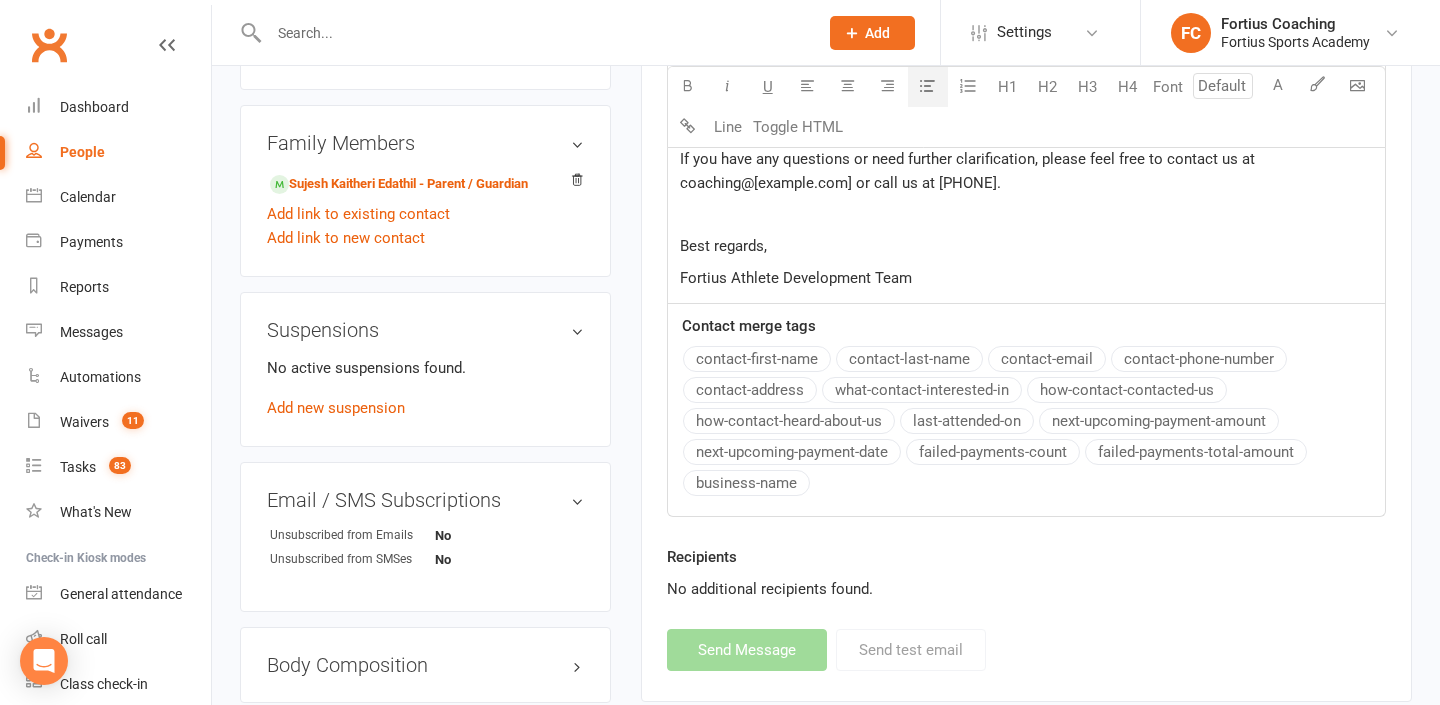 select 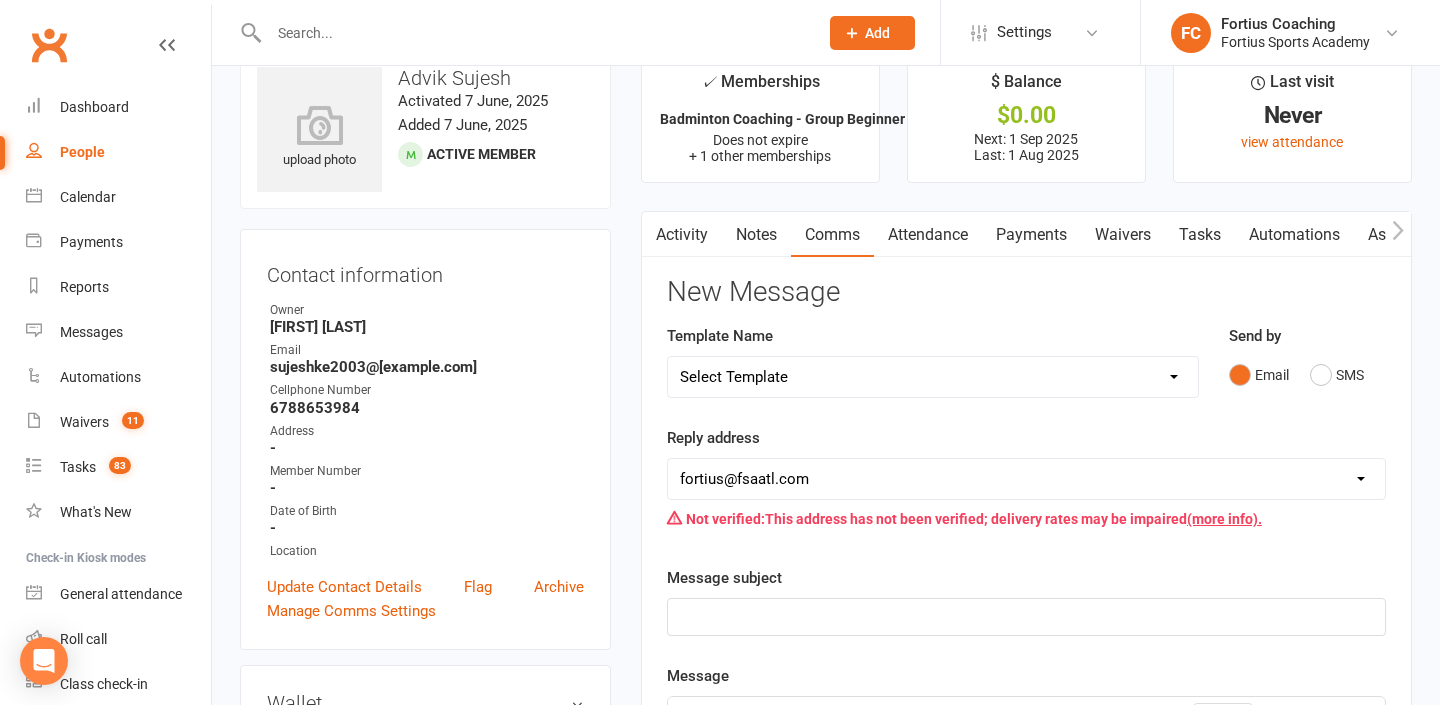 scroll, scrollTop: 0, scrollLeft: 0, axis: both 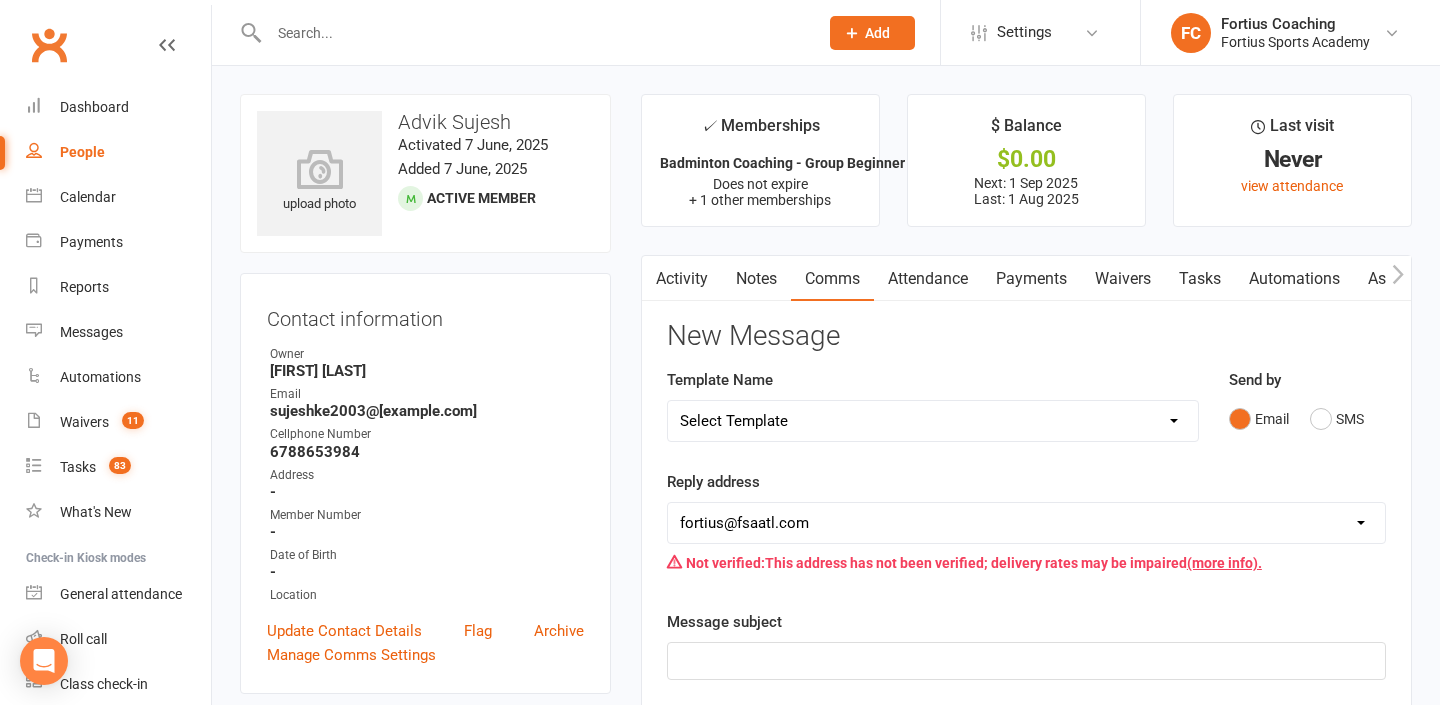 click at bounding box center (533, 33) 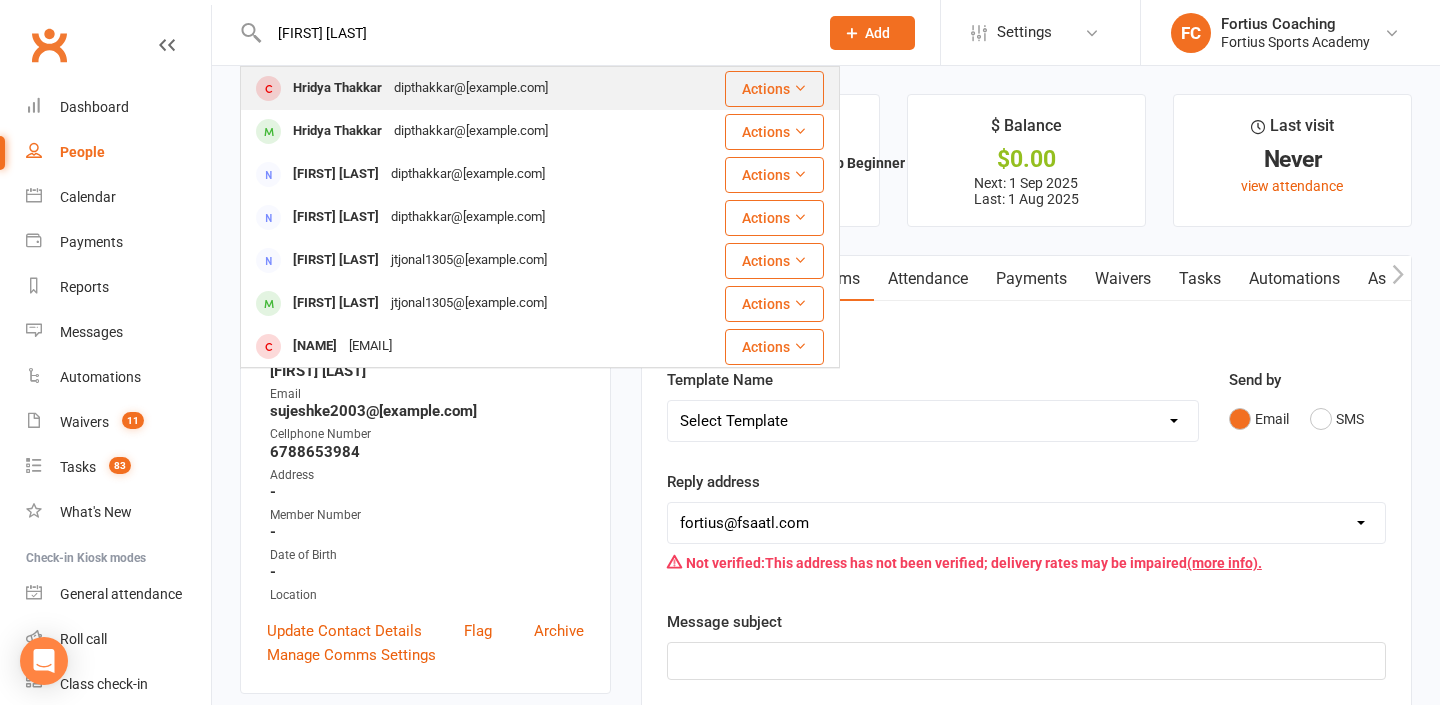 type on "[FIRST] [LAST]" 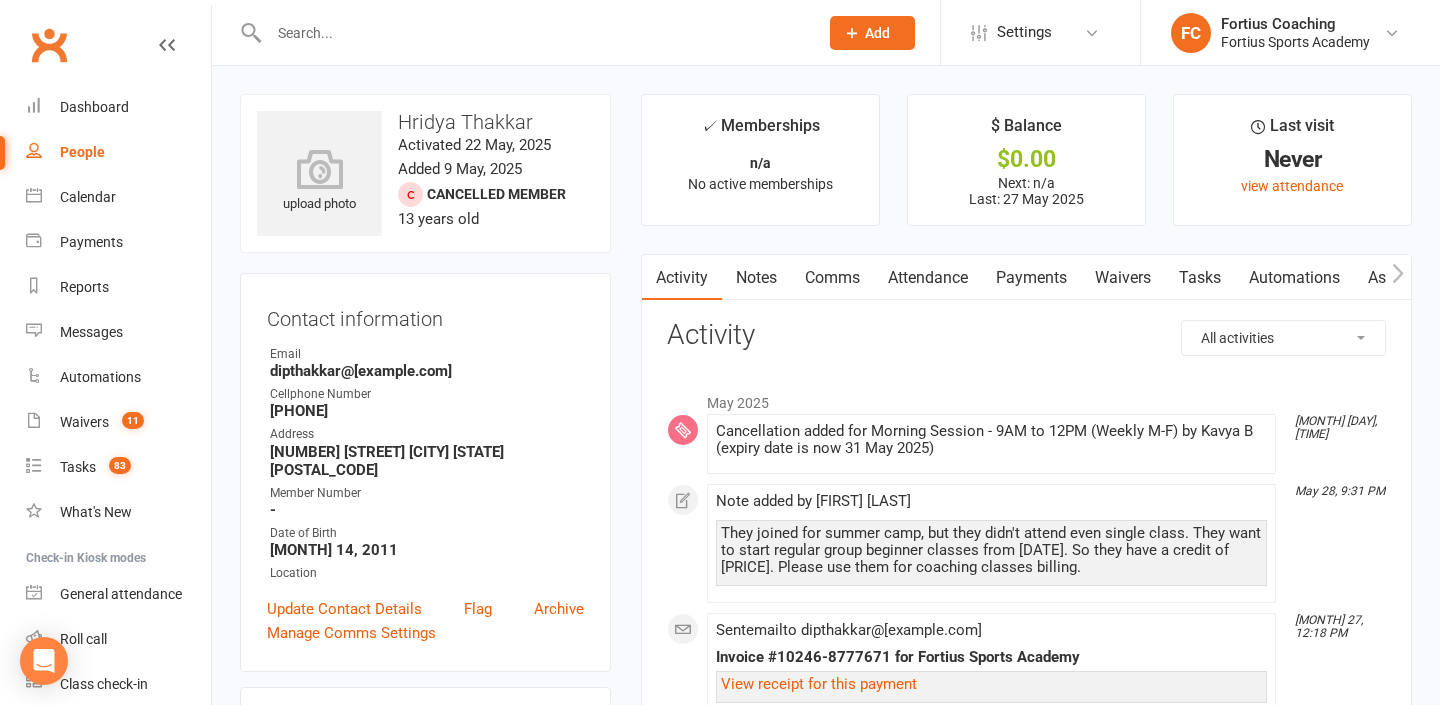 click at bounding box center [533, 33] 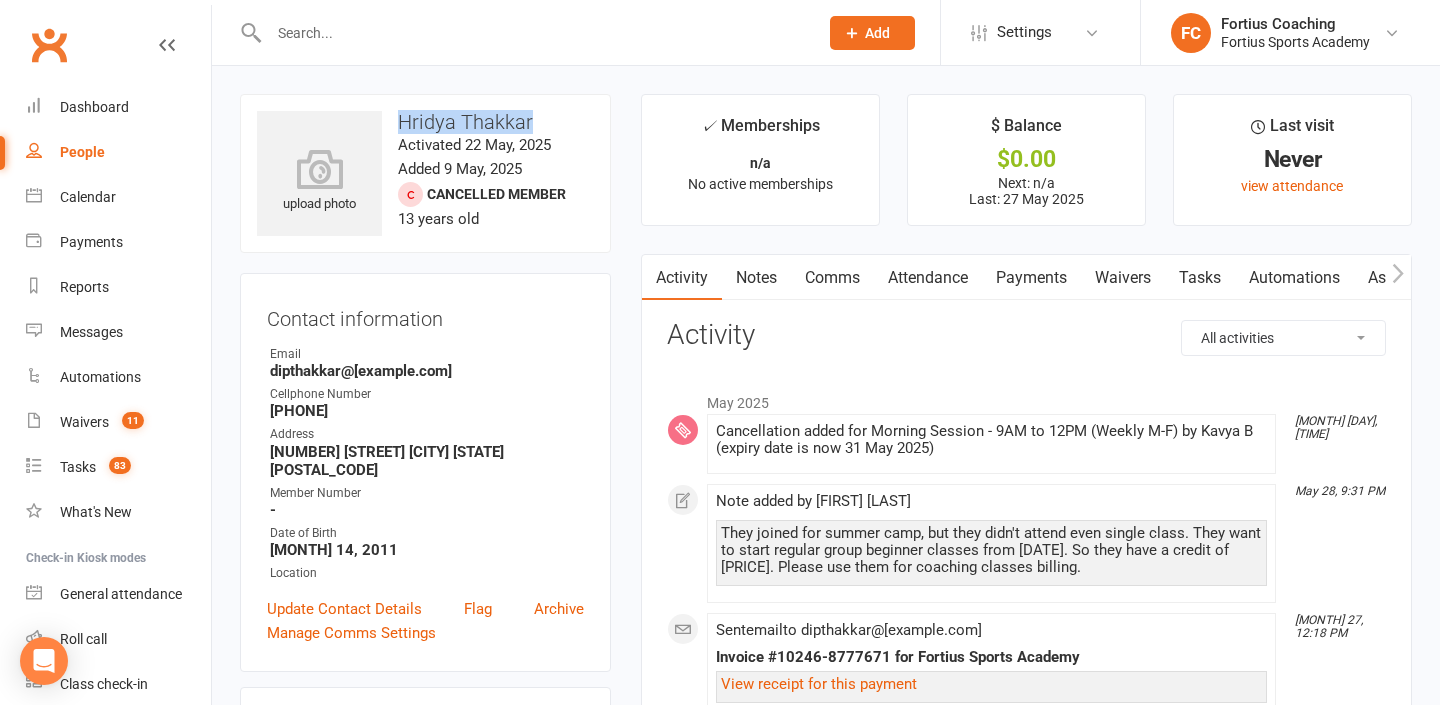 drag, startPoint x: 400, startPoint y: 117, endPoint x: 552, endPoint y: 108, distance: 152.26622 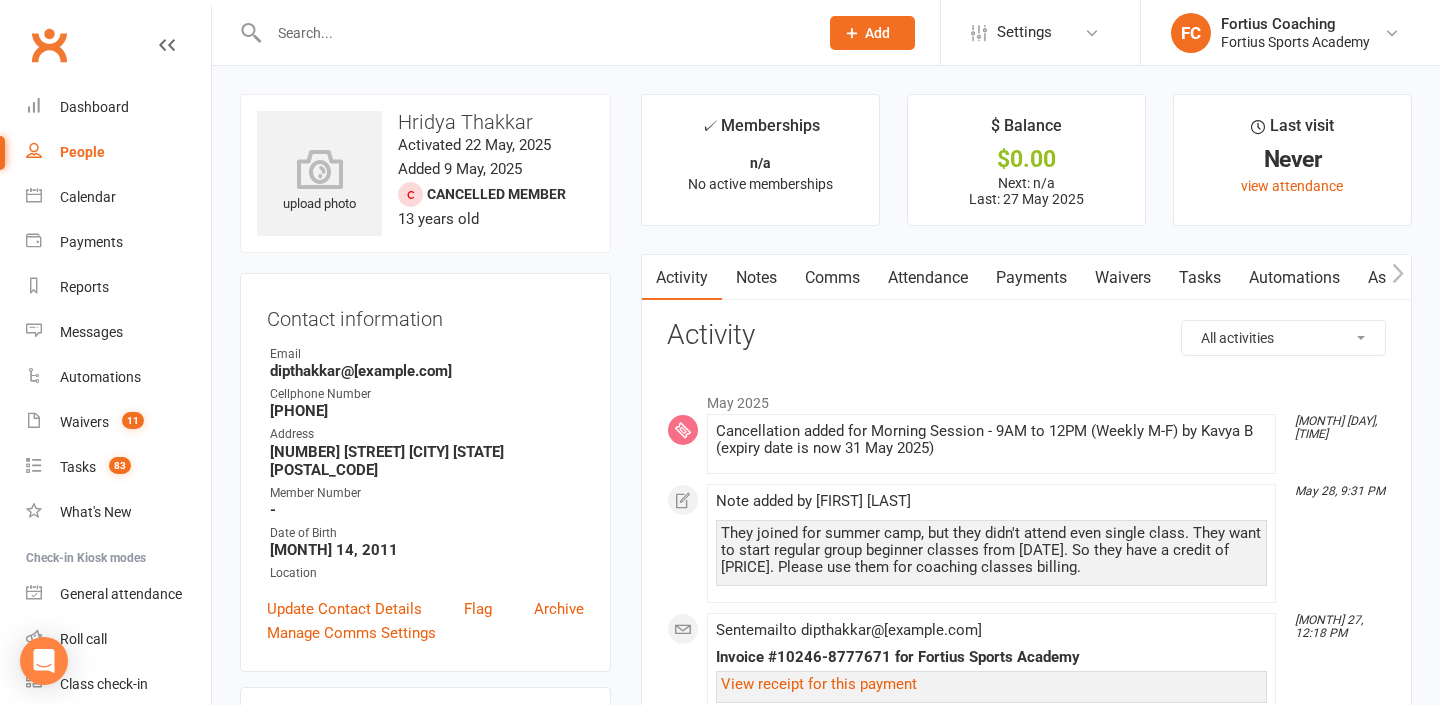 click at bounding box center (533, 33) 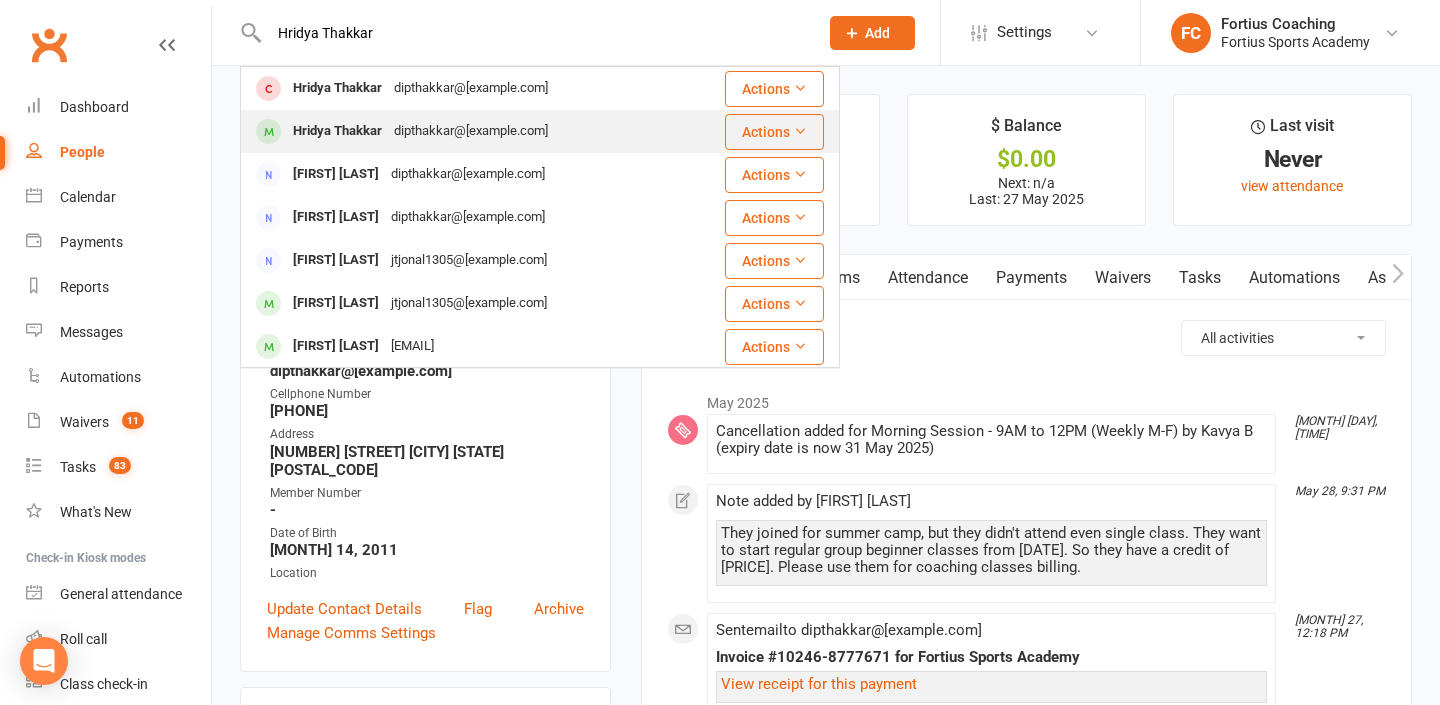 type on "Hridya Thakkar" 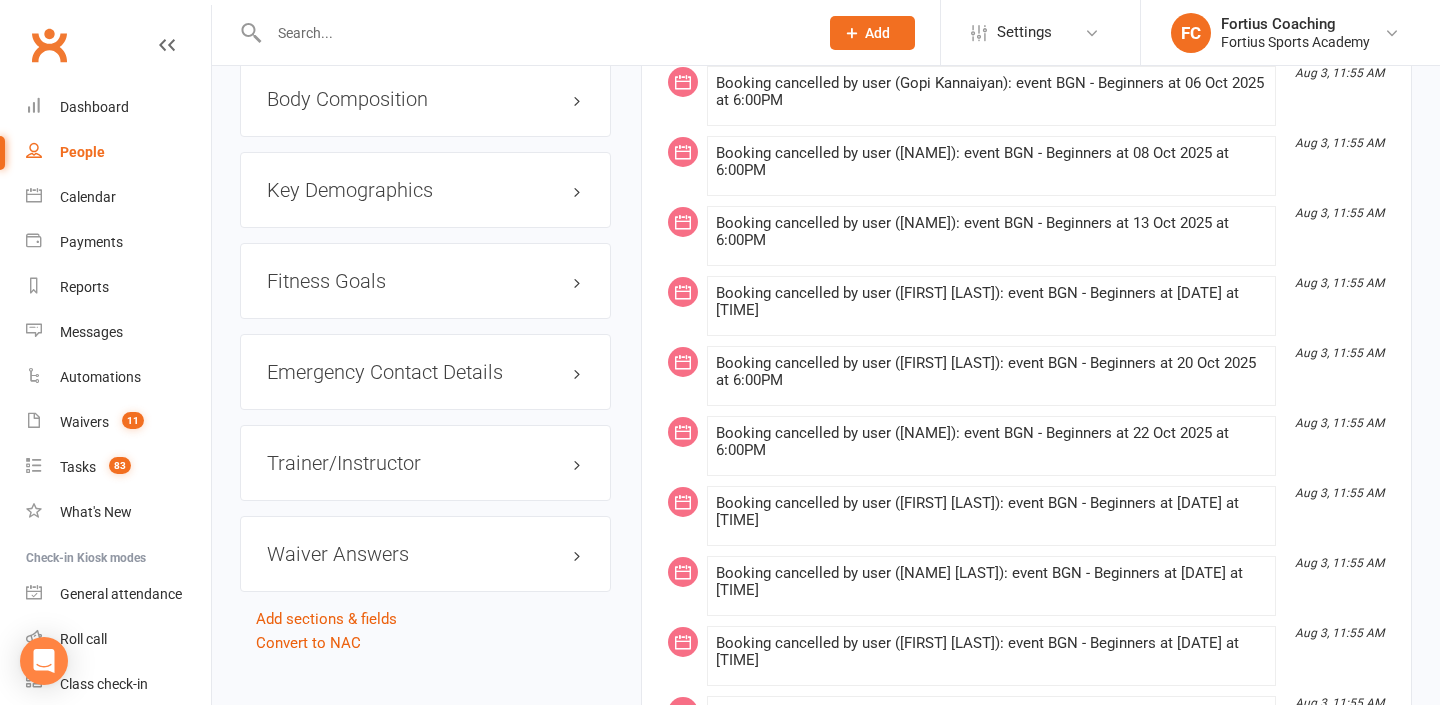 scroll, scrollTop: 0, scrollLeft: 0, axis: both 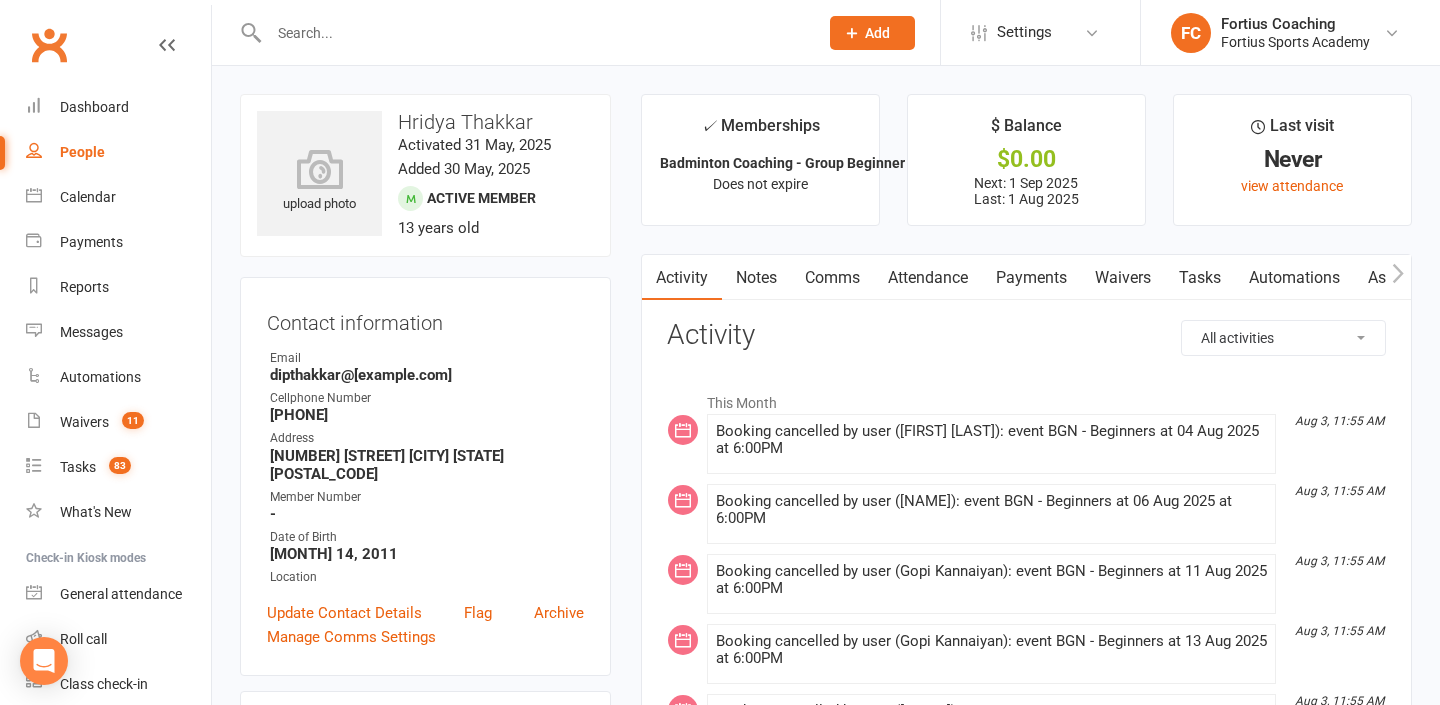 click on "Comms" at bounding box center [832, 278] 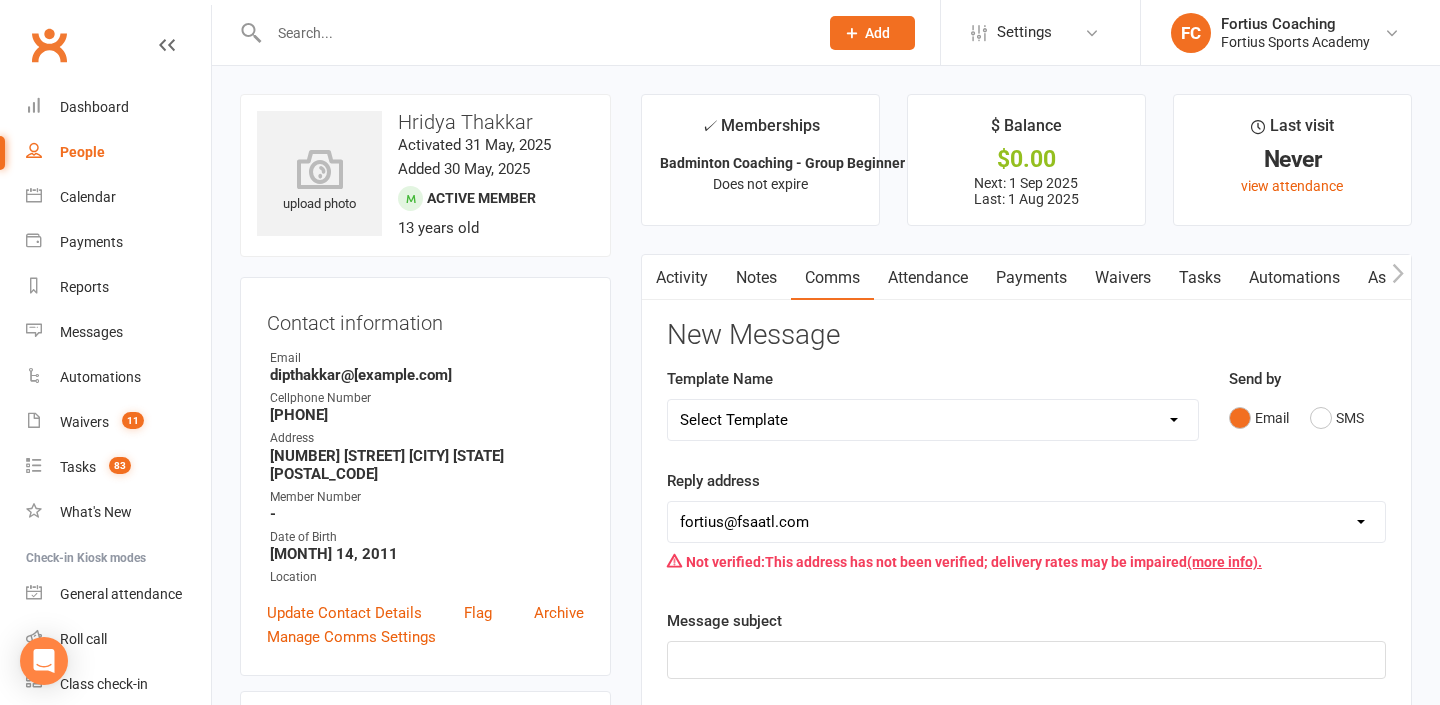 click on "Select Template [Email] Badminton Court Schedule [SMS] [Default template - review before using] Appointment reminder [SMS] [Default template - review before using] Failed payment [SMS] [Default template - review before using] Flash sale [SMS] [Default template - review before using] Follow up from free trial class [SMS] [Default template - review before using] Inactive member [SMS] [Default template - review before using] Initial response to enquiry [SMS] [Default template - review before using] Membership upgrade [SMS] [Default template - review before using] Missed class [SMS] [Default template - review before using] Payment paid [SMS] [Default template - review before using] Referral [SMS] [Default template - review before using] Request for review [SMS] [Default template - review before using] Sign up offer [SMS] [Default template - review before using] Suspension confirmation [SMS] [Default template - review before using] Upcoming payment [Email] FSA Coaching | General Messages | Coaching Enrollments" at bounding box center [933, 420] 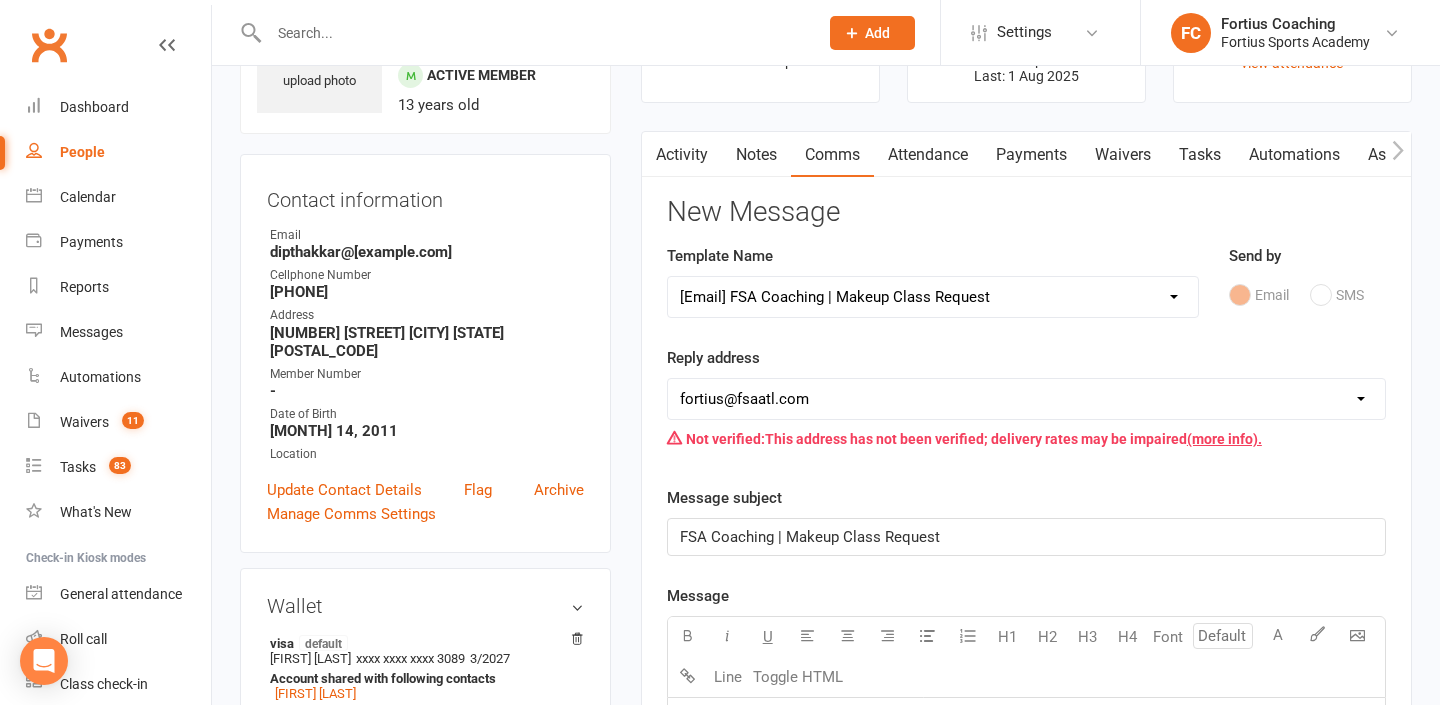 scroll, scrollTop: 125, scrollLeft: 0, axis: vertical 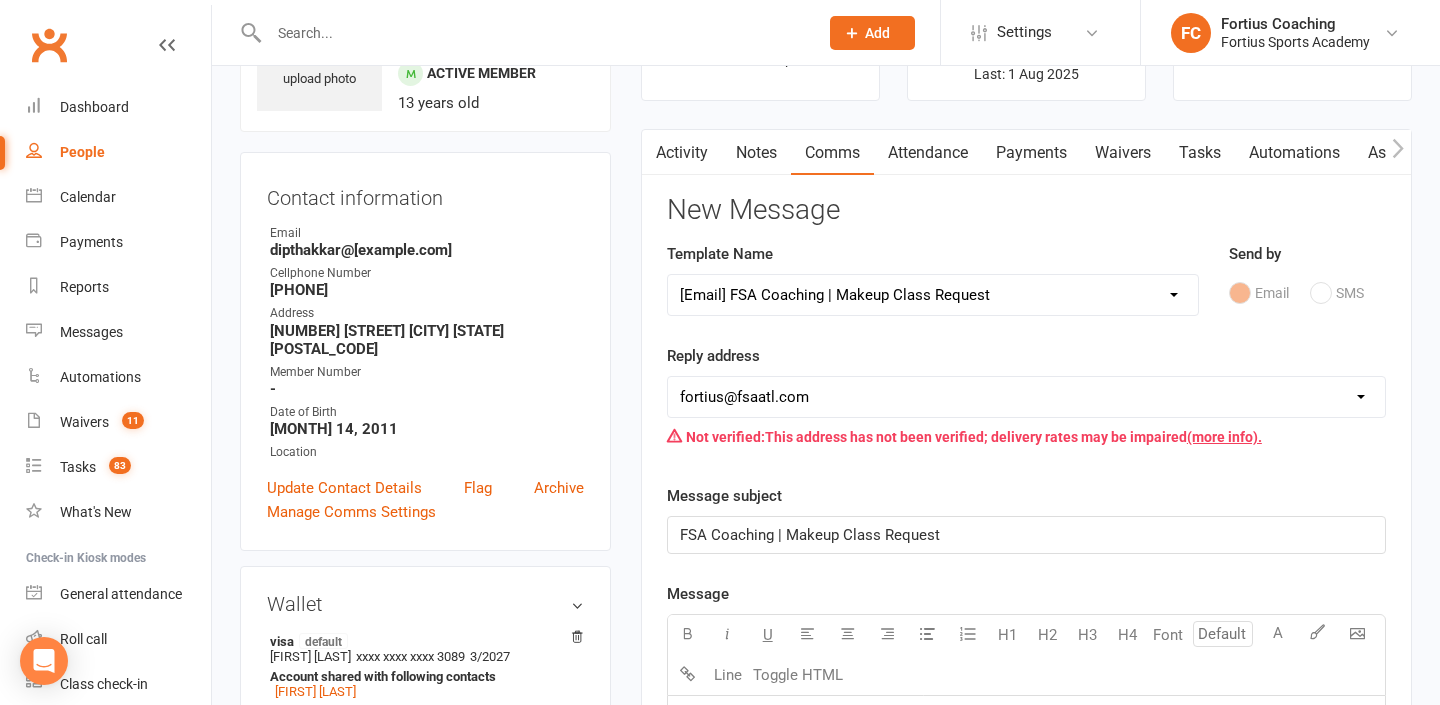 click on "[EMAIL] [EMAIL] [EMAIL] [EMAIL] [EMAIL] [EMAIL] [EMAIL] [EMAIL] [EMAIL]" at bounding box center [1026, 397] 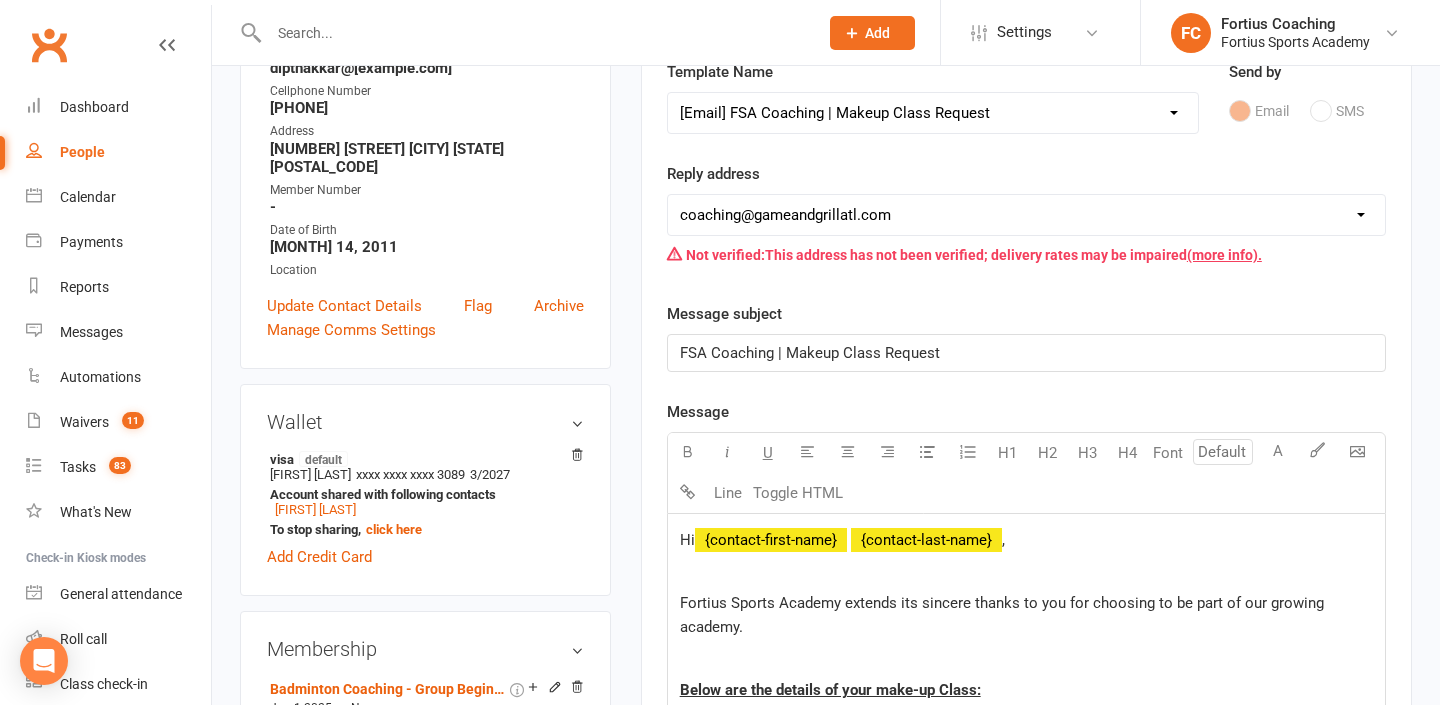 scroll, scrollTop: 308, scrollLeft: 0, axis: vertical 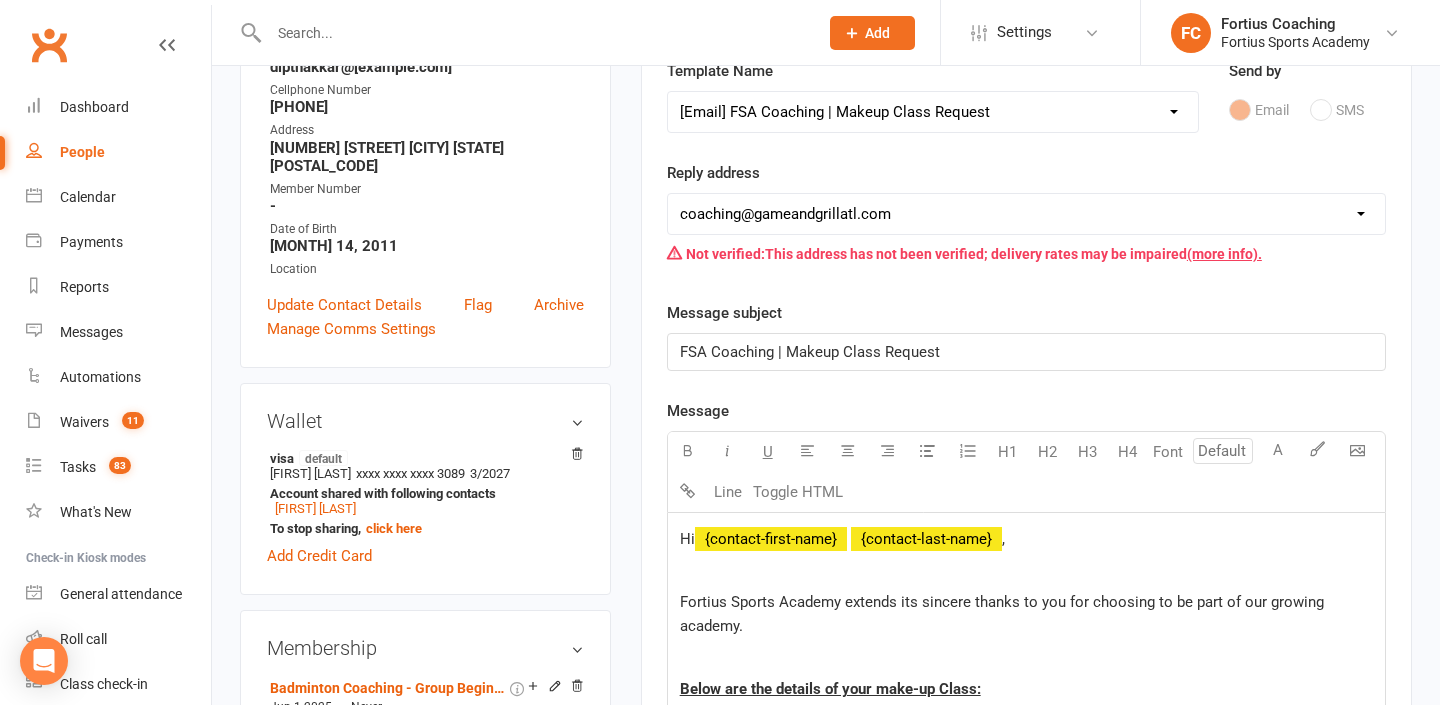 drag, startPoint x: 958, startPoint y: 354, endPoint x: 938, endPoint y: 353, distance: 20.024984 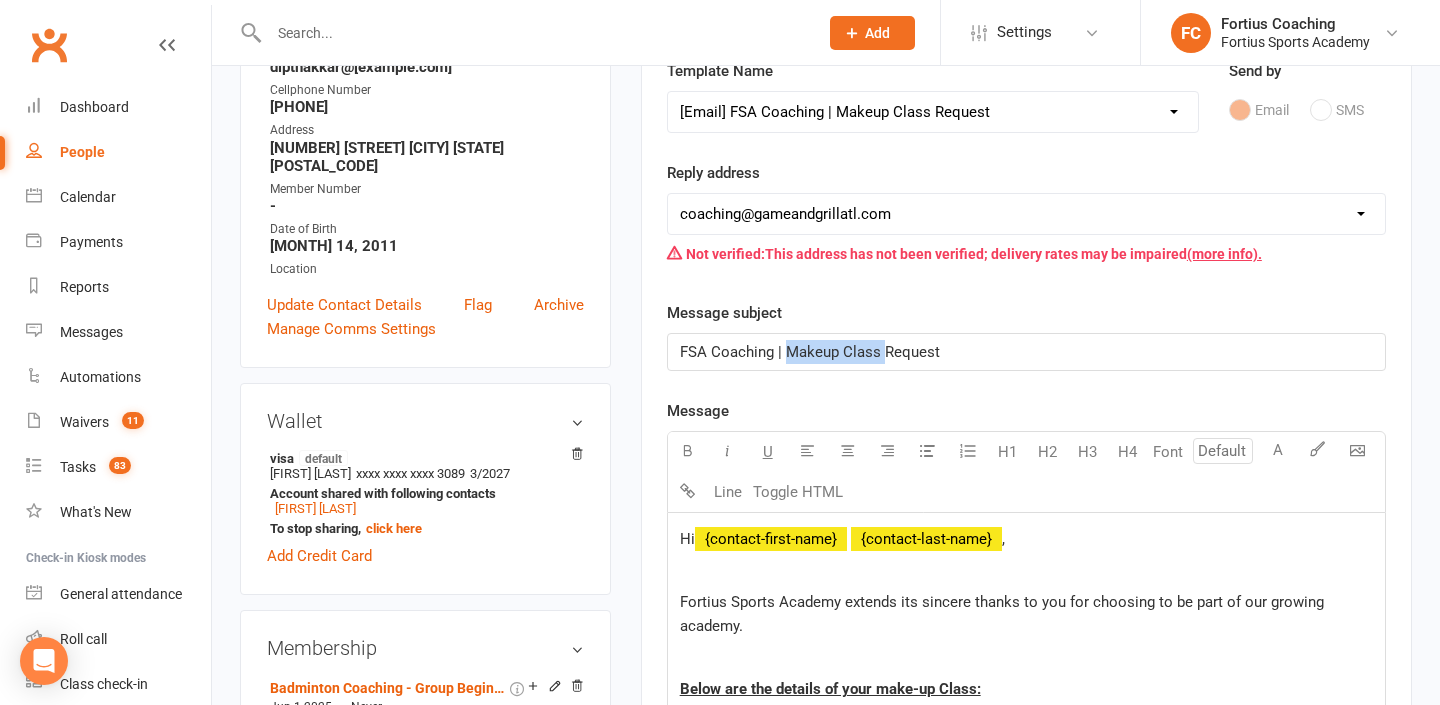 drag, startPoint x: 883, startPoint y: 350, endPoint x: 786, endPoint y: 346, distance: 97.082436 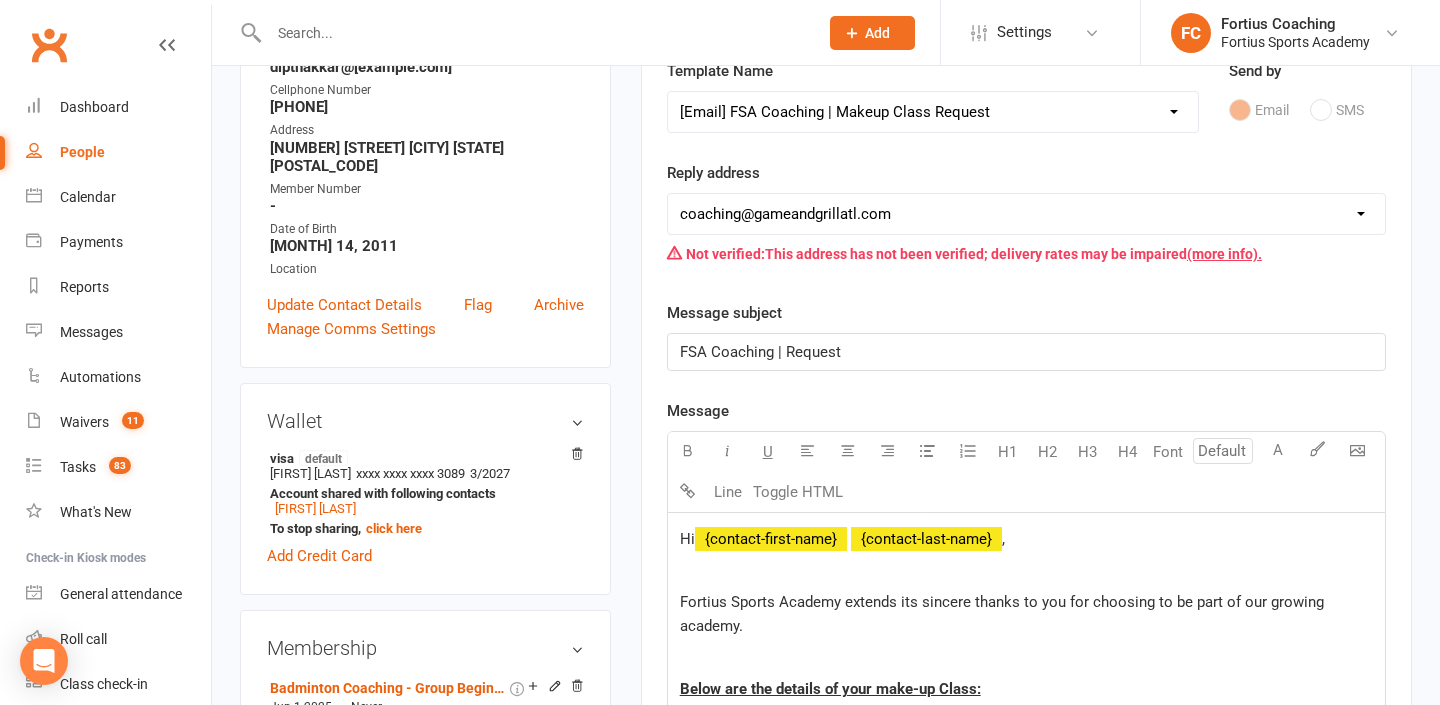 type 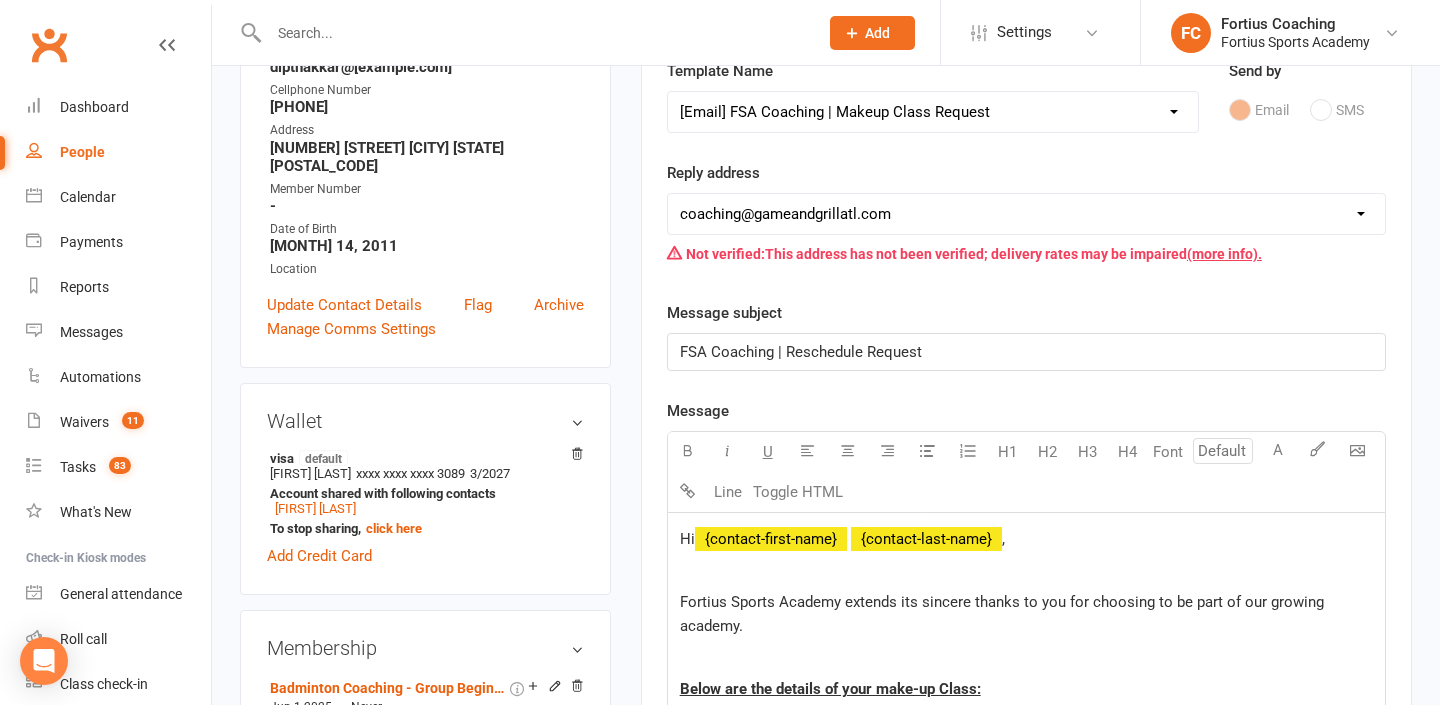 click on "FSA Coaching | Reschedule Request" 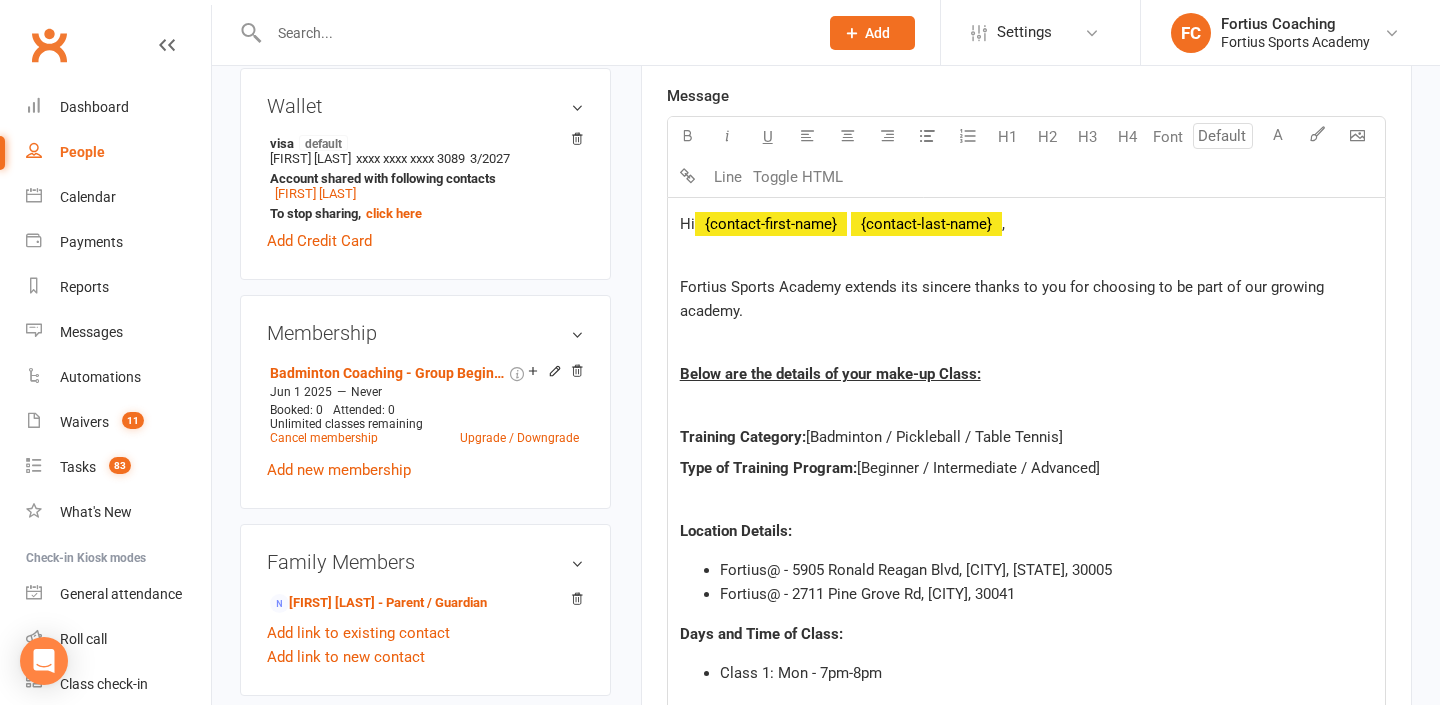 scroll, scrollTop: 652, scrollLeft: 0, axis: vertical 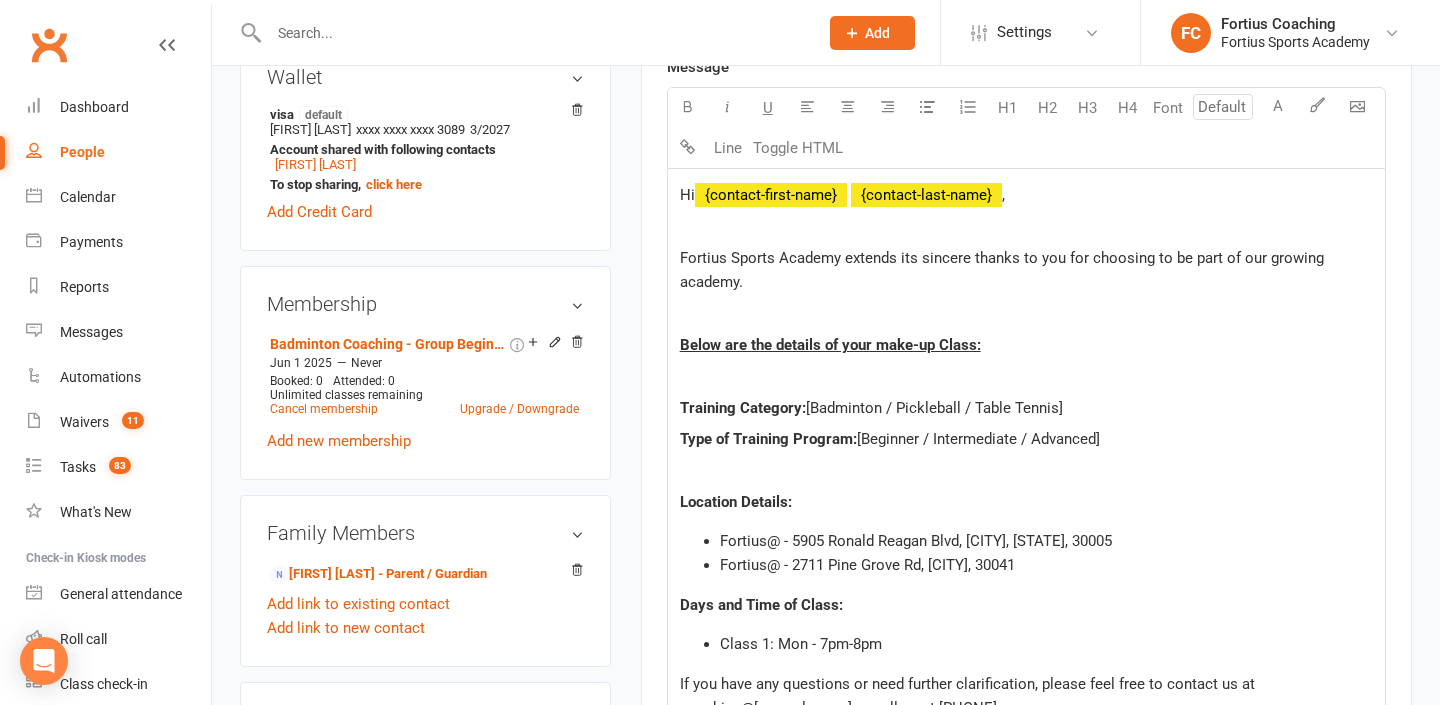 drag, startPoint x: 1064, startPoint y: 404, endPoint x: 890, endPoint y: 402, distance: 174.01149 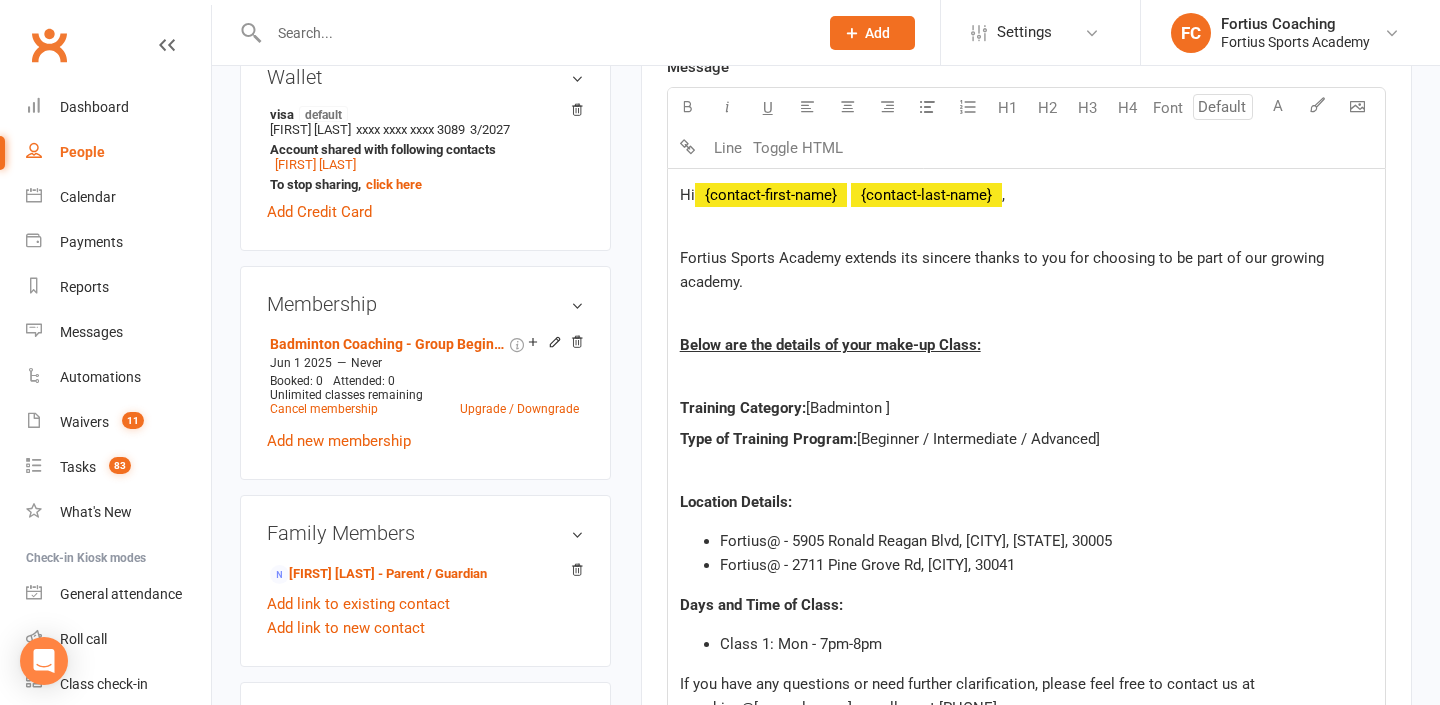 click on "[Badminton ]" 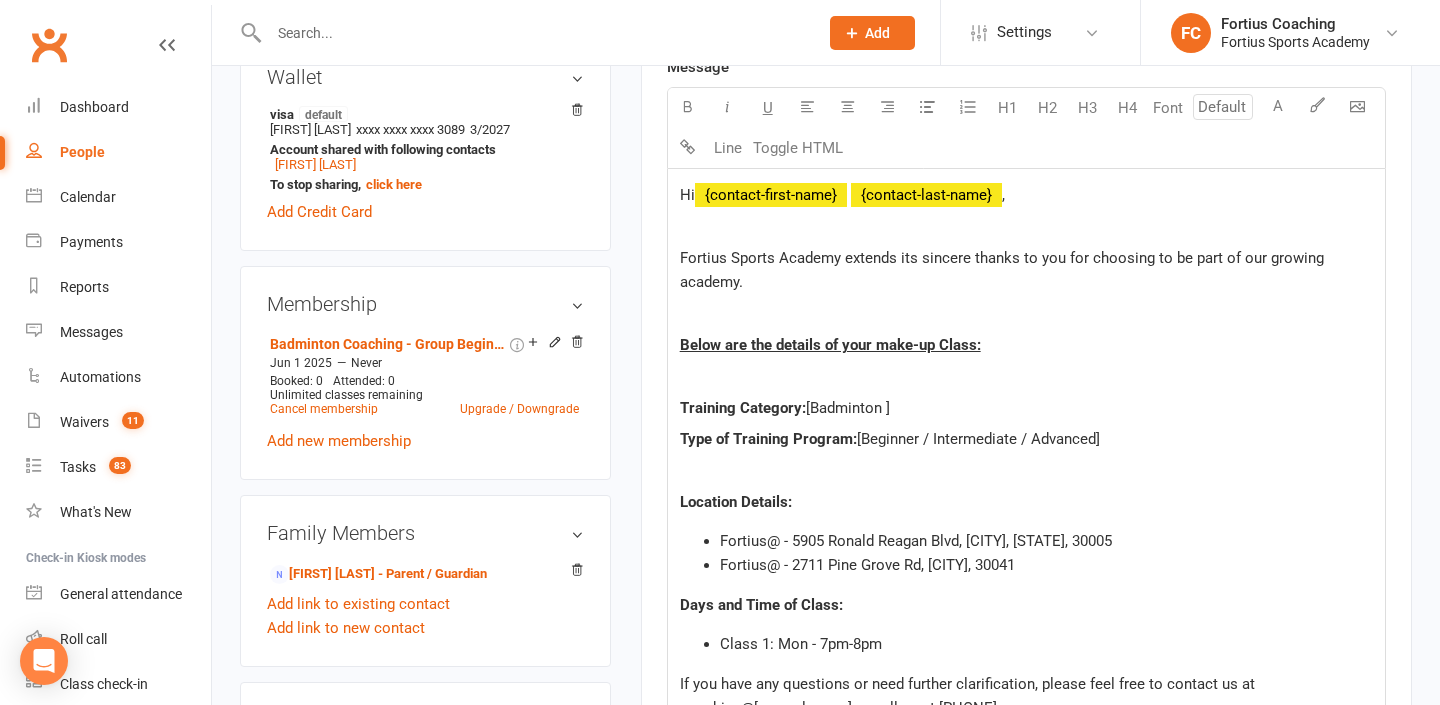 click on "[Badminton ]" 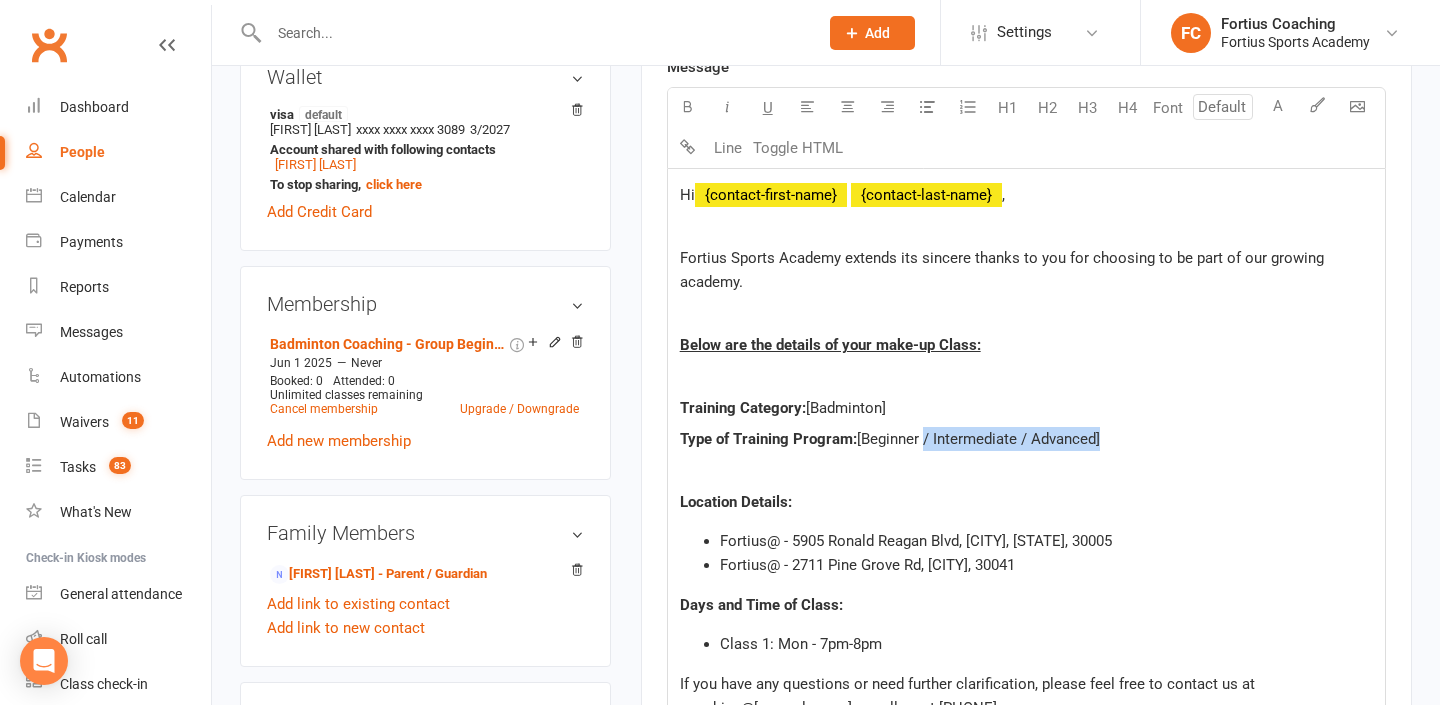 drag, startPoint x: 1101, startPoint y: 434, endPoint x: 923, endPoint y: 437, distance: 178.02528 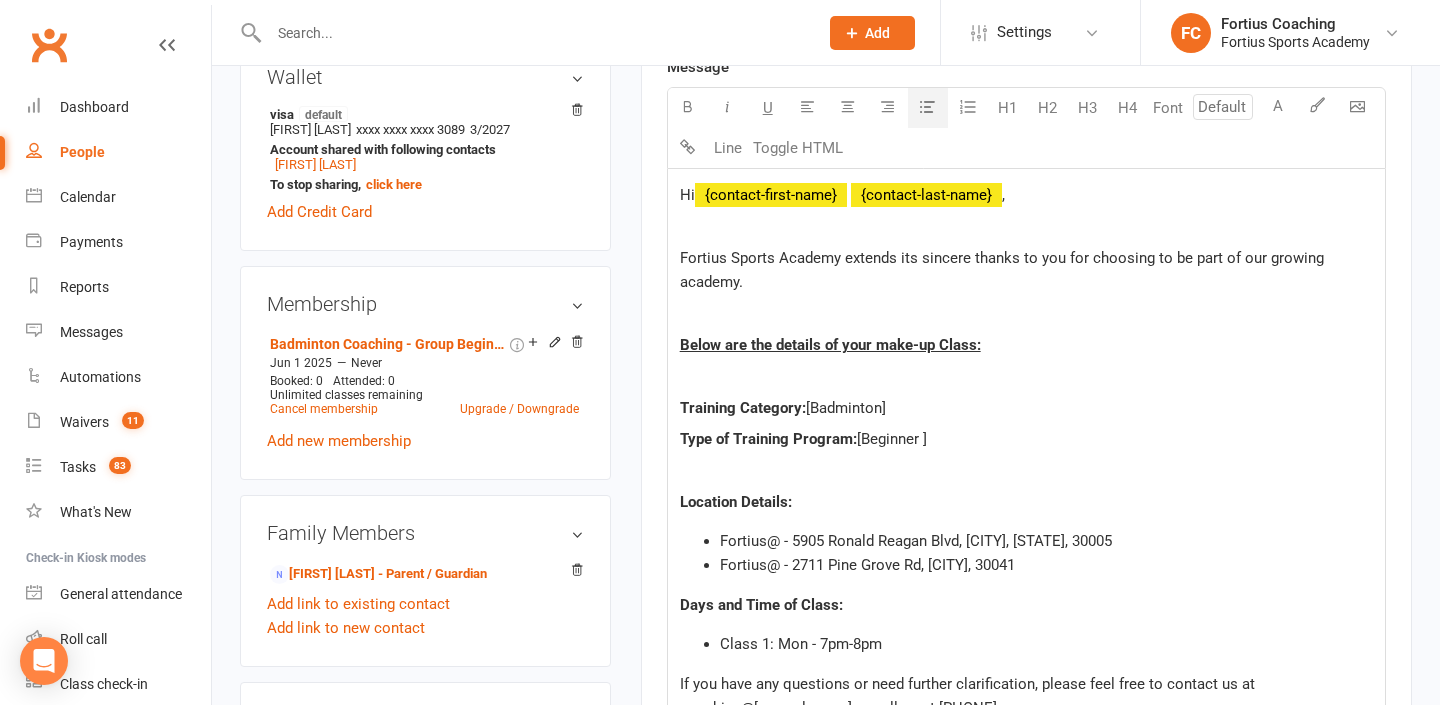 drag, startPoint x: 1107, startPoint y: 528, endPoint x: 991, endPoint y: 518, distance: 116.43024 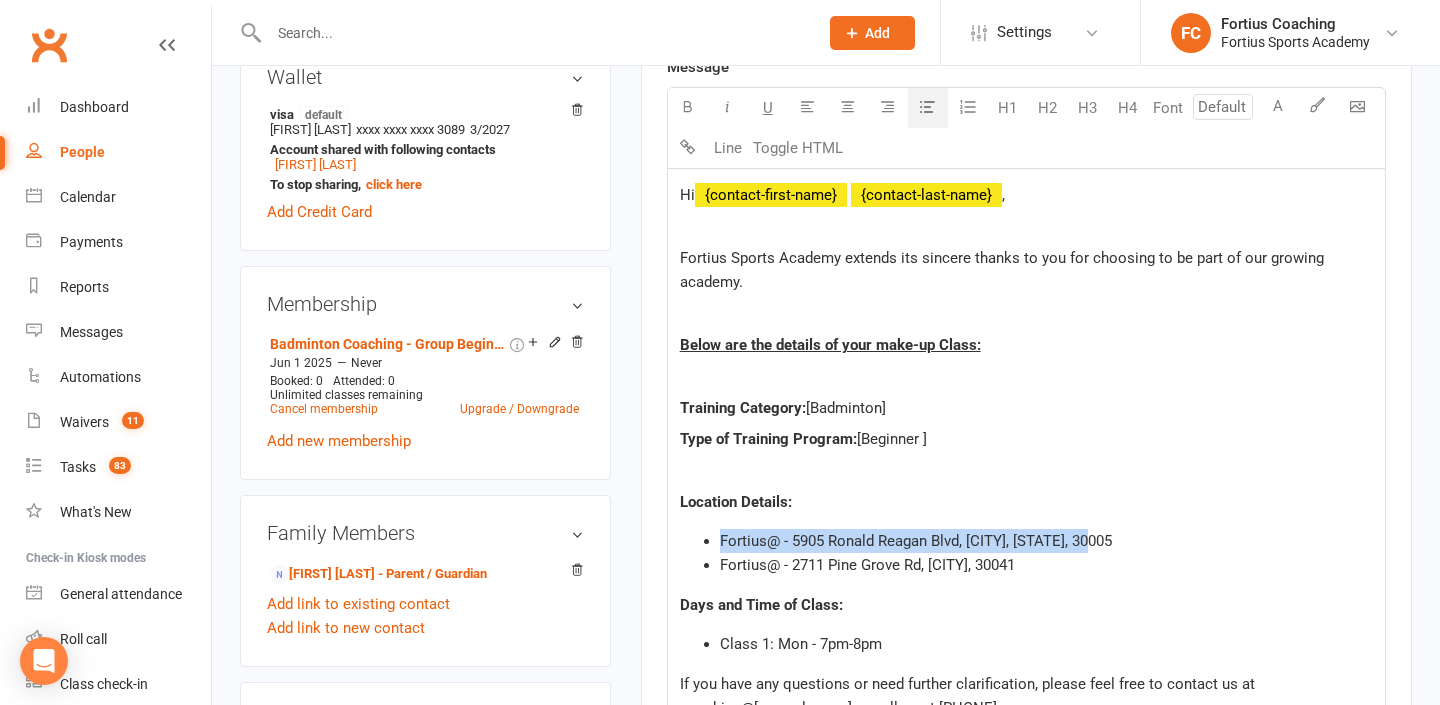 drag, startPoint x: 1110, startPoint y: 530, endPoint x: 689, endPoint y: 545, distance: 421.26715 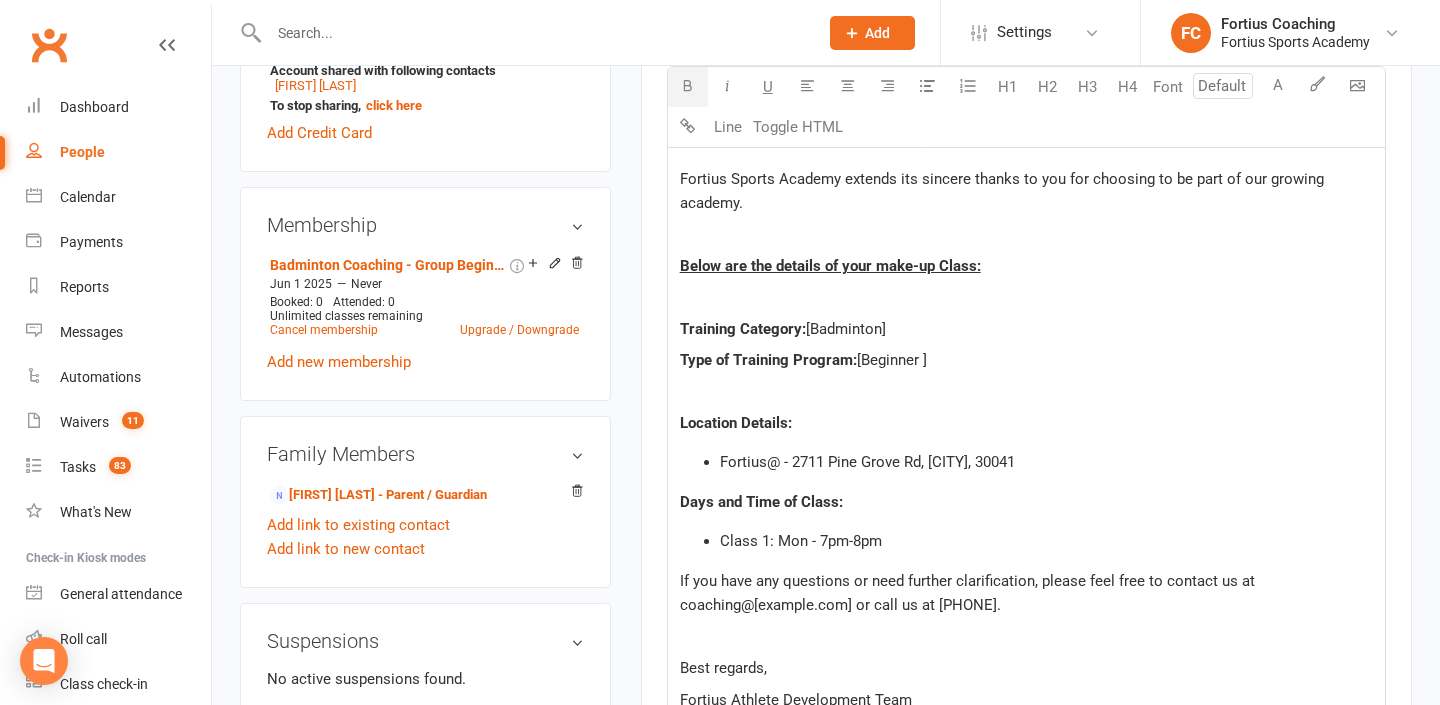scroll, scrollTop: 739, scrollLeft: 0, axis: vertical 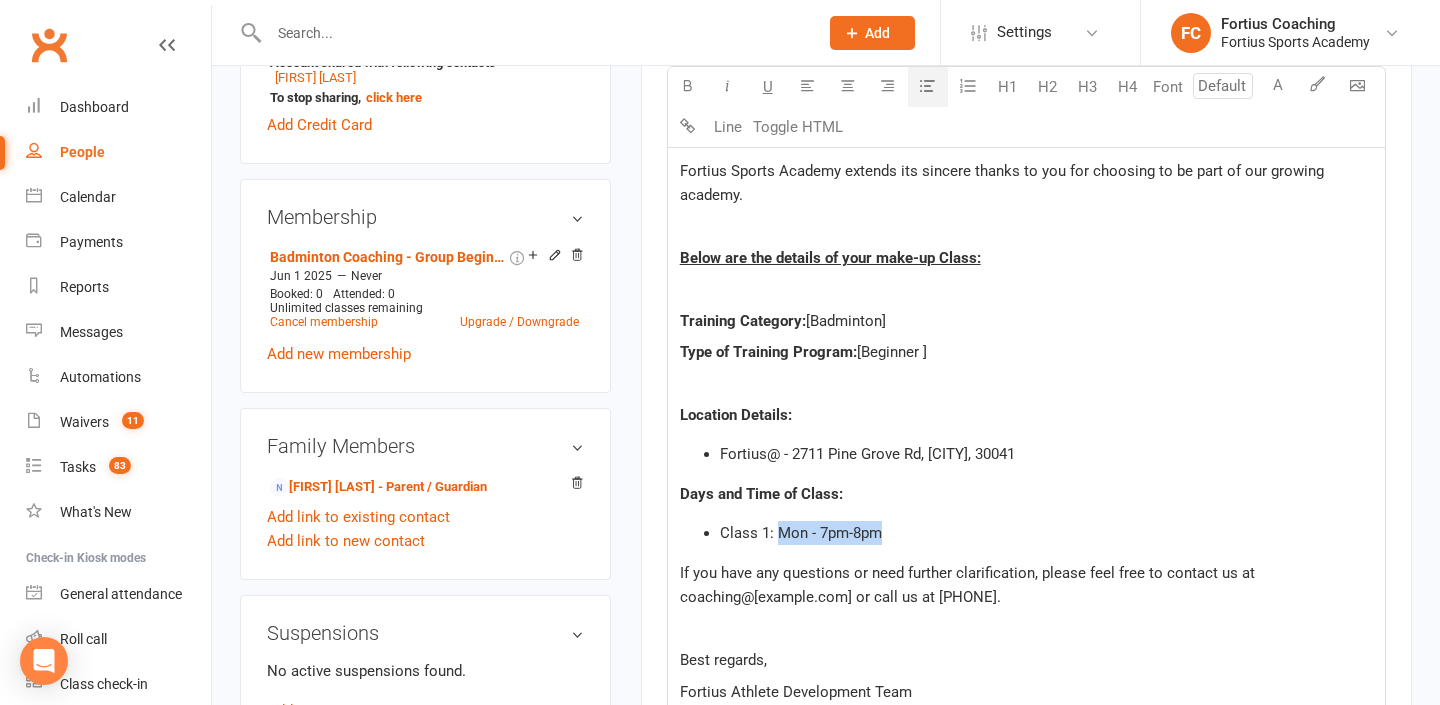 drag, startPoint x: 890, startPoint y: 538, endPoint x: 775, endPoint y: 533, distance: 115.10864 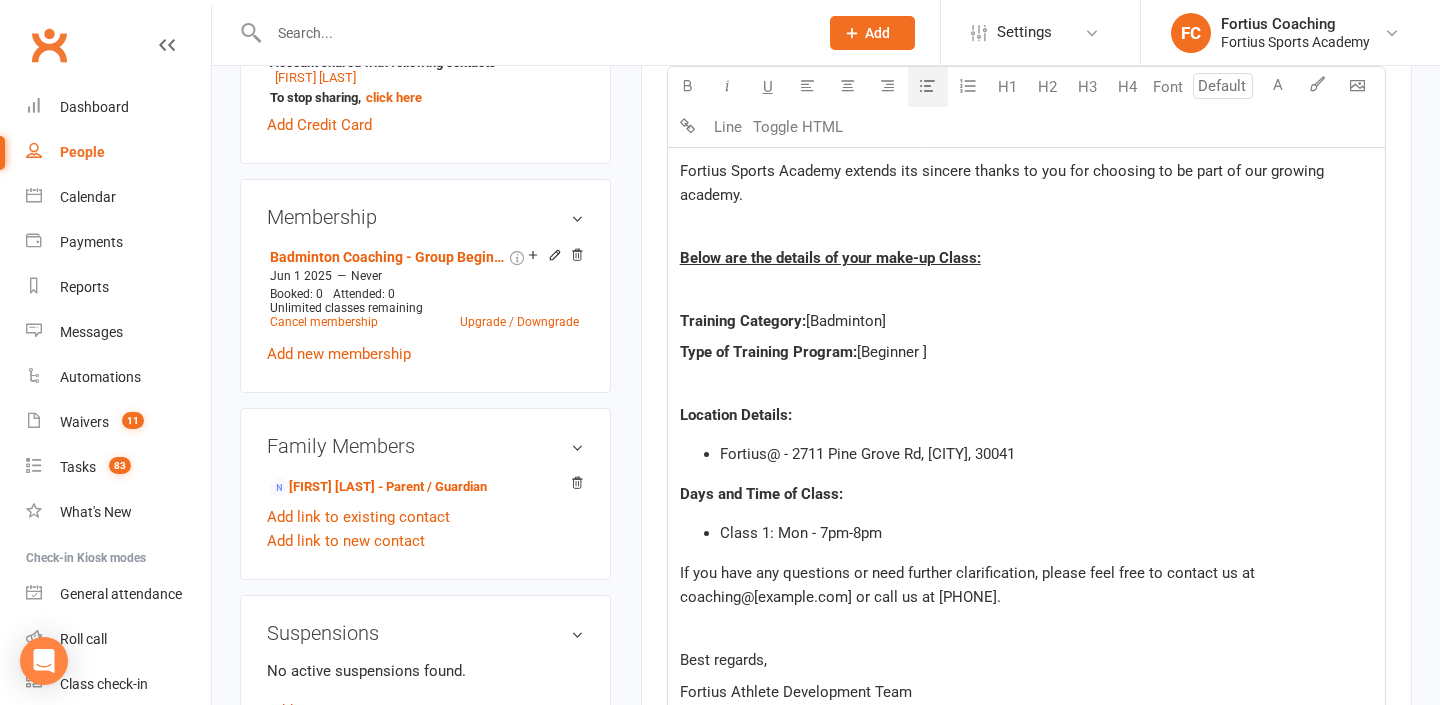 click on "Class 1: Mon - 7pm-8pm" 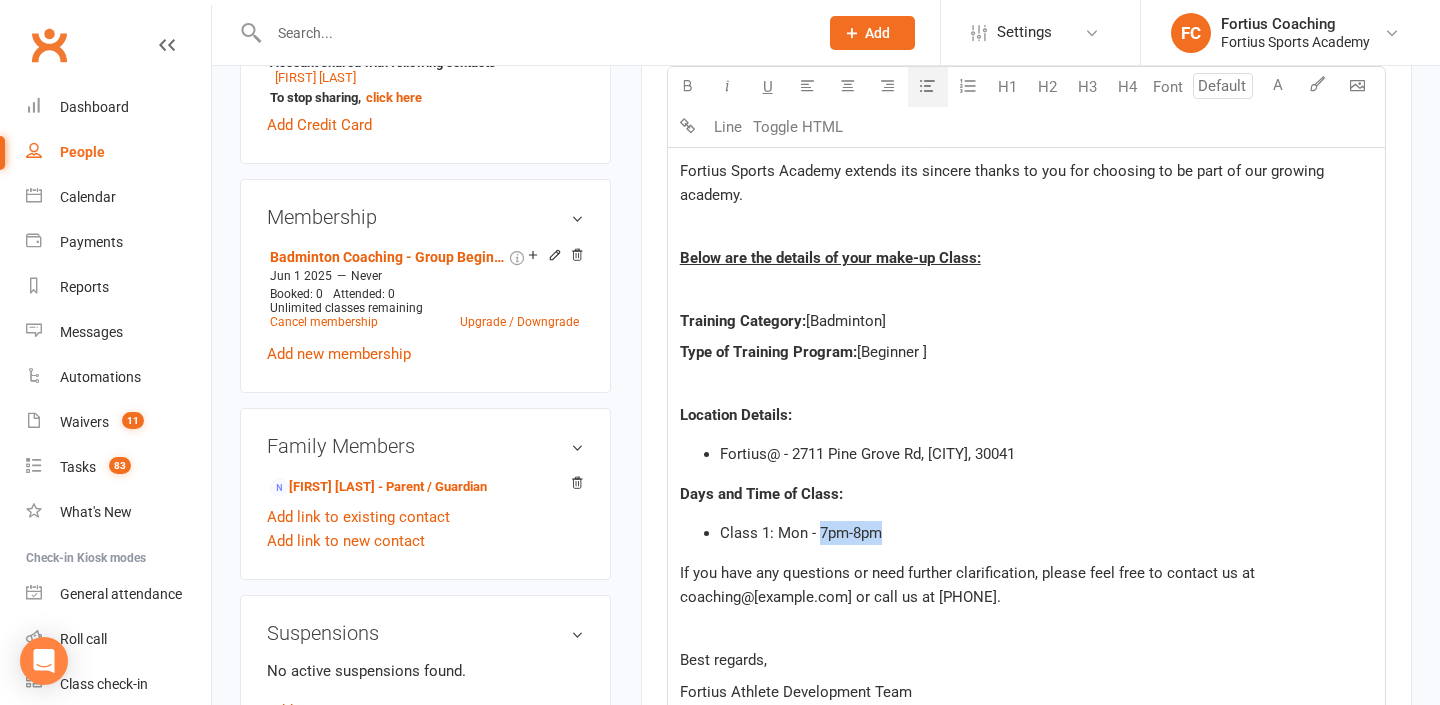 drag, startPoint x: 889, startPoint y: 527, endPoint x: 817, endPoint y: 528, distance: 72.00694 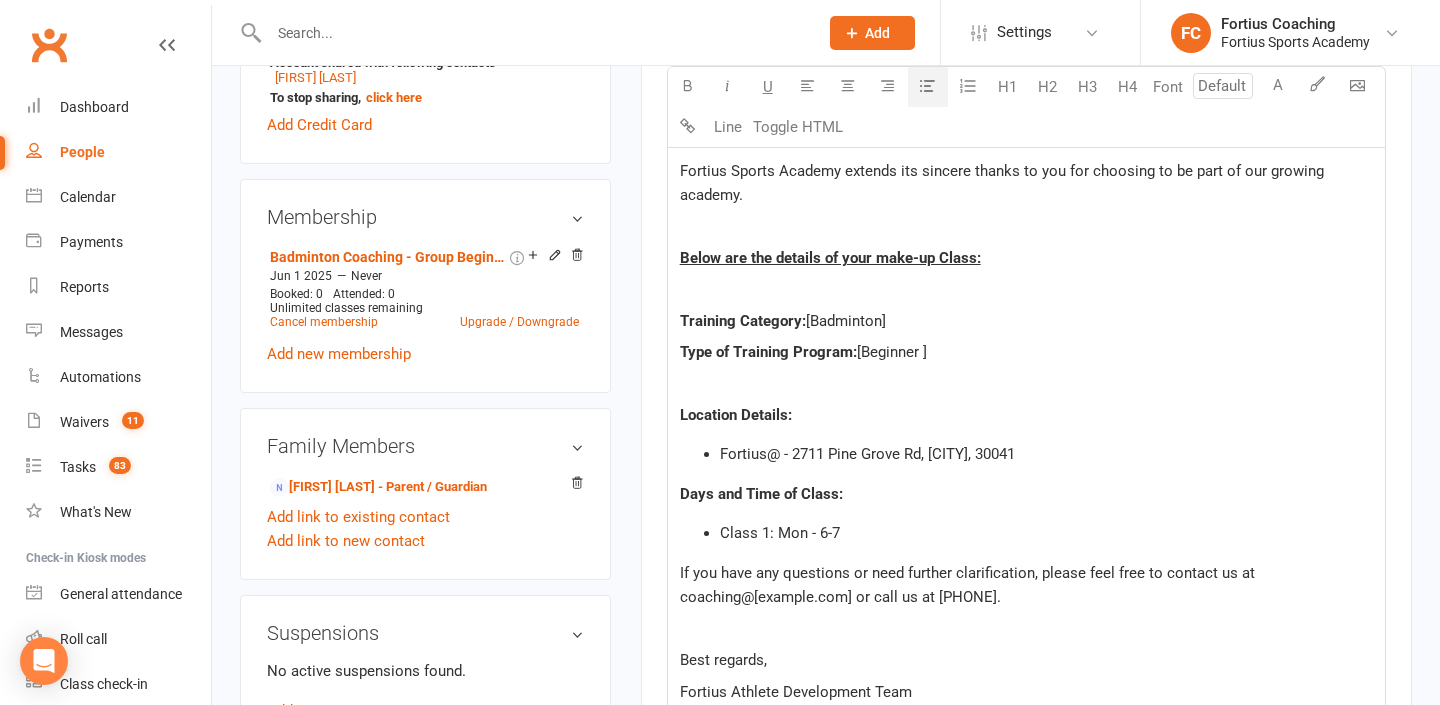 type 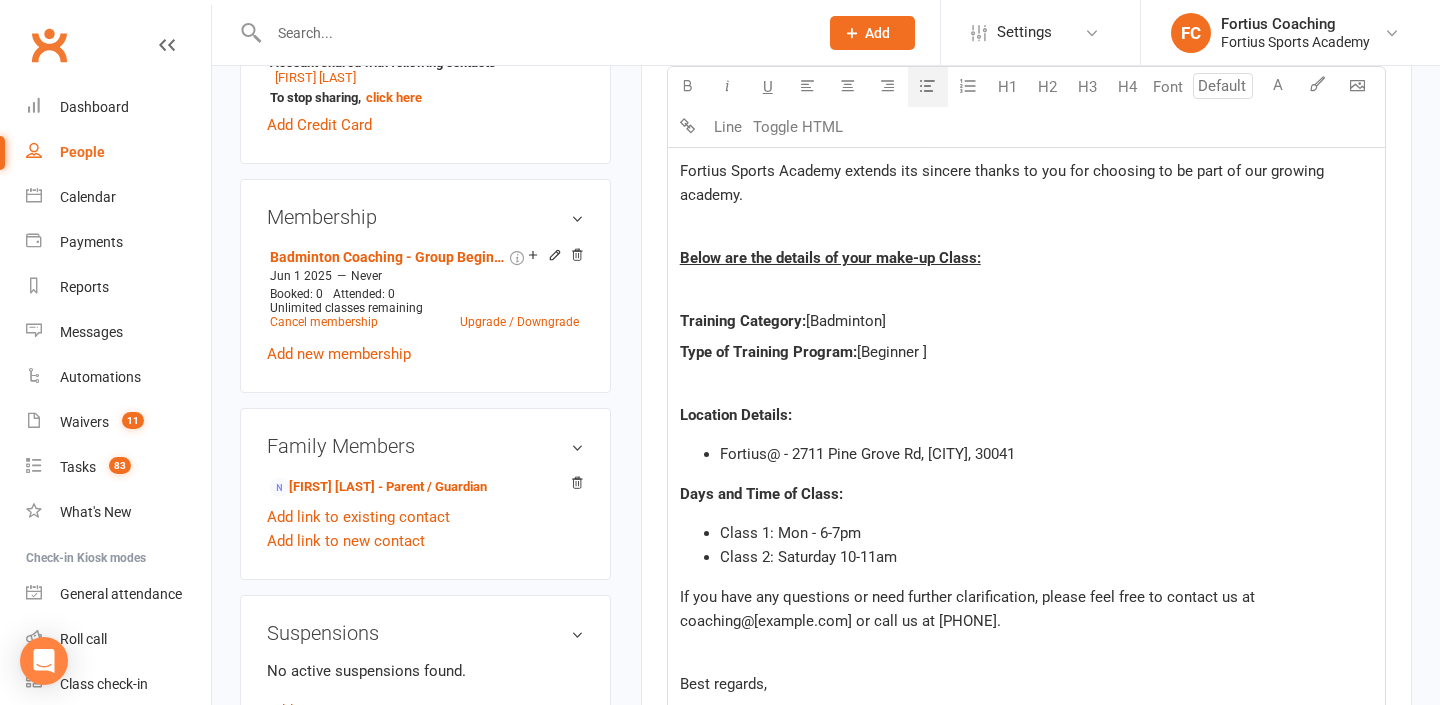 click on "Class 1: Mon - 6-7pm" 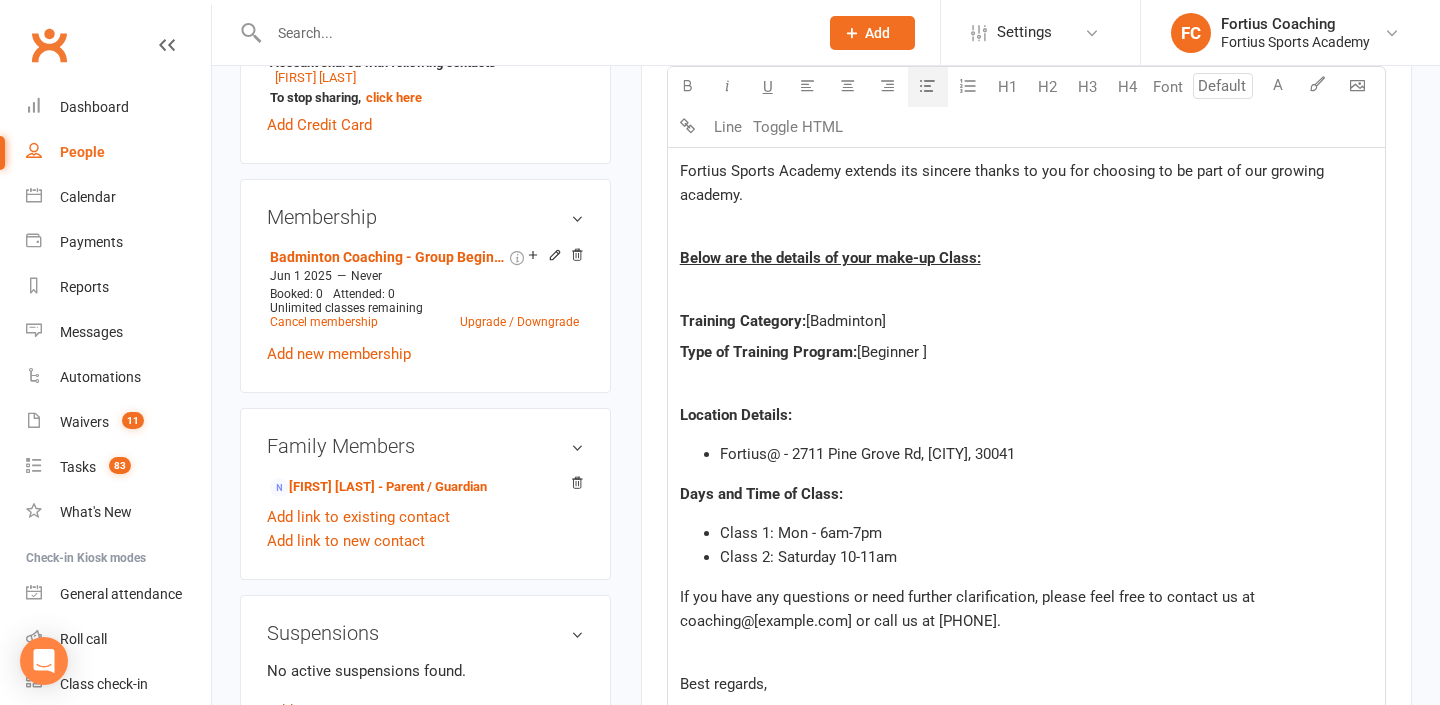 click on "Class 2: Saturday 10-11am" 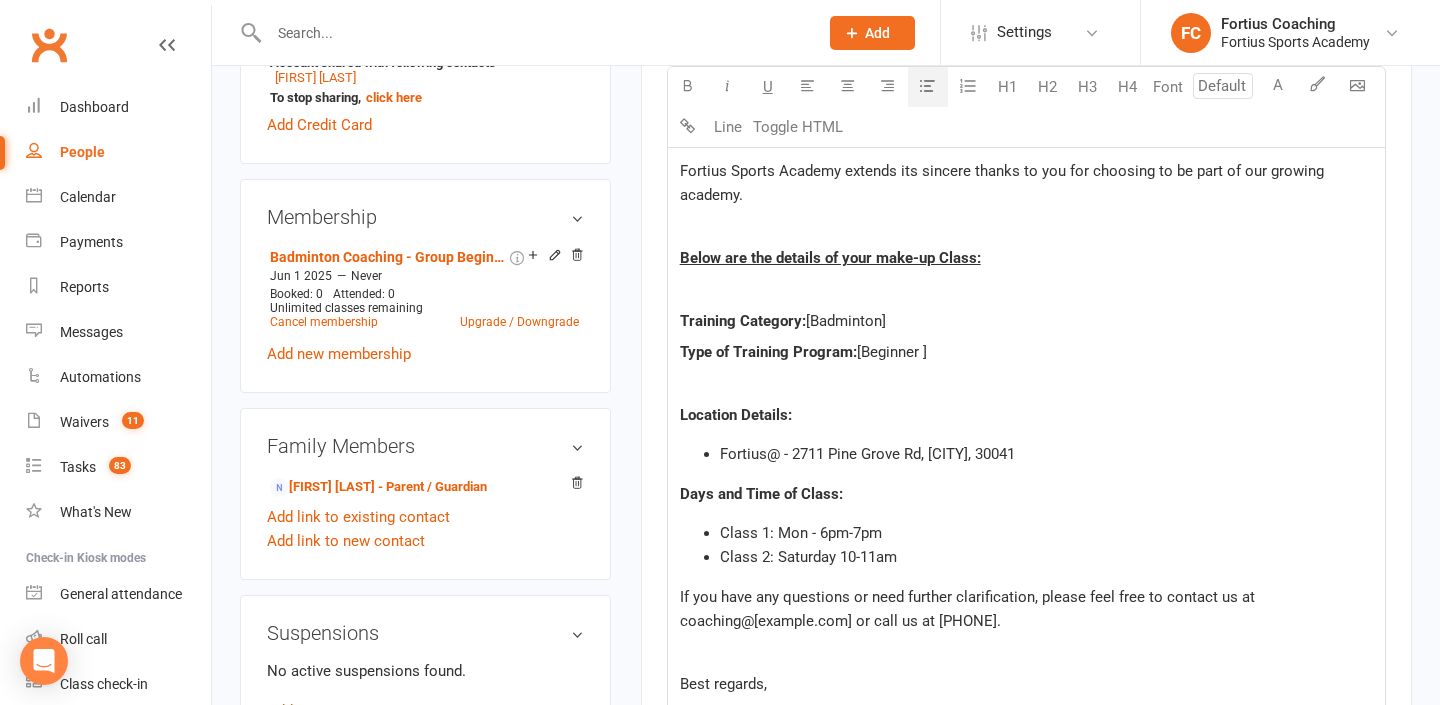 click on "Class 2: Saturday 10-11am" 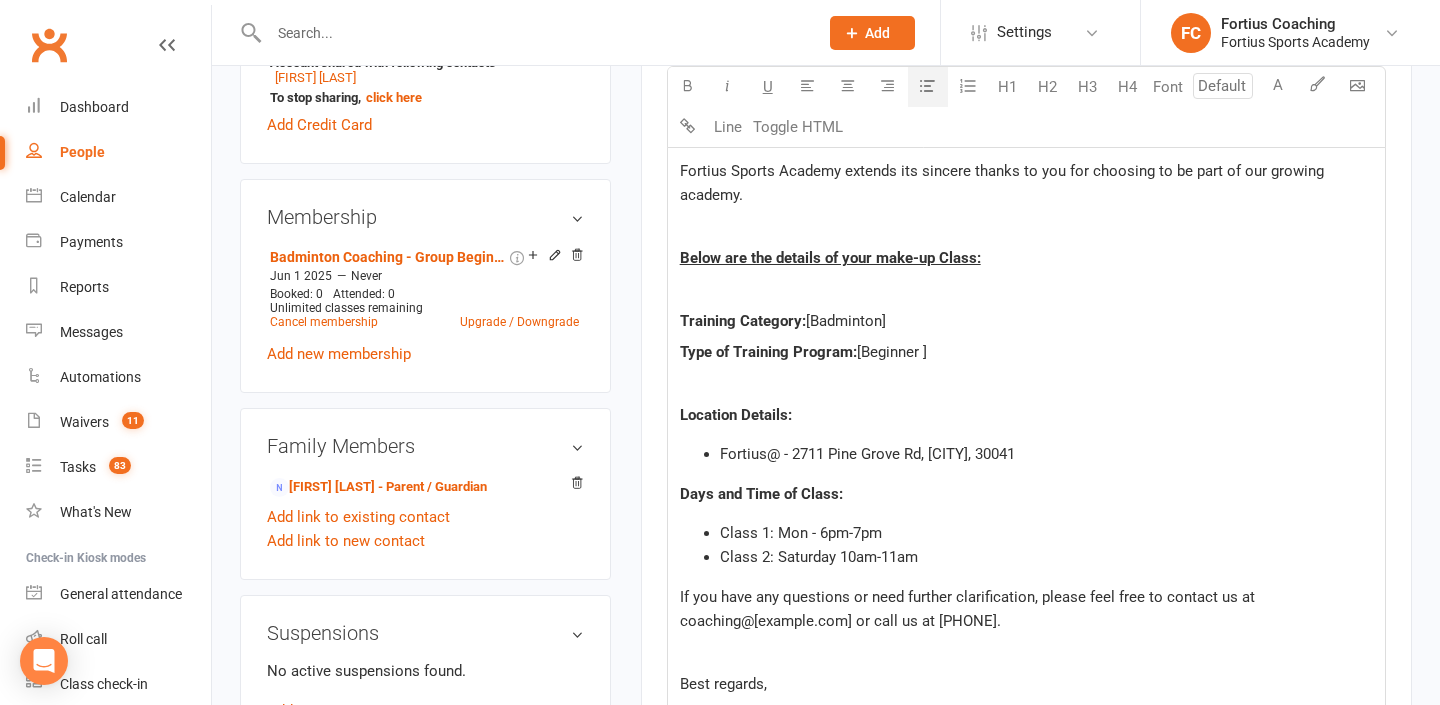 click on "Class 2: Saturday 10am-11am" 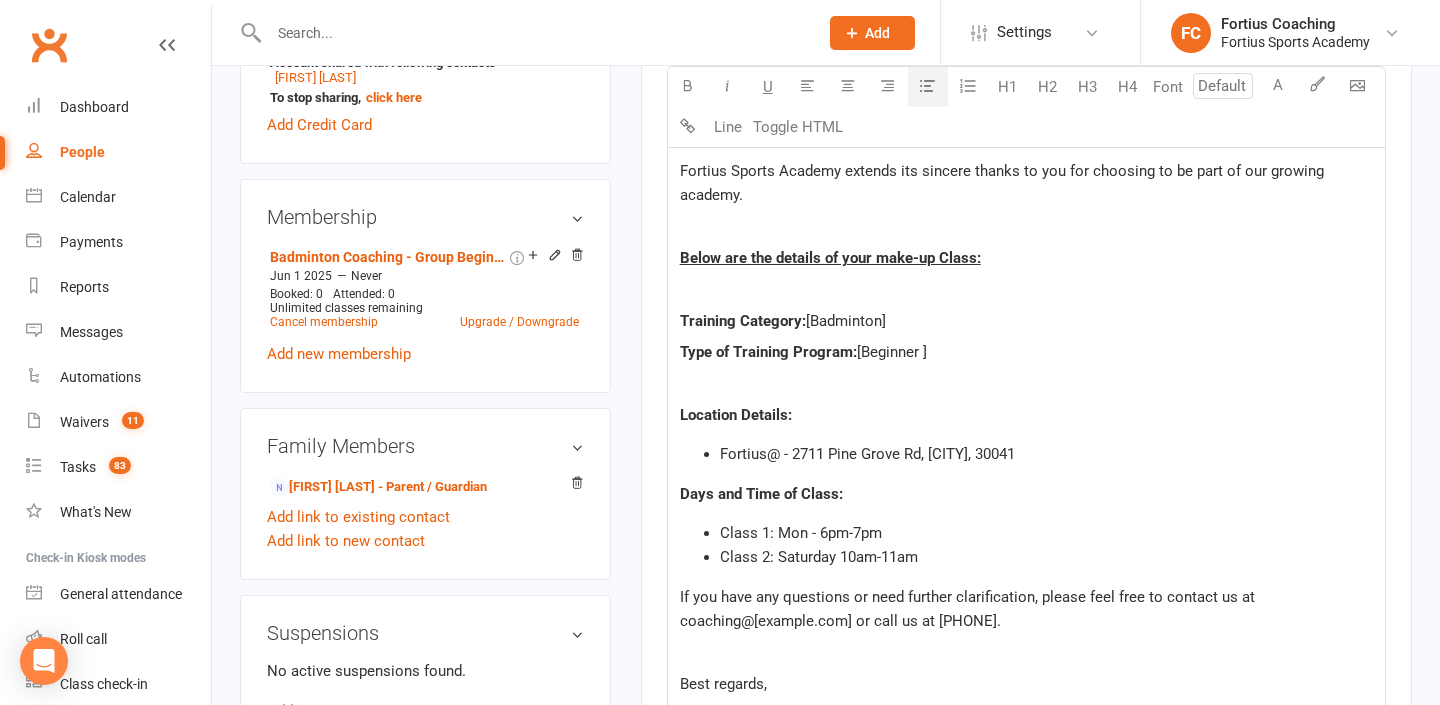 scroll, scrollTop: 694, scrollLeft: 0, axis: vertical 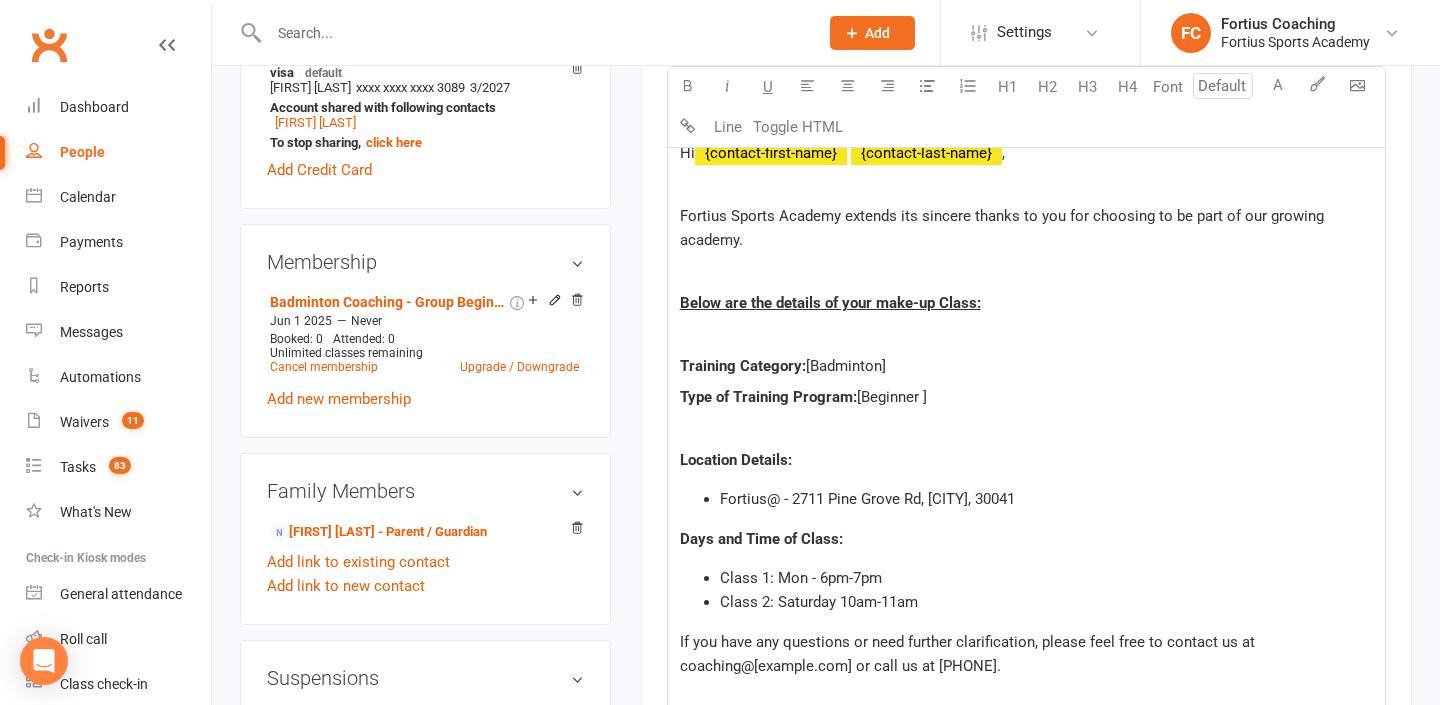 click on "[Beginner ]" 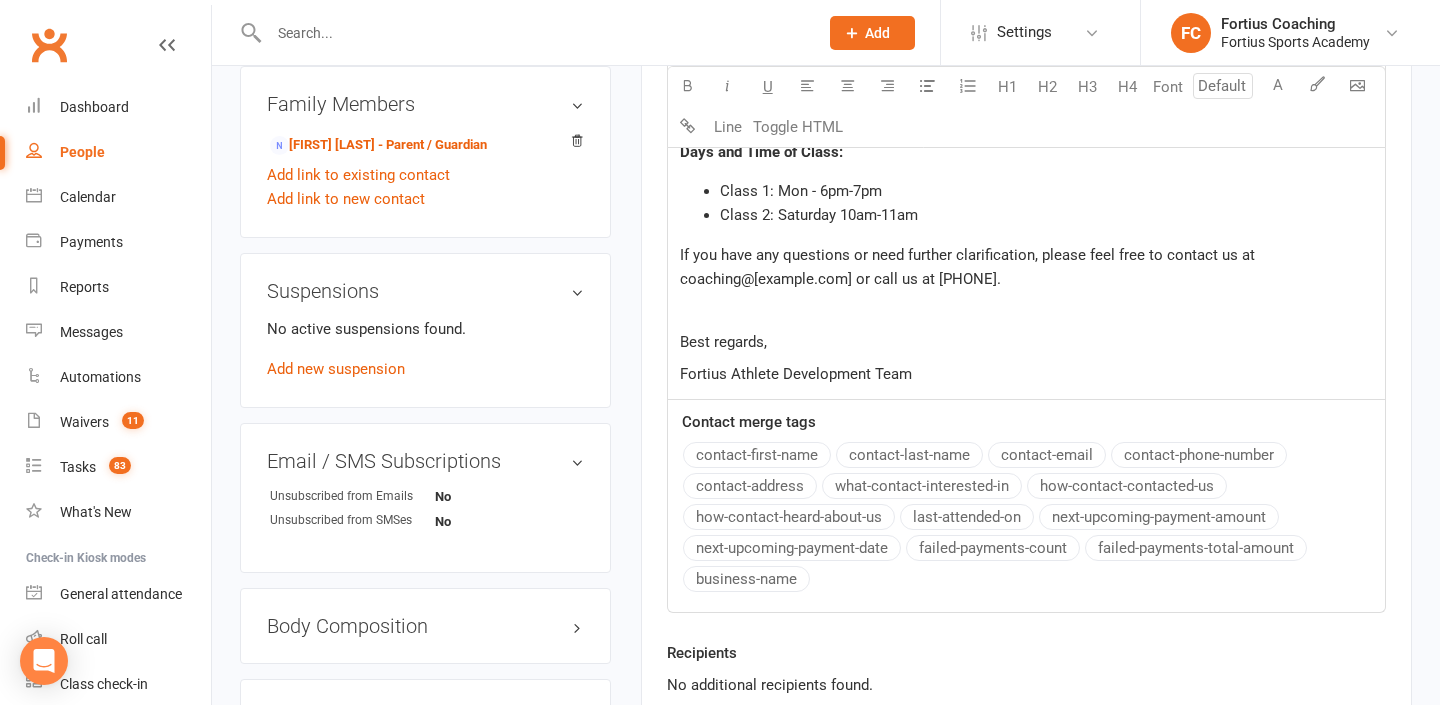 scroll, scrollTop: 1163, scrollLeft: 0, axis: vertical 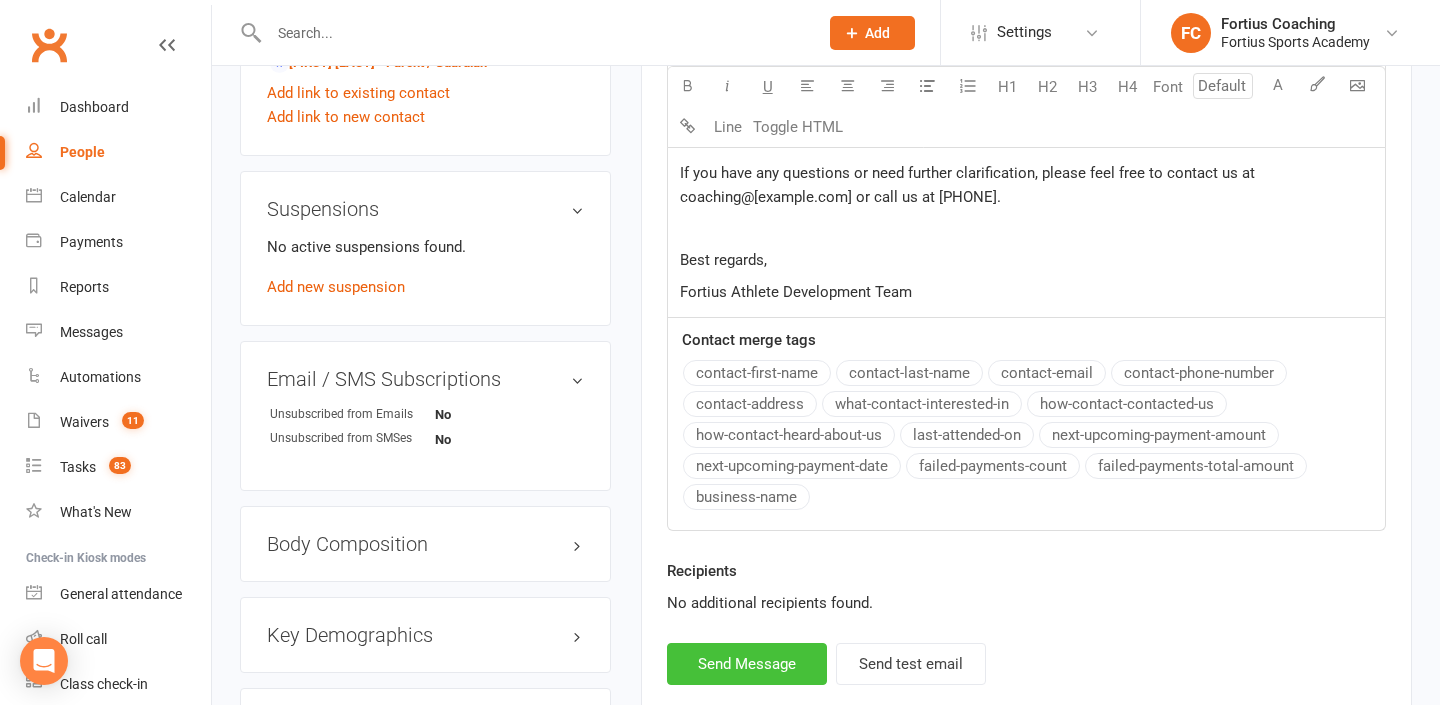 click on "Send Message" at bounding box center (747, 664) 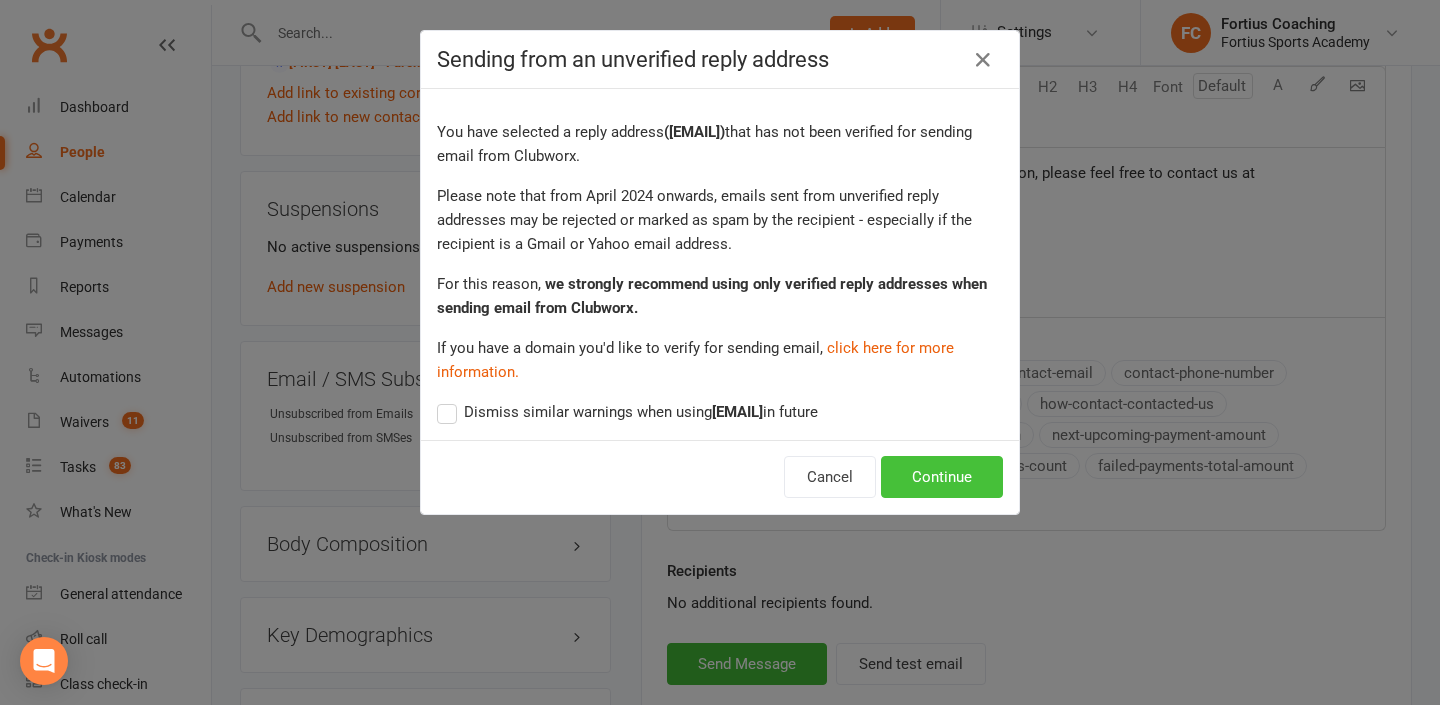 click on "Continue" at bounding box center (942, 477) 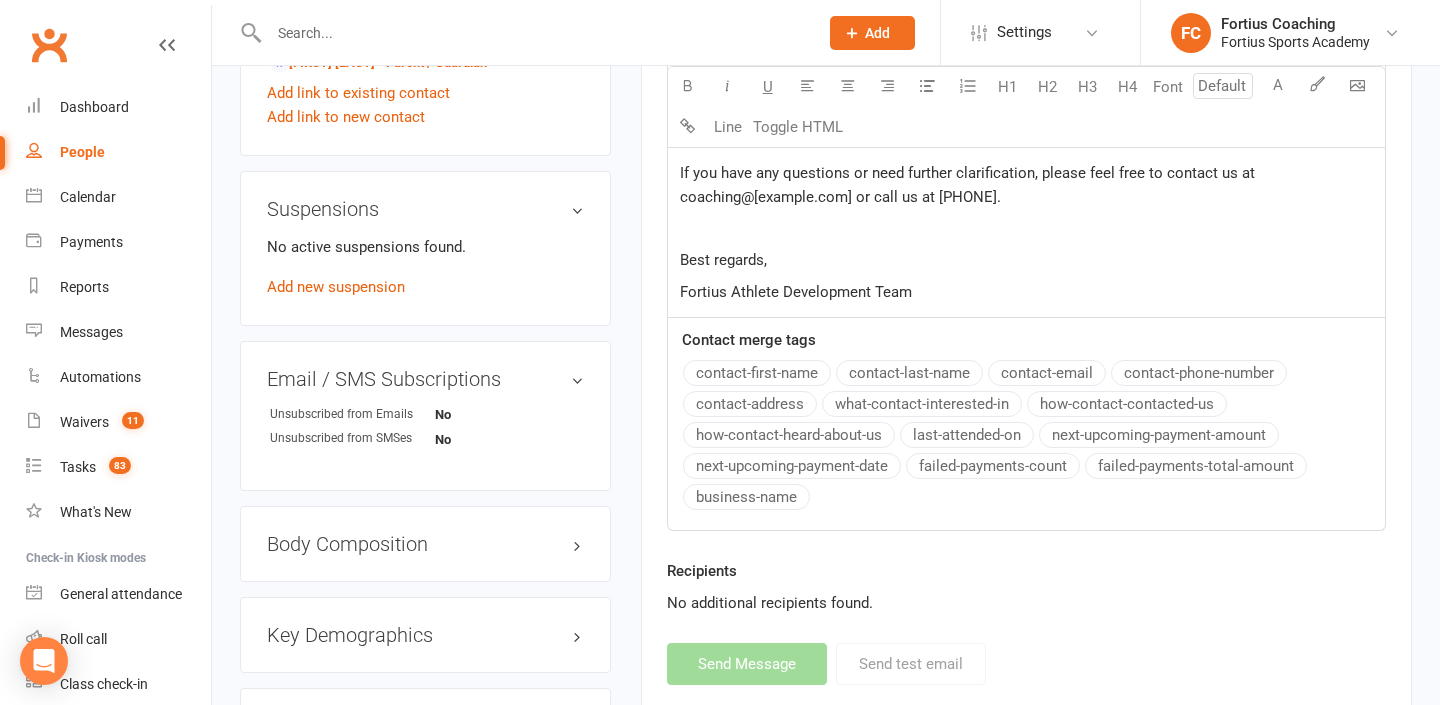 select 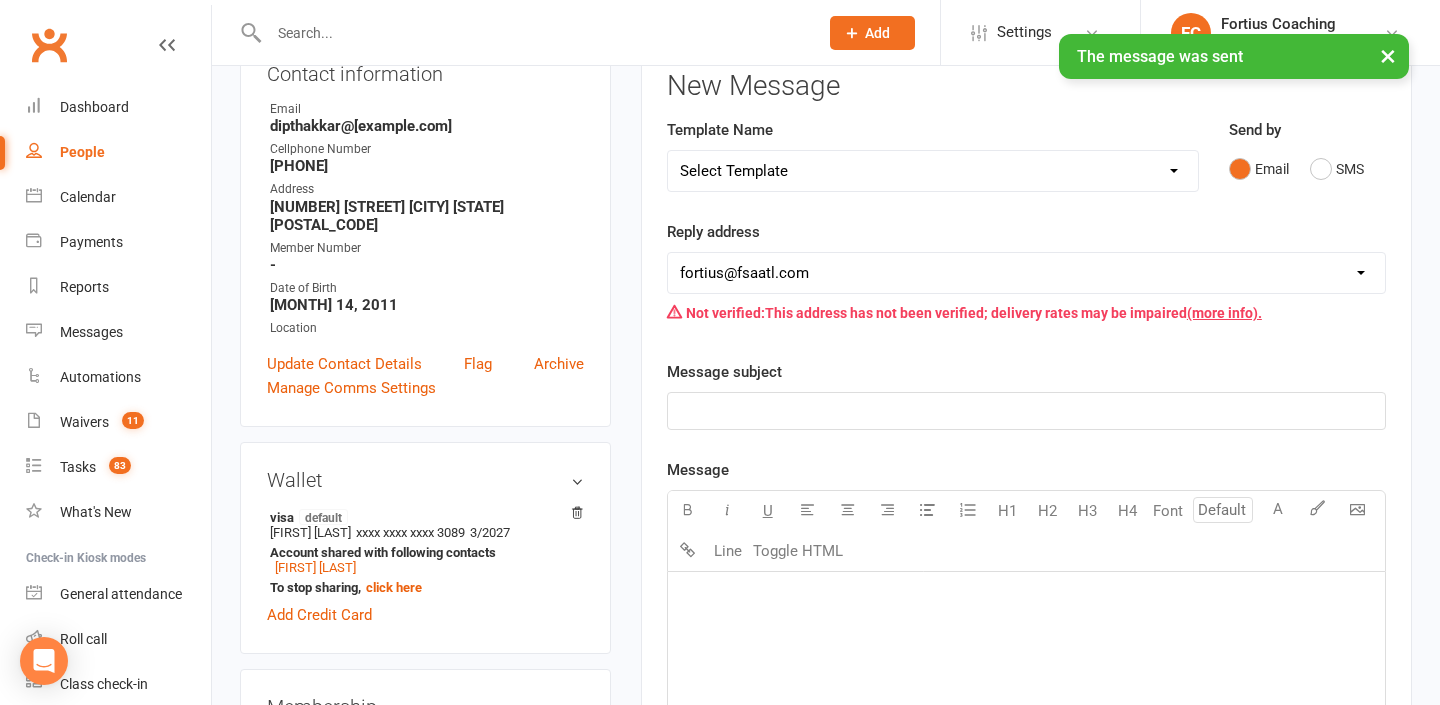scroll, scrollTop: 0, scrollLeft: 0, axis: both 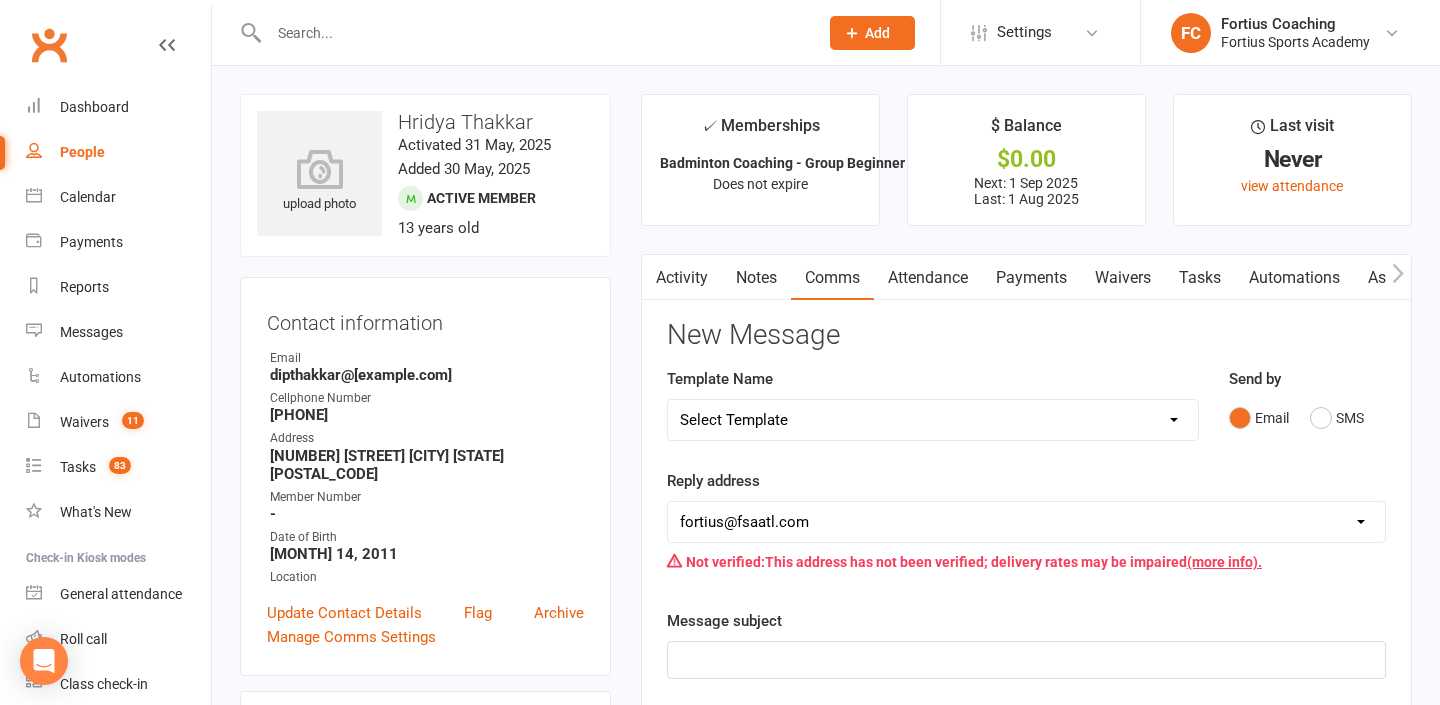 click at bounding box center (533, 33) 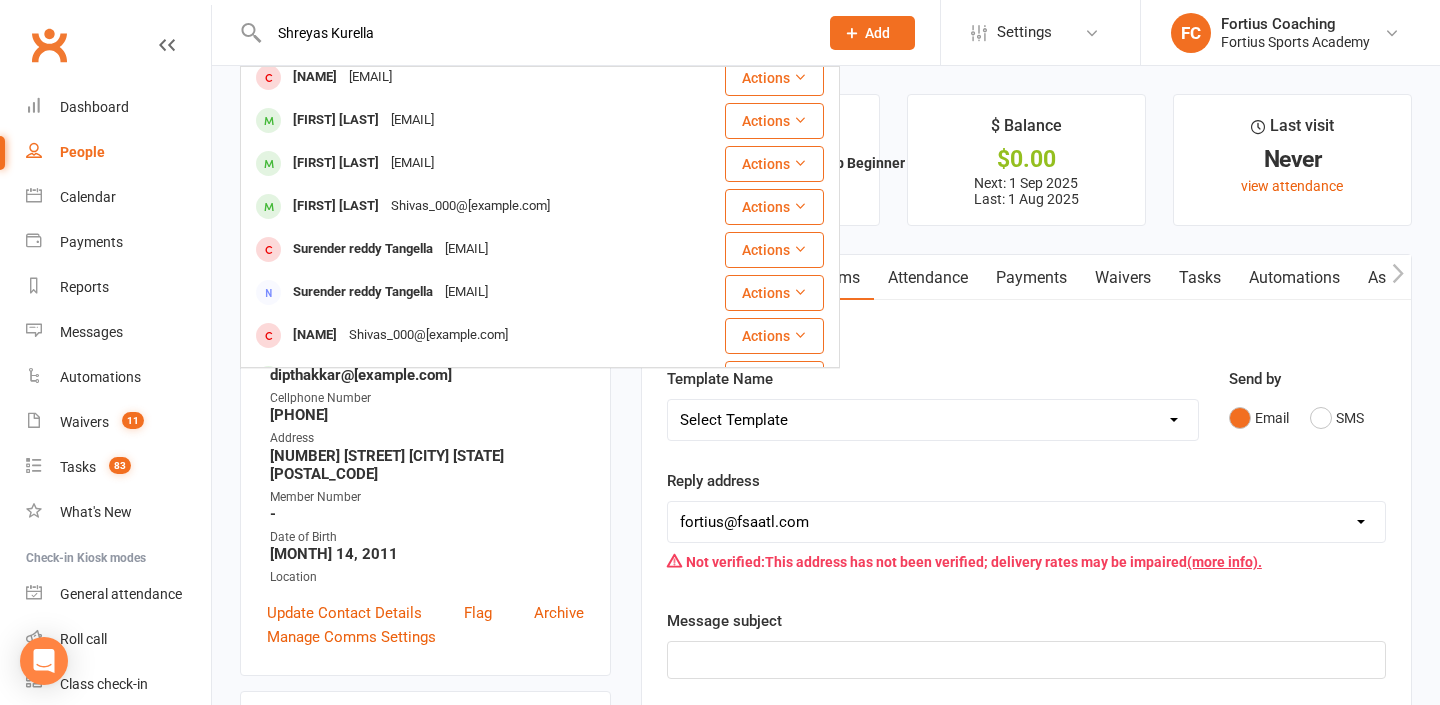 scroll, scrollTop: 560, scrollLeft: 0, axis: vertical 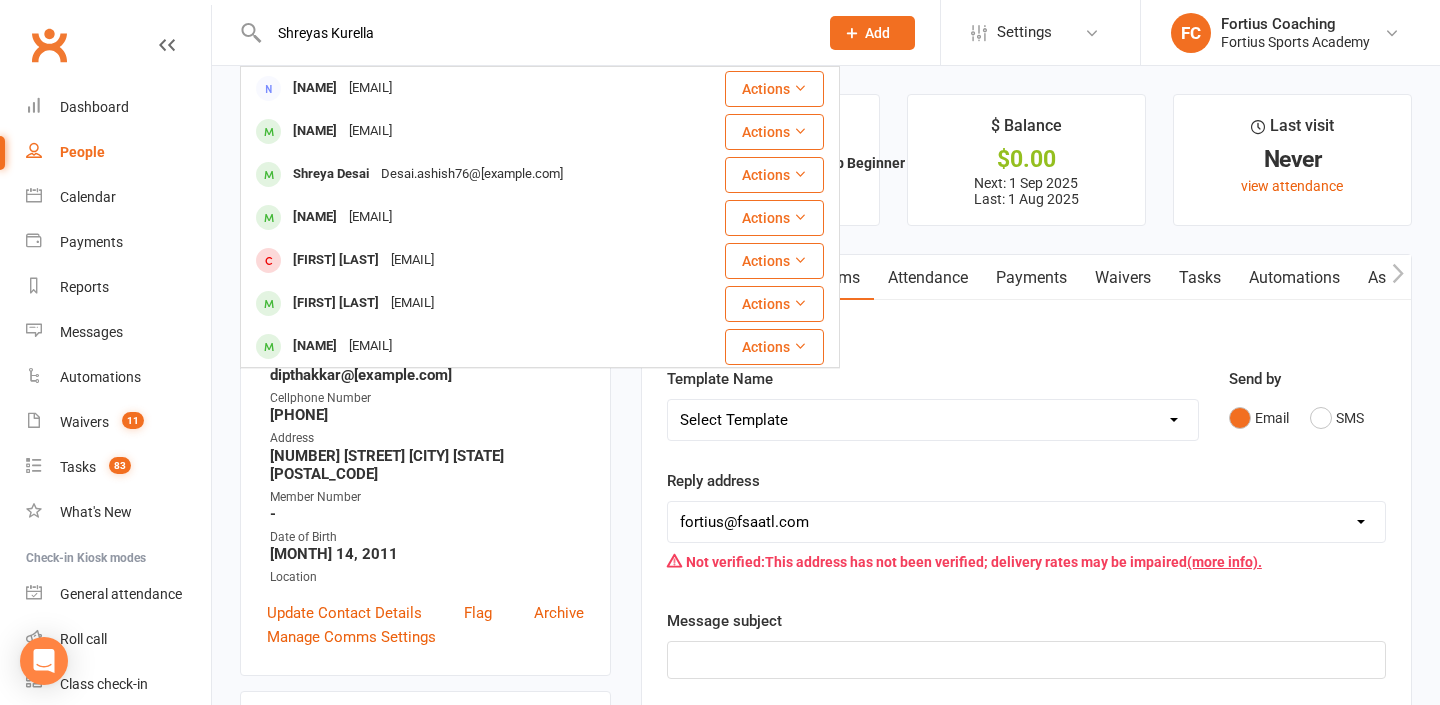 type on "⁠Shreyas Kurella" 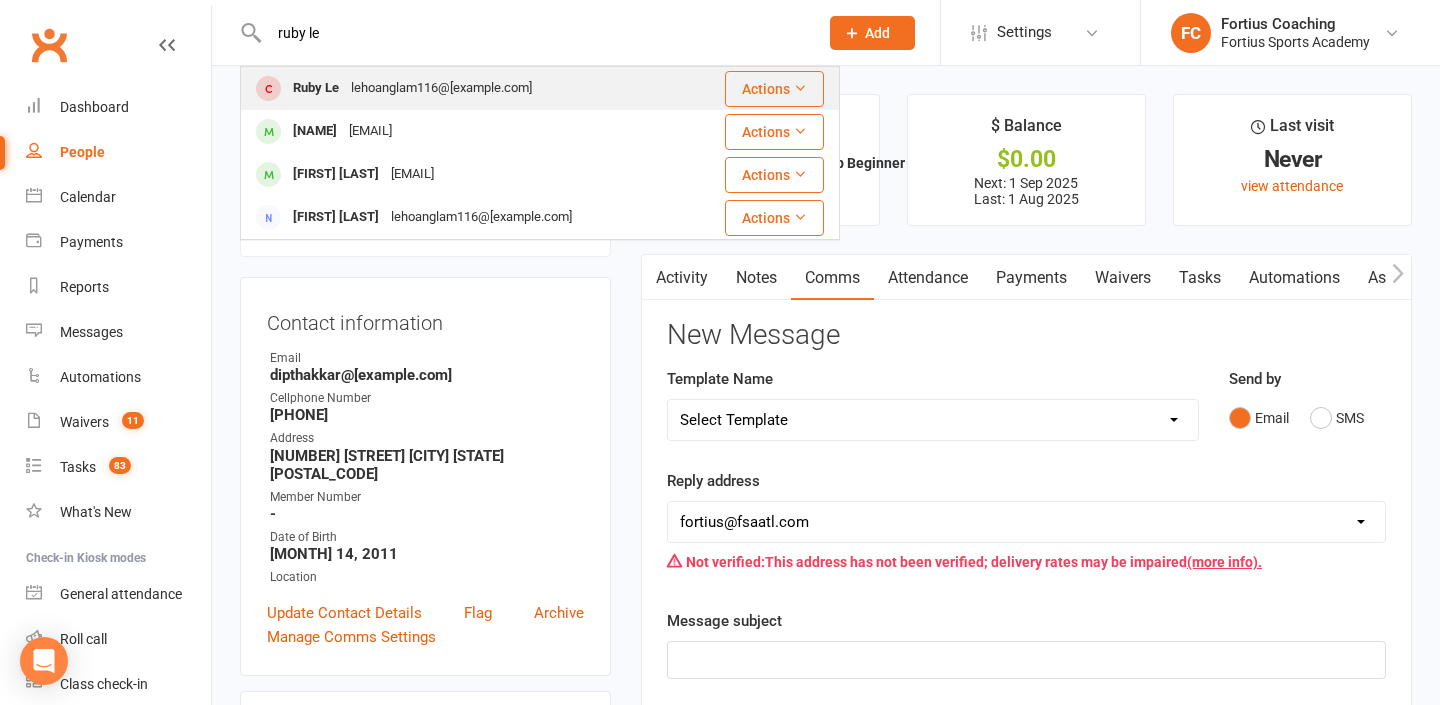 type on "ruby le" 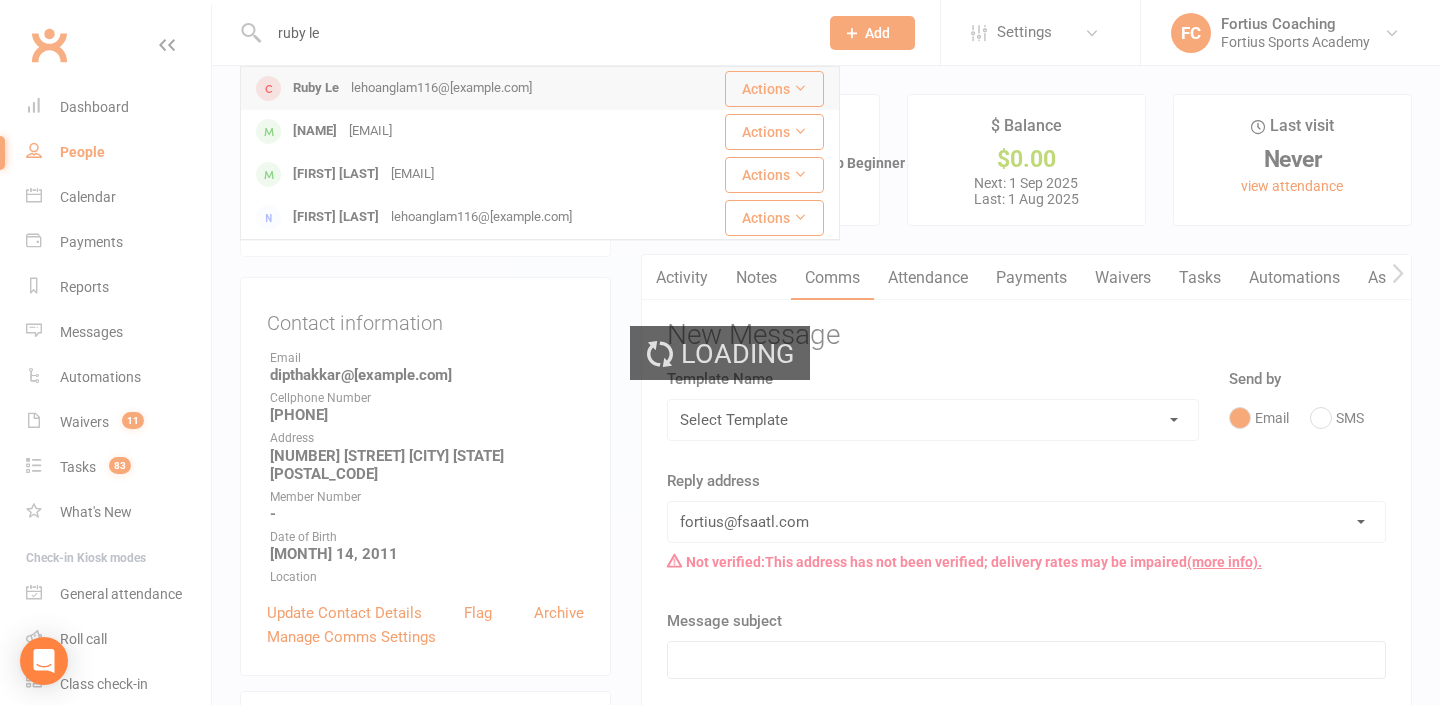 type 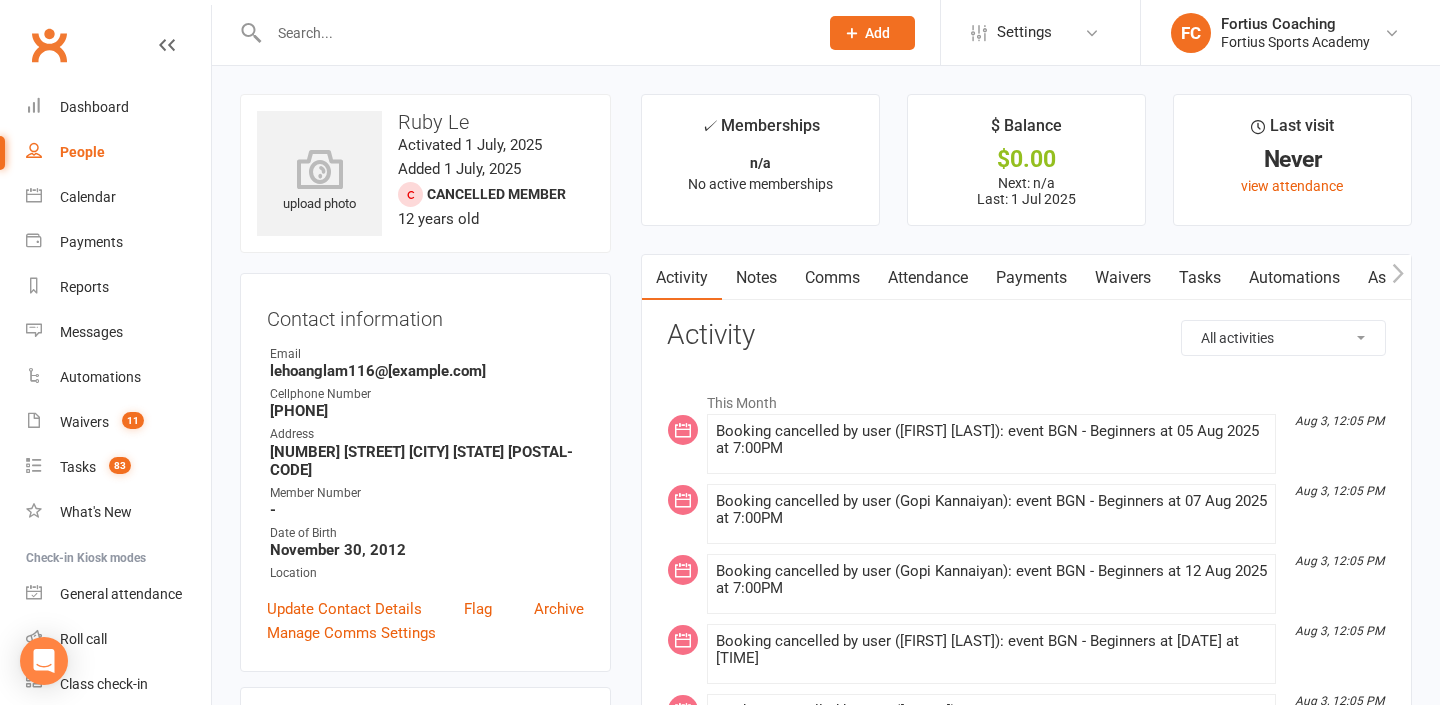 click on "Payments" at bounding box center (1031, 278) 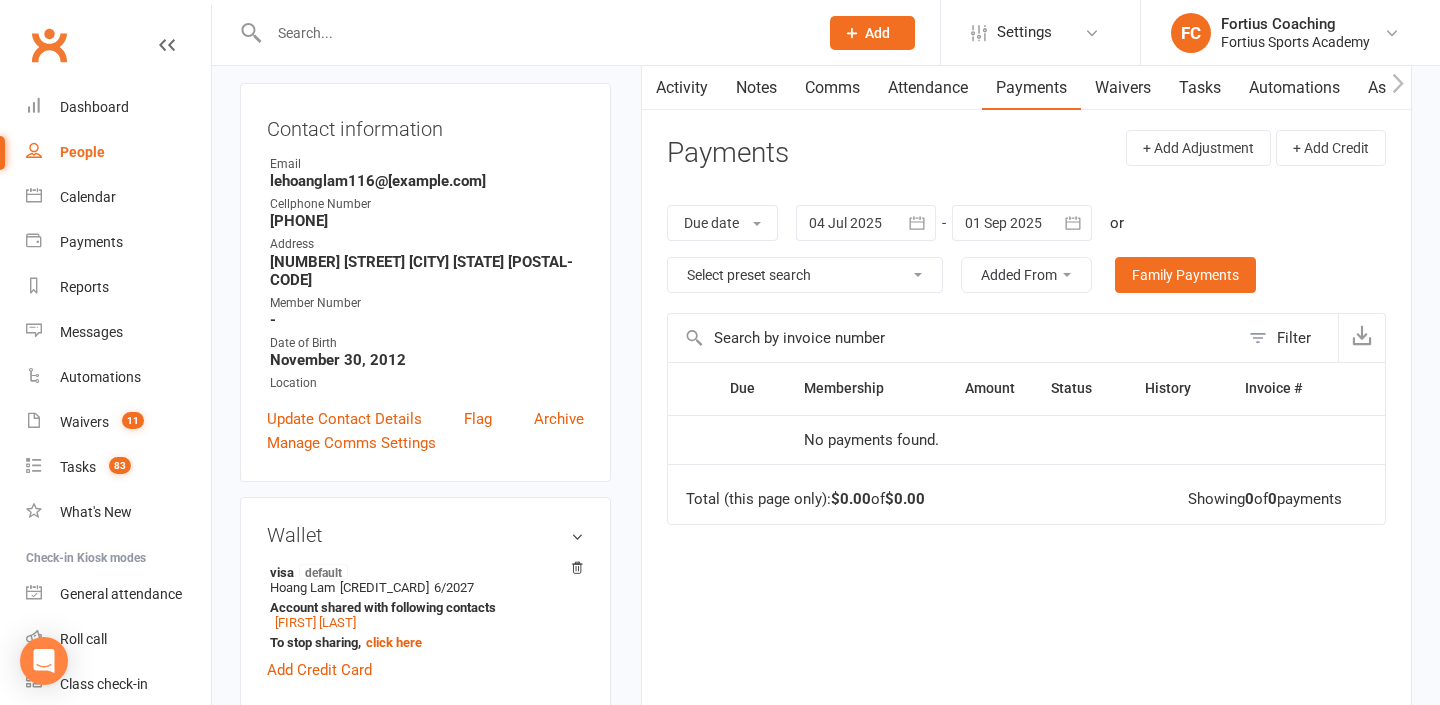 scroll, scrollTop: 192, scrollLeft: 0, axis: vertical 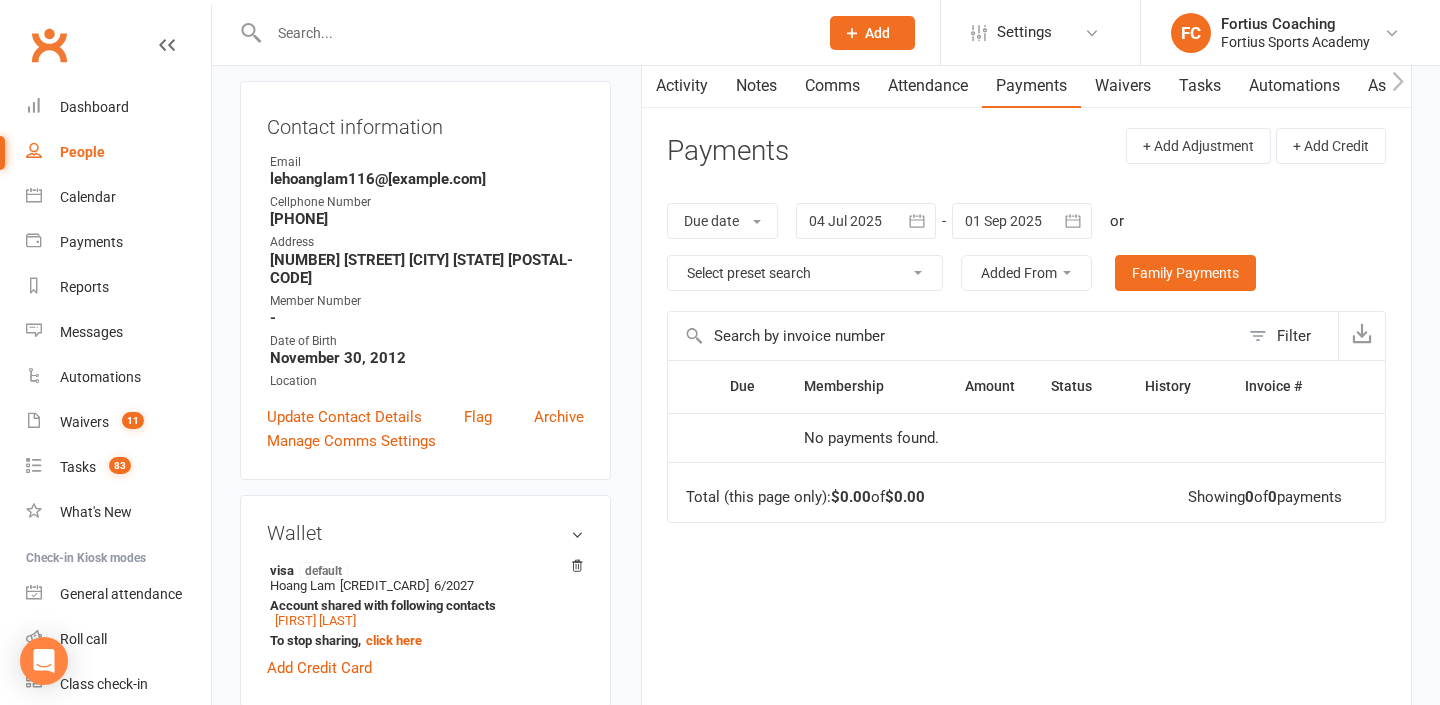 click at bounding box center [866, 221] 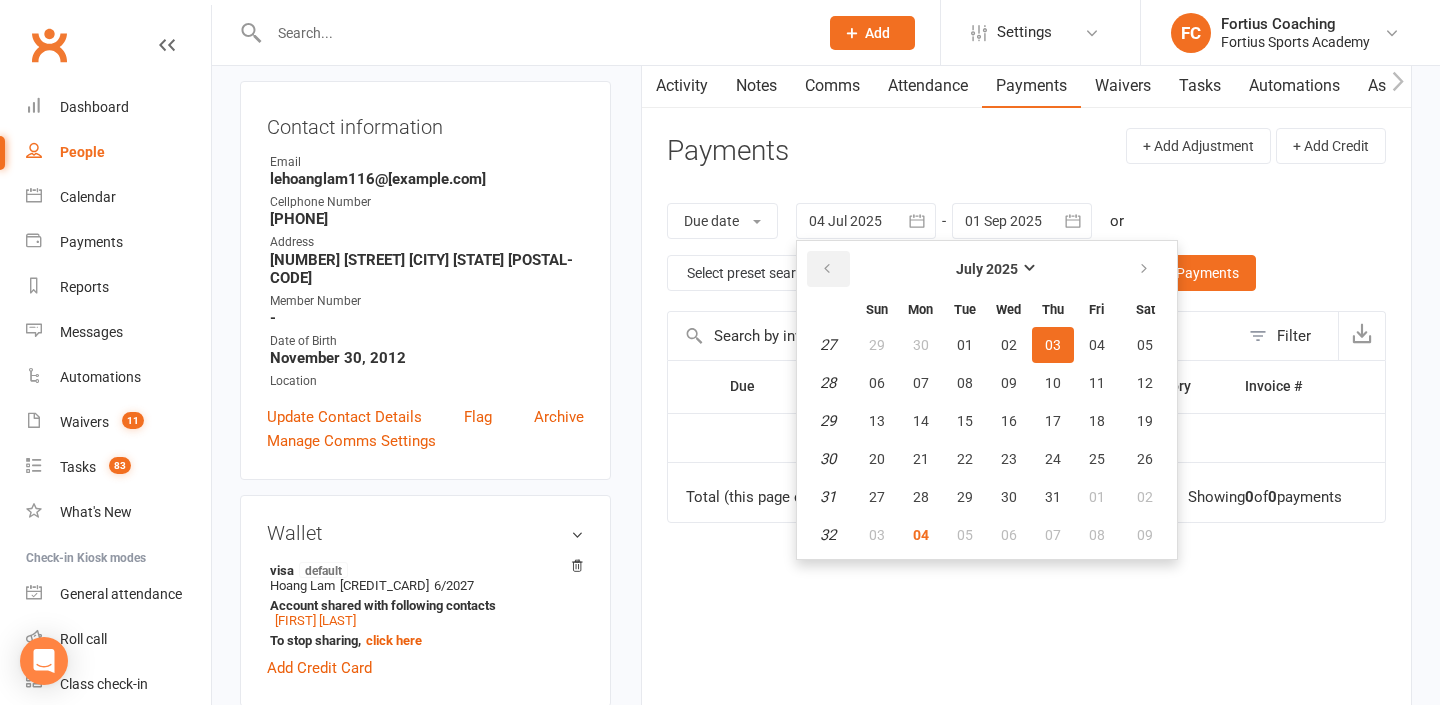 click at bounding box center [827, 269] 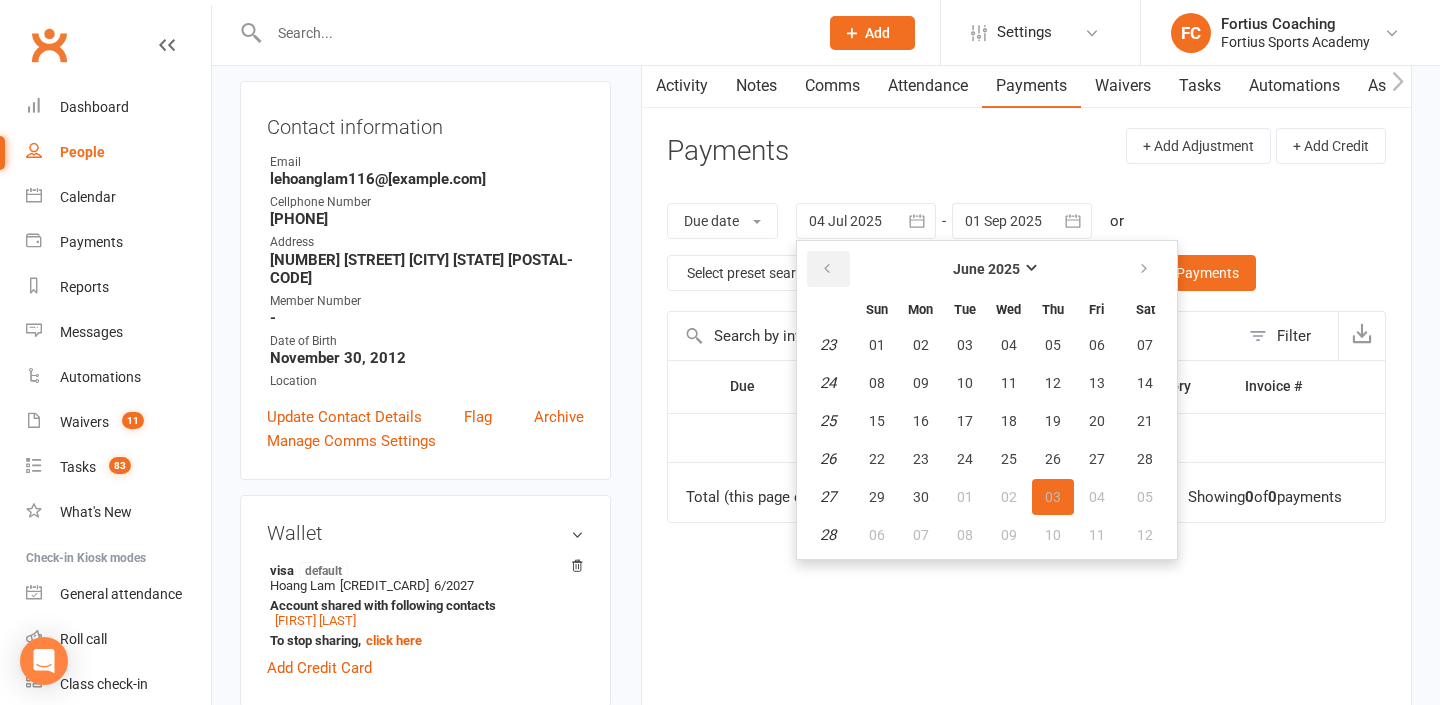 click at bounding box center [827, 269] 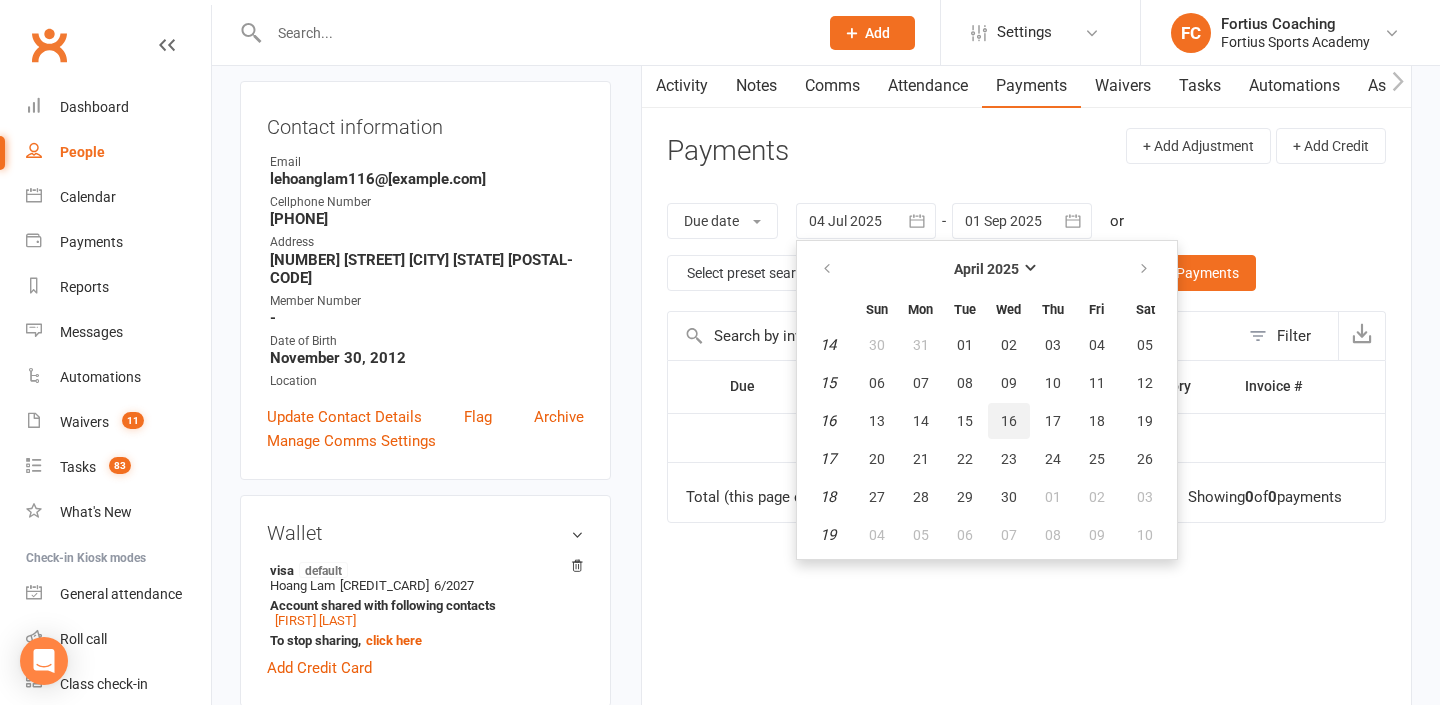 click on "16" at bounding box center (1009, 421) 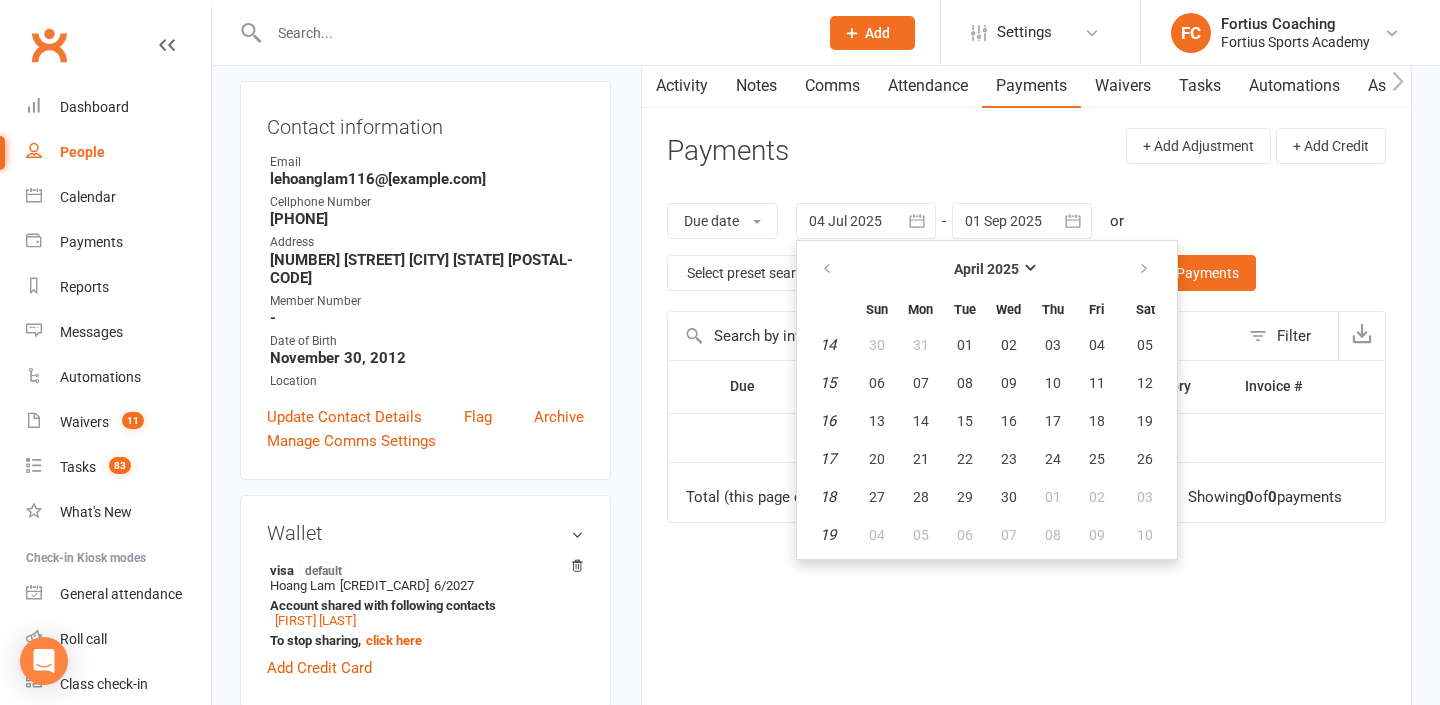type on "16 Apr 2025" 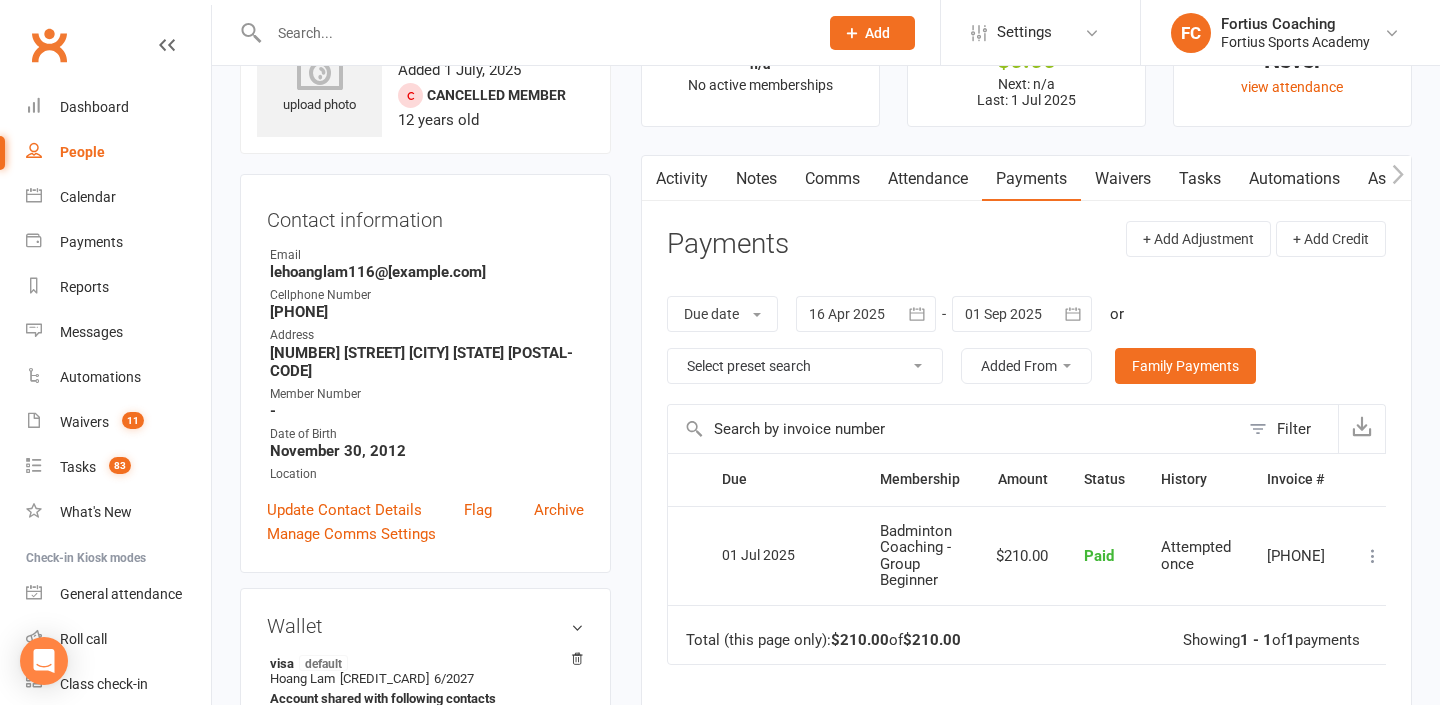 scroll, scrollTop: 0, scrollLeft: 0, axis: both 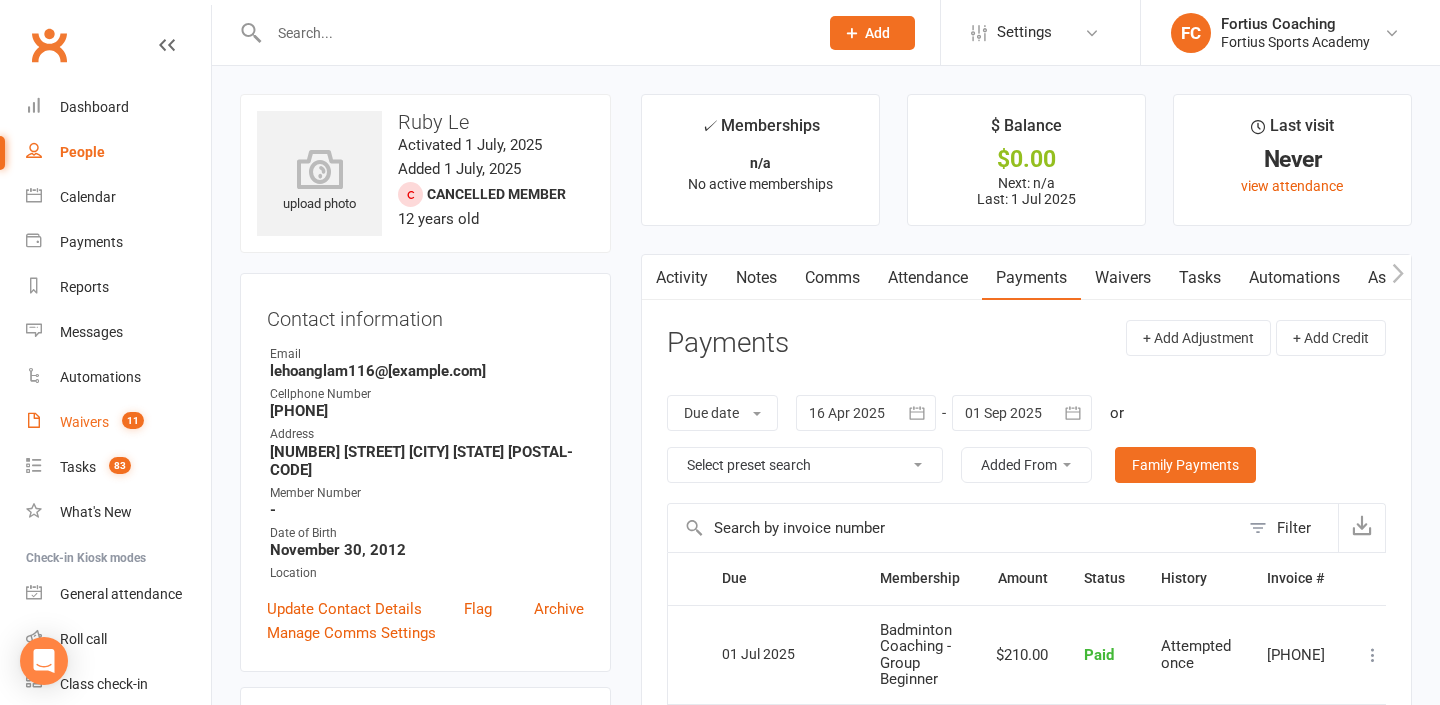 click on "Waivers   11" at bounding box center (118, 422) 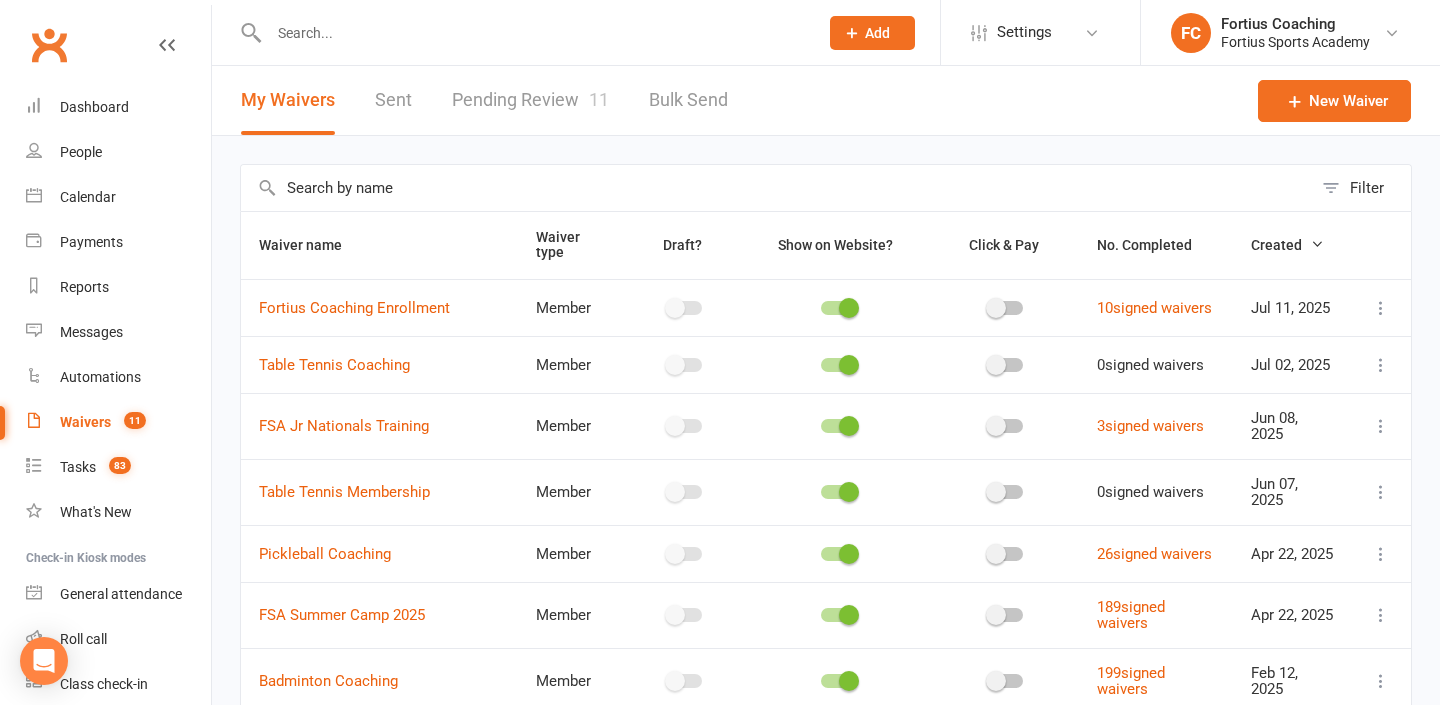 click on "Pending Review 11" at bounding box center [530, 100] 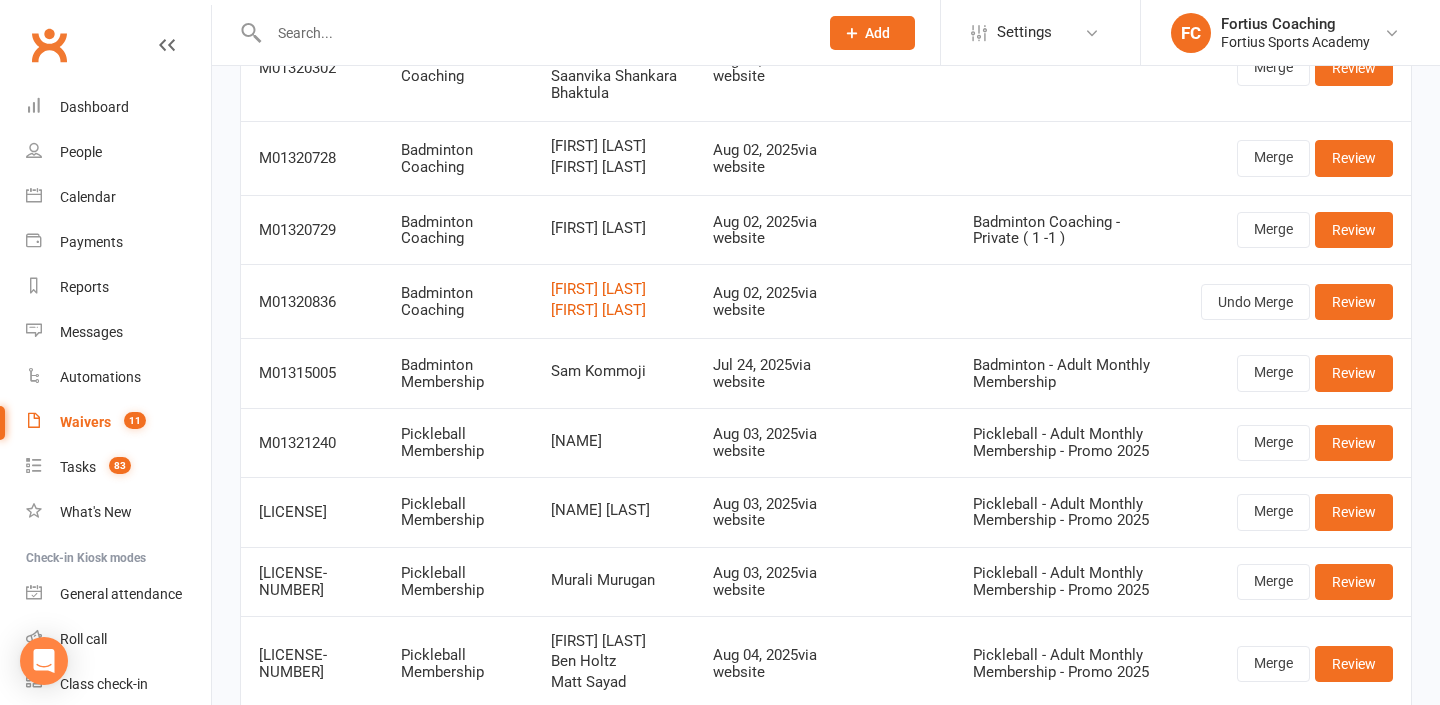 scroll, scrollTop: 449, scrollLeft: 0, axis: vertical 